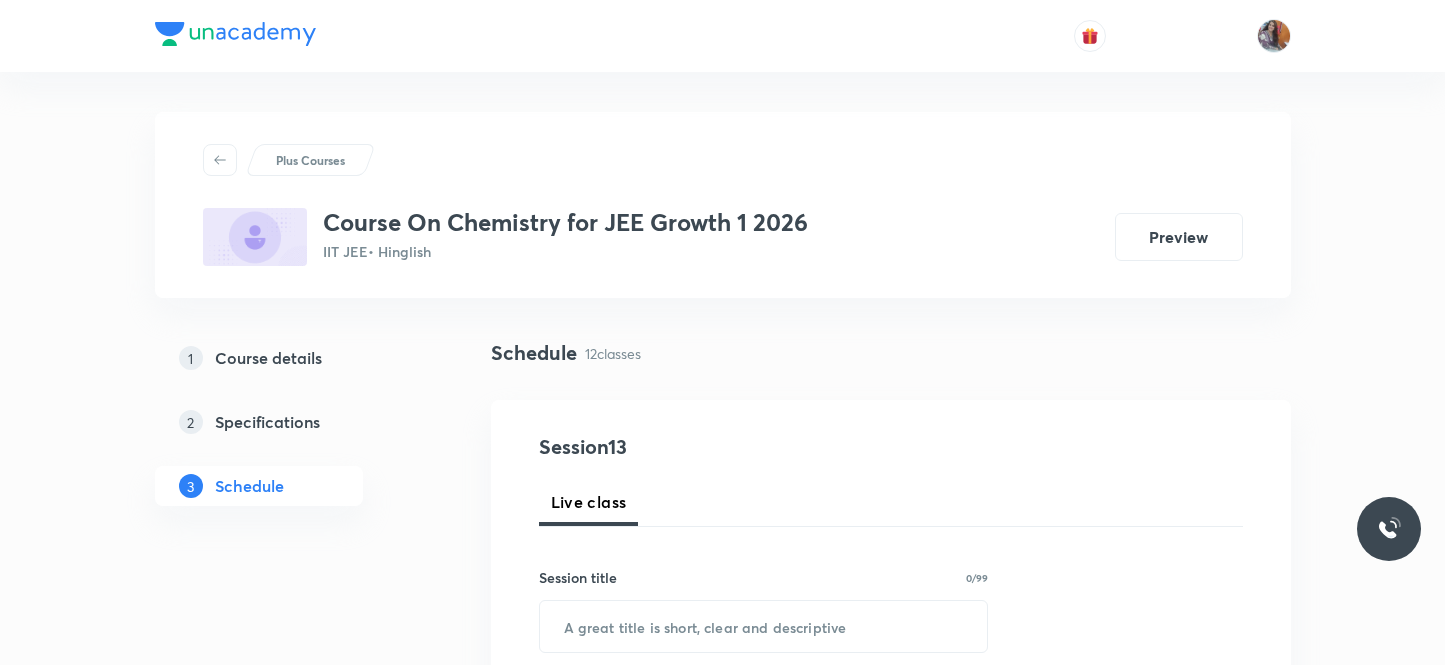scroll, scrollTop: 0, scrollLeft: 0, axis: both 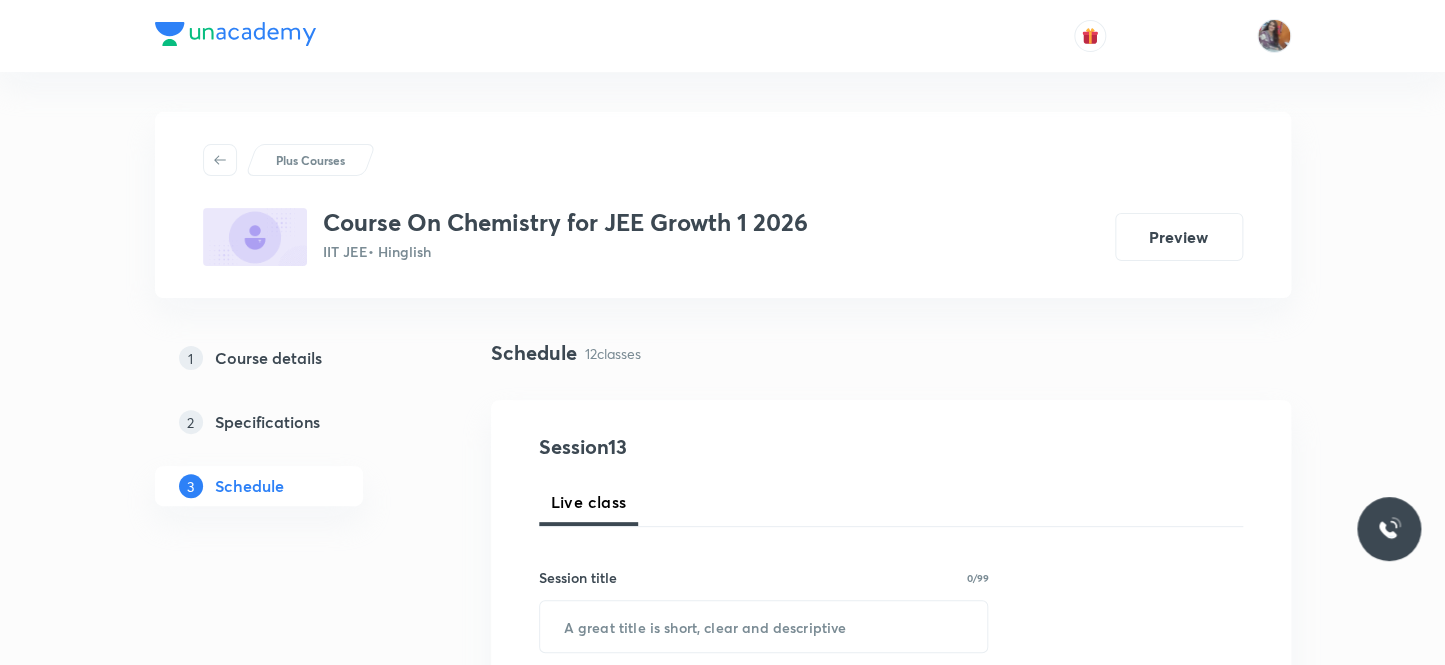 click on "IIT JEE  • Hinglish" at bounding box center [565, 251] 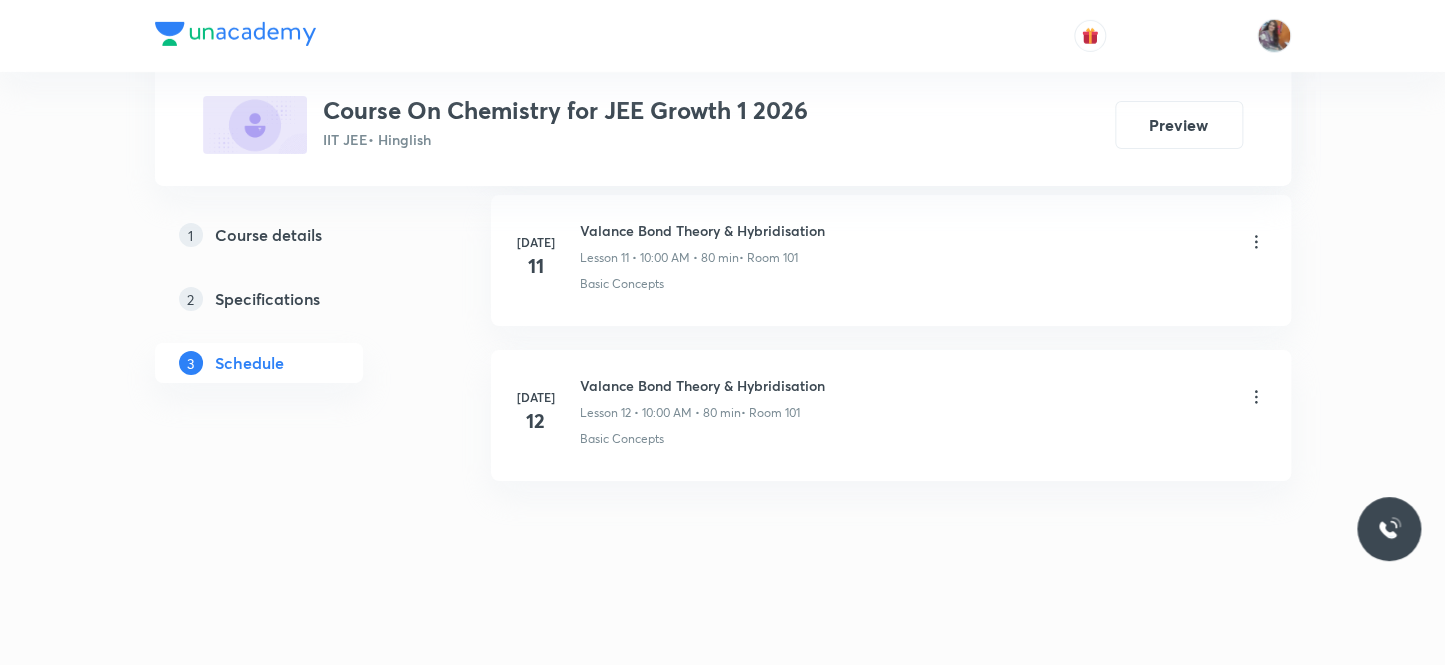 click on "Valance Bond Theory & Hybridisation" at bounding box center [702, 385] 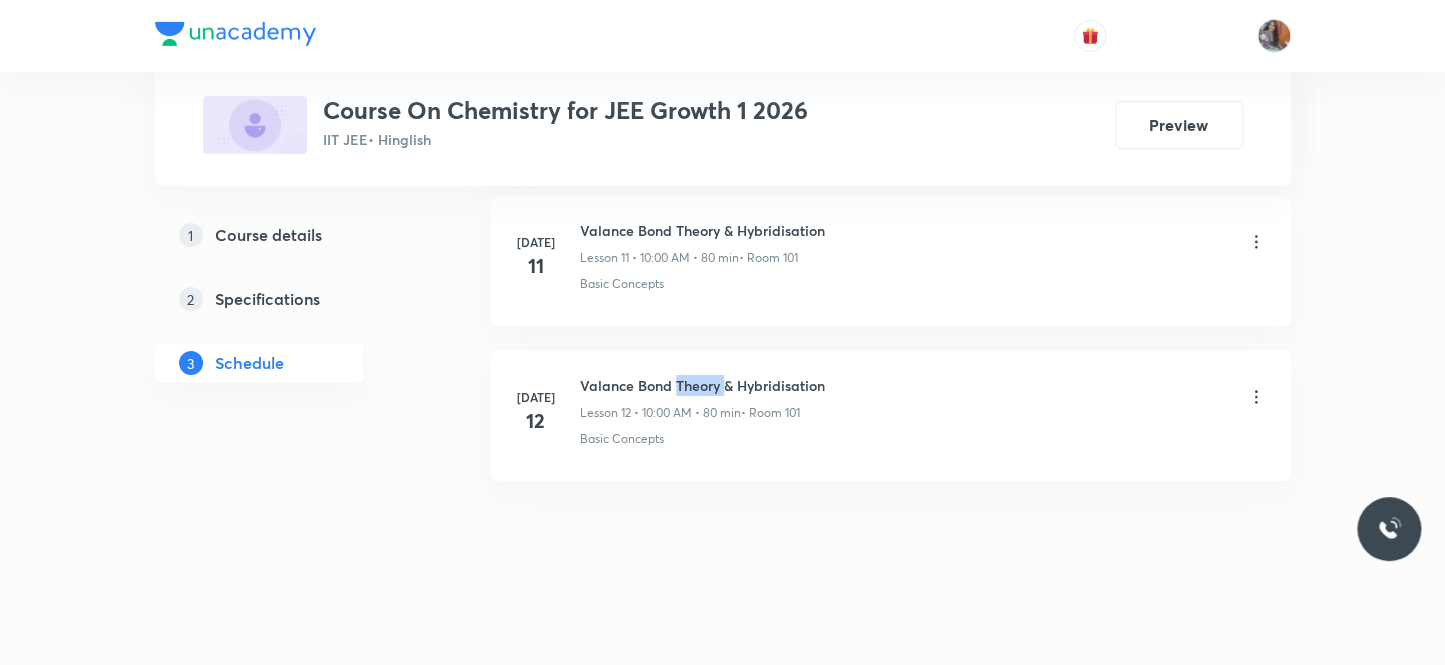 click on "Valance Bond Theory & Hybridisation" at bounding box center (702, 385) 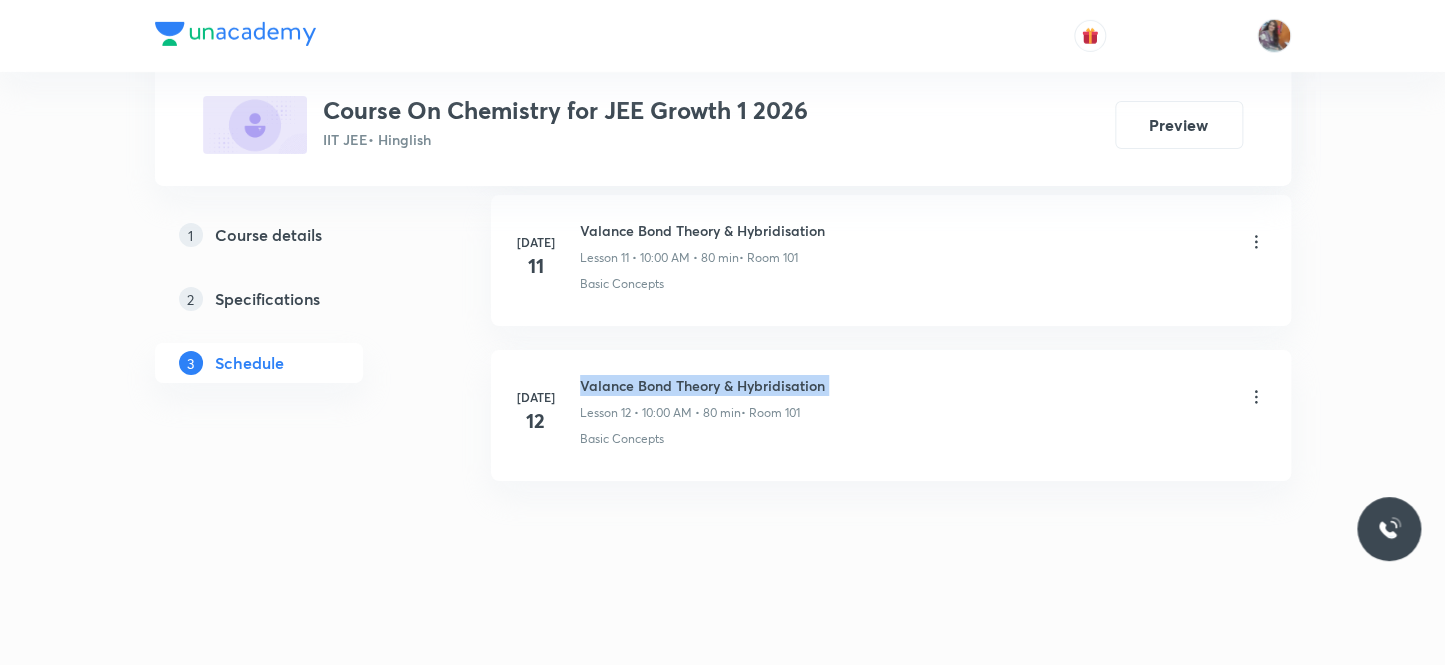 click on "Valance Bond Theory & Hybridisation" at bounding box center (702, 385) 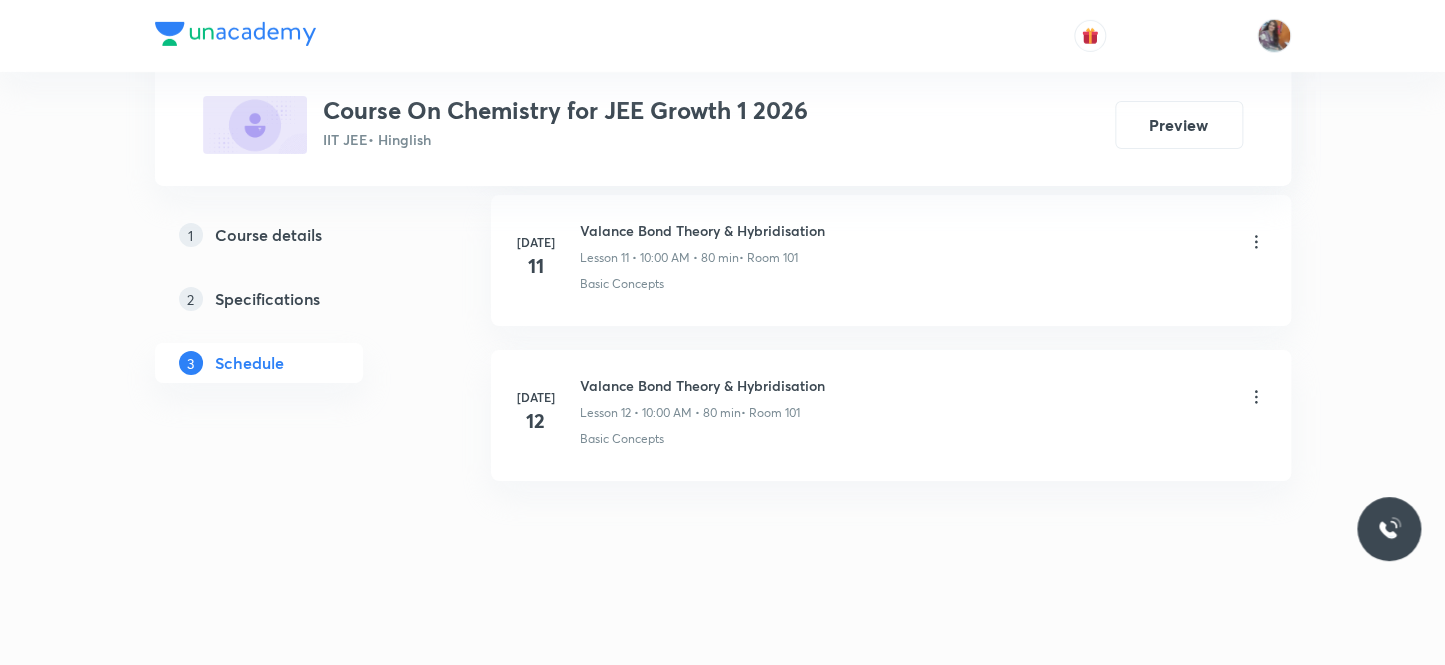 click on "Valance Bond Theory & Hybridisation Lesson 12 • 10:00 AM • 80 min  • Room 101" at bounding box center [702, 398] 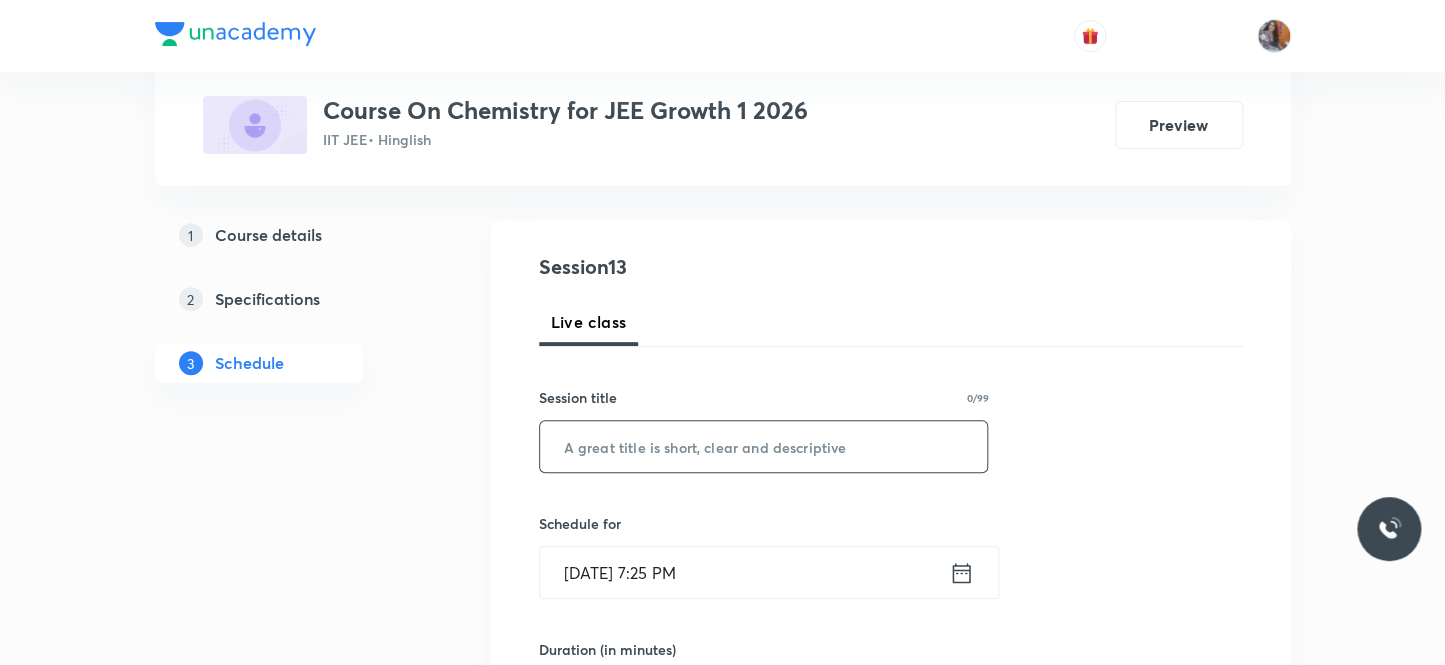 scroll, scrollTop: 181, scrollLeft: 0, axis: vertical 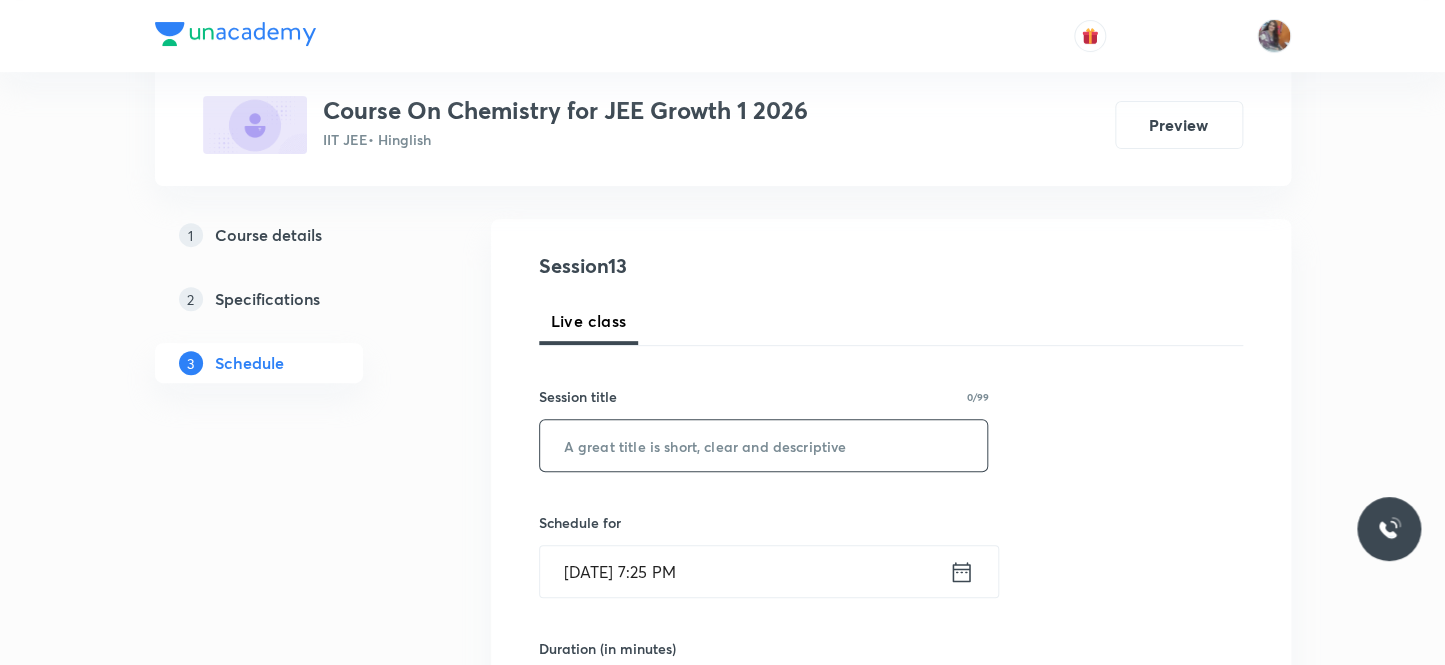 click at bounding box center (764, 445) 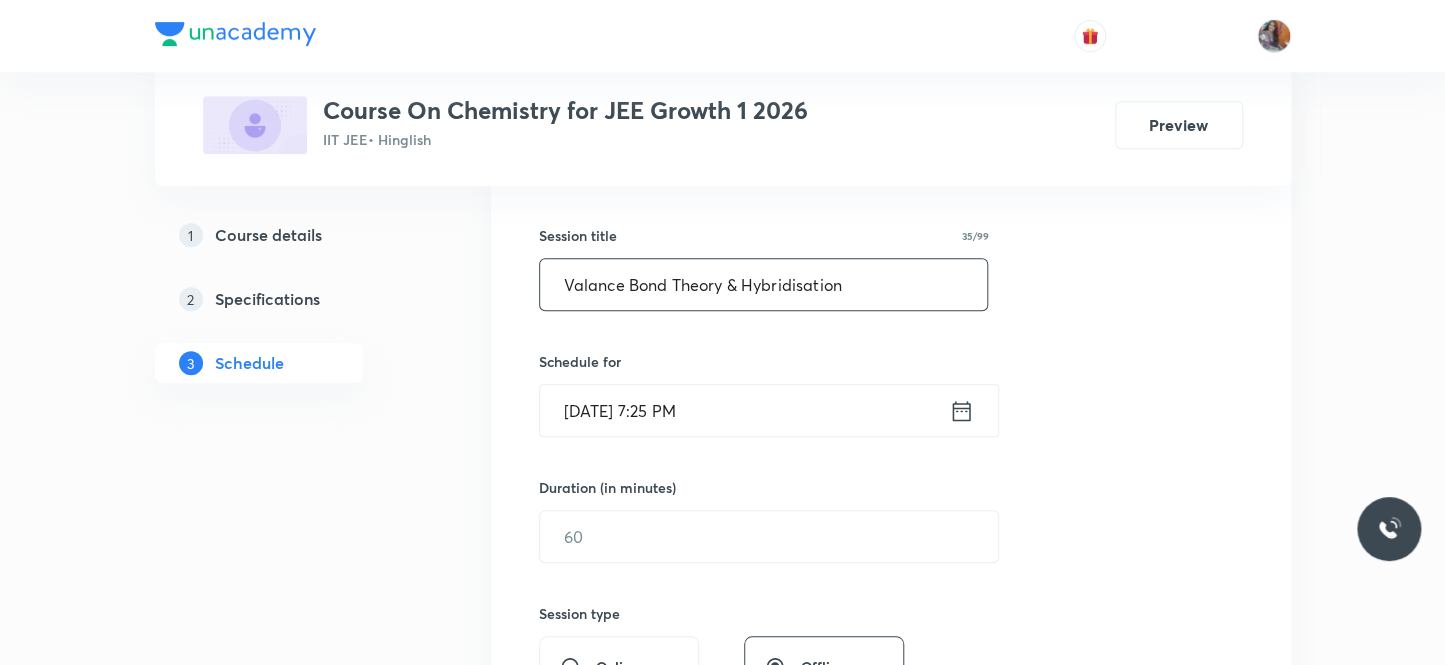 scroll, scrollTop: 363, scrollLeft: 0, axis: vertical 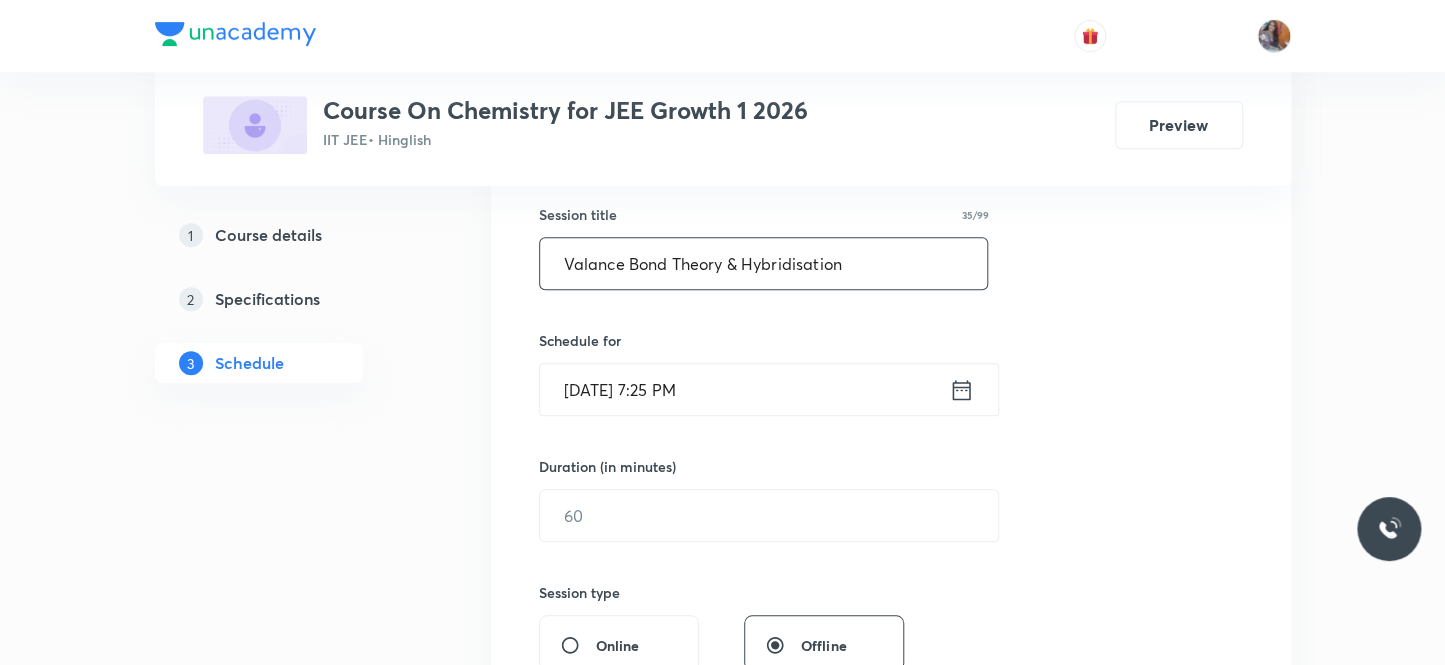 type on "Valance Bond Theory & Hybridisation" 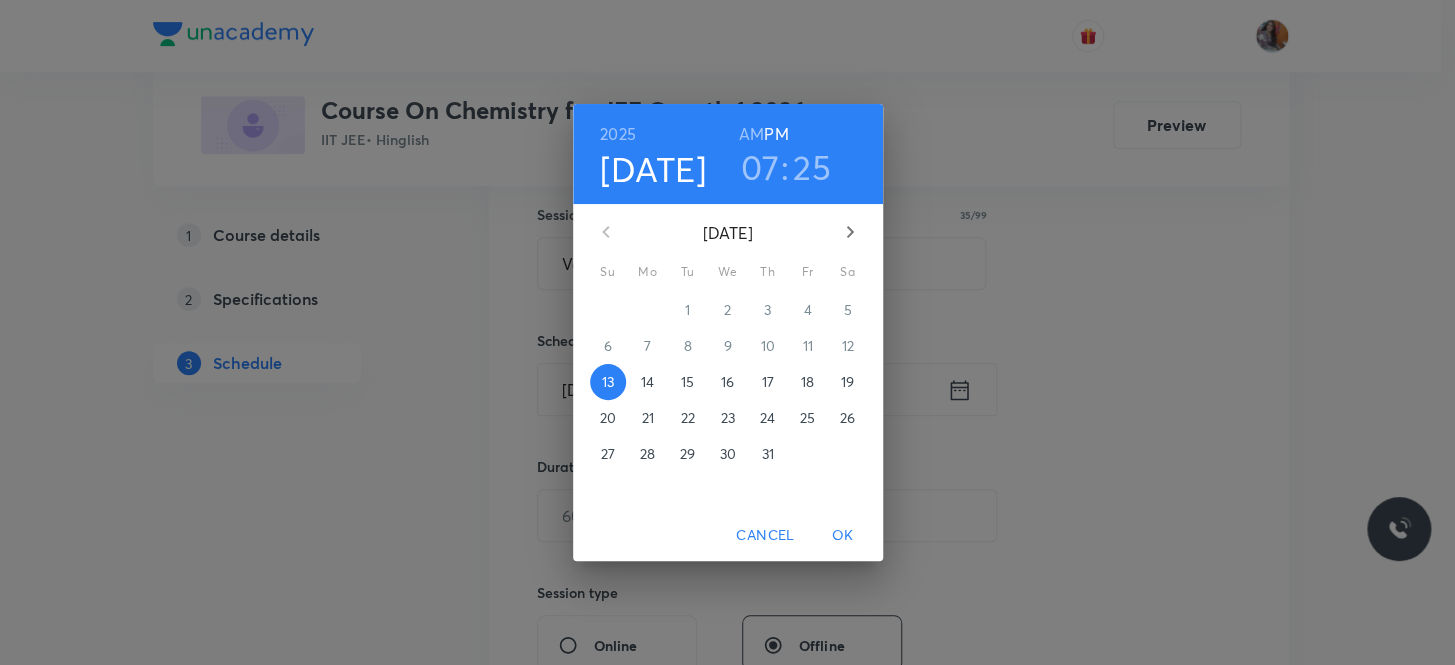 click on "14" at bounding box center (647, 382) 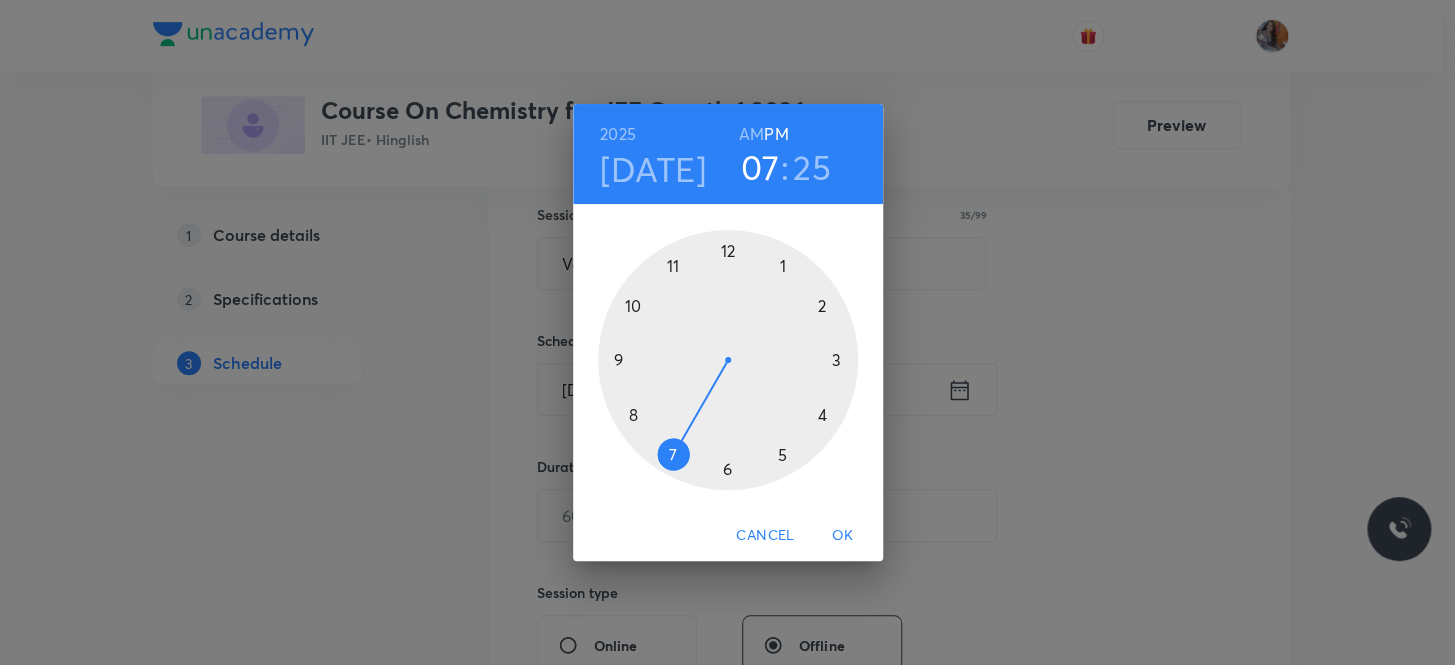 click on "AM" at bounding box center (751, 134) 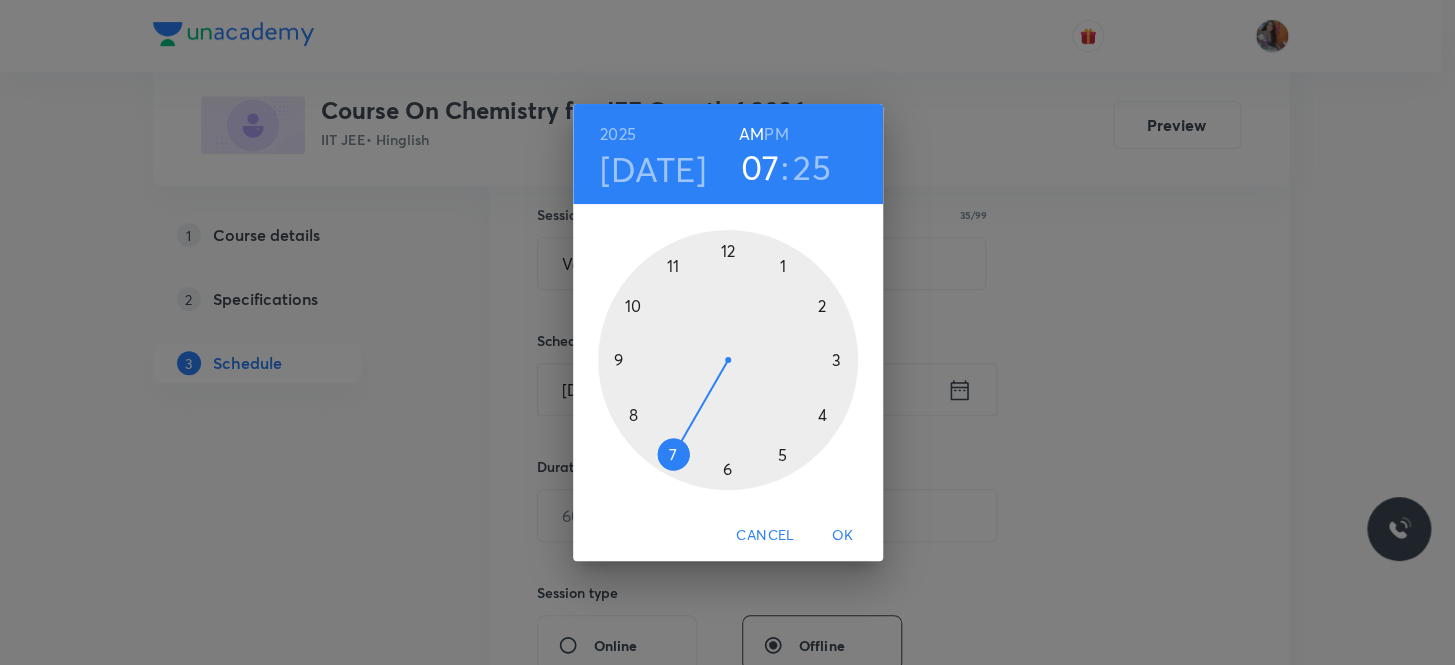click at bounding box center [728, 360] 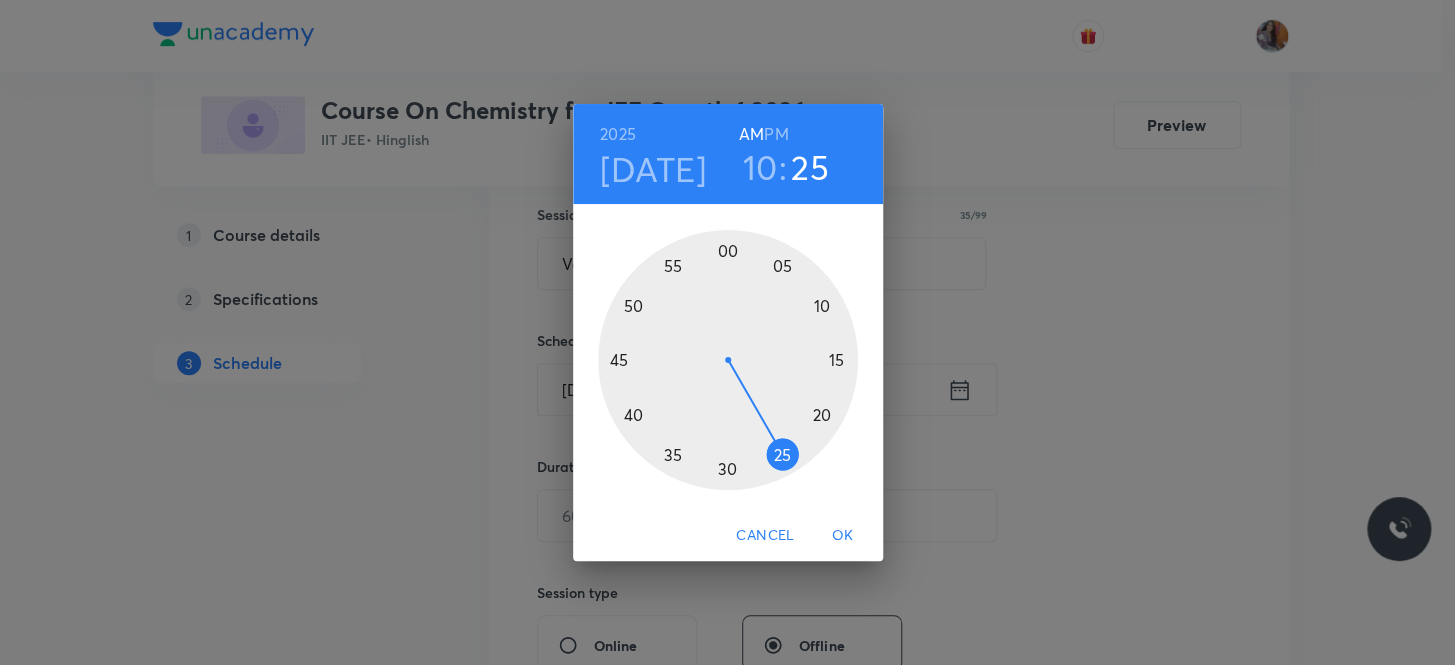 click at bounding box center (728, 360) 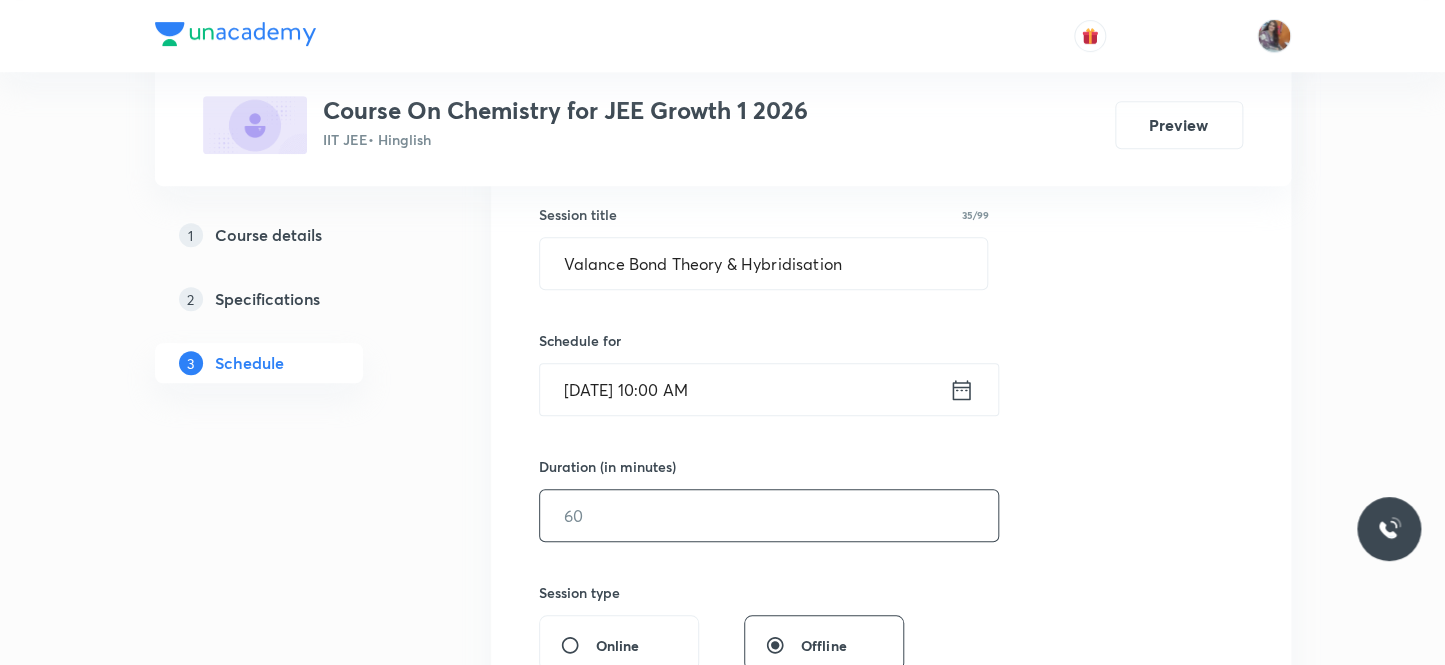 click at bounding box center (769, 515) 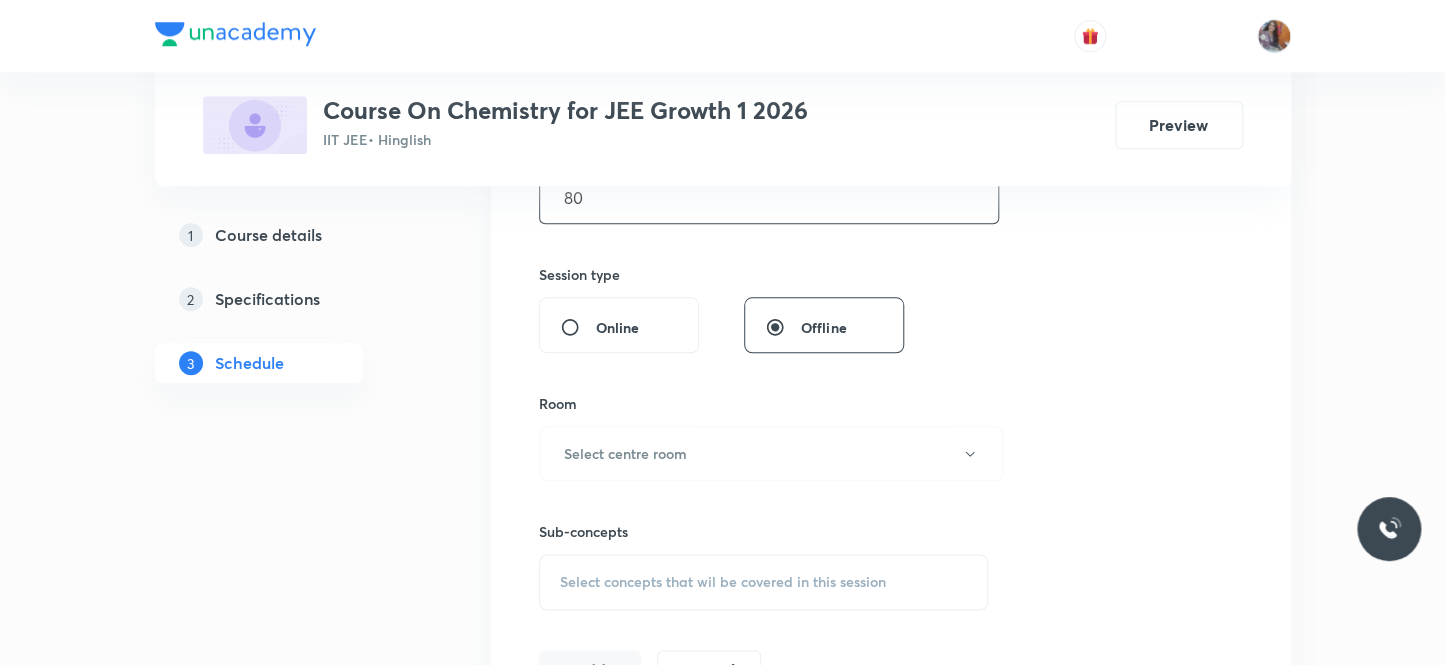 scroll, scrollTop: 727, scrollLeft: 0, axis: vertical 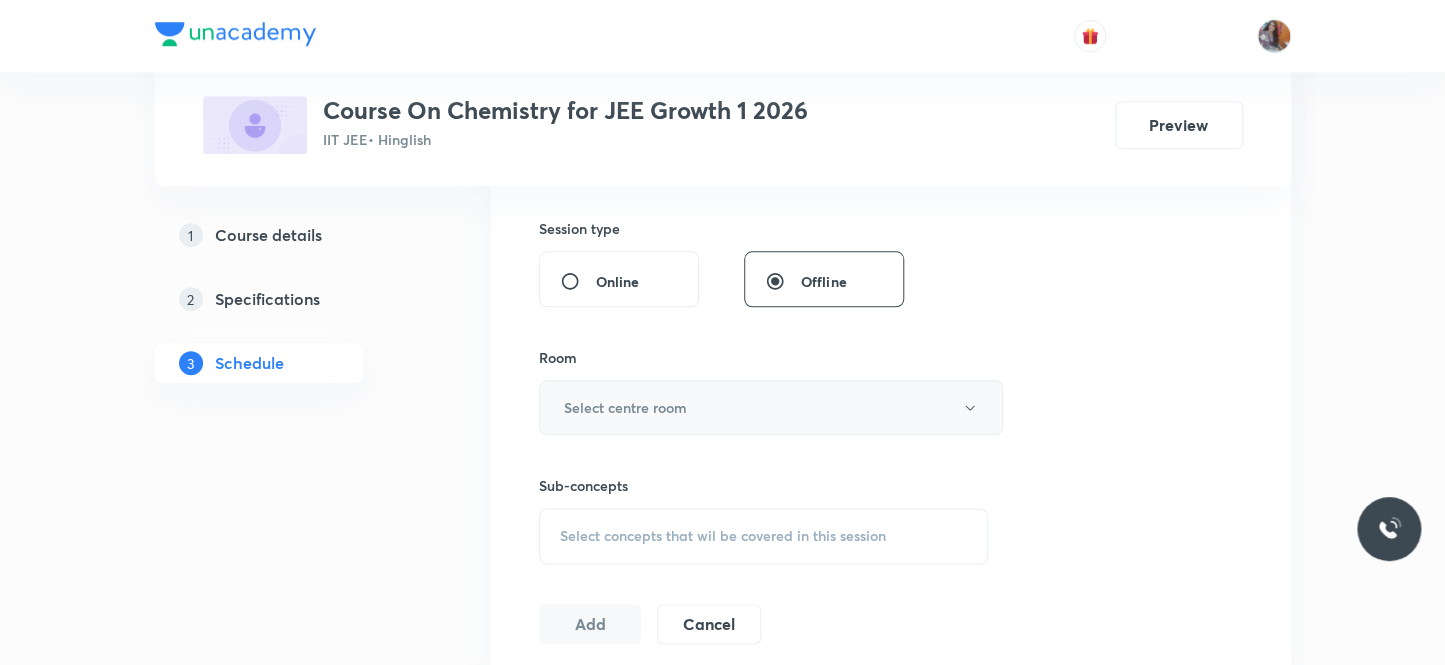 type on "80" 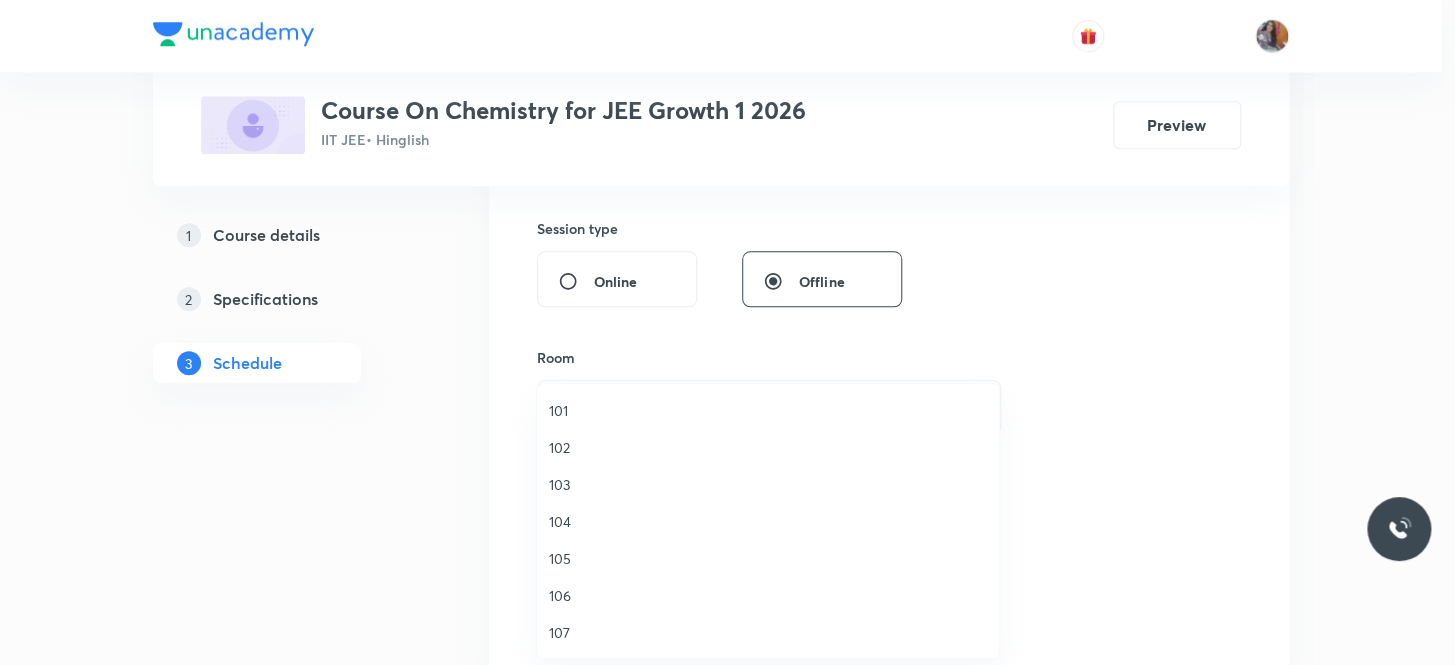 click on "101" at bounding box center [768, 410] 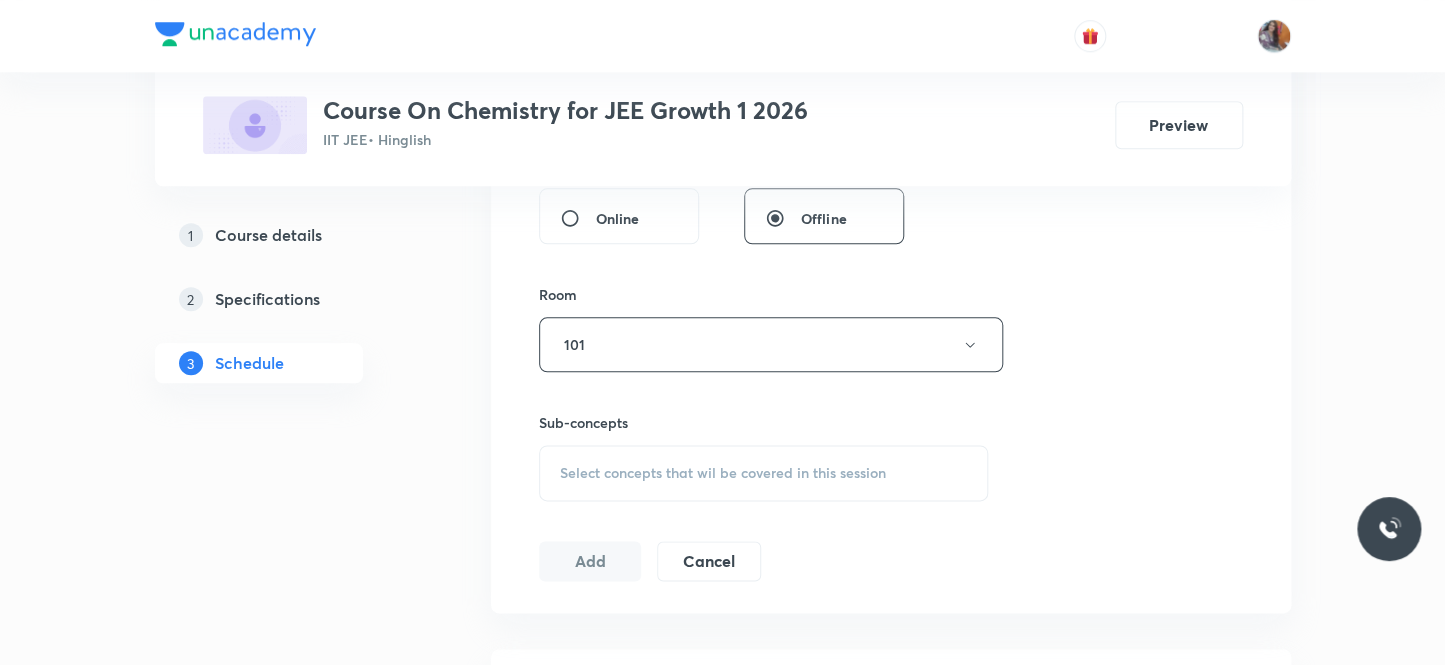 scroll, scrollTop: 909, scrollLeft: 0, axis: vertical 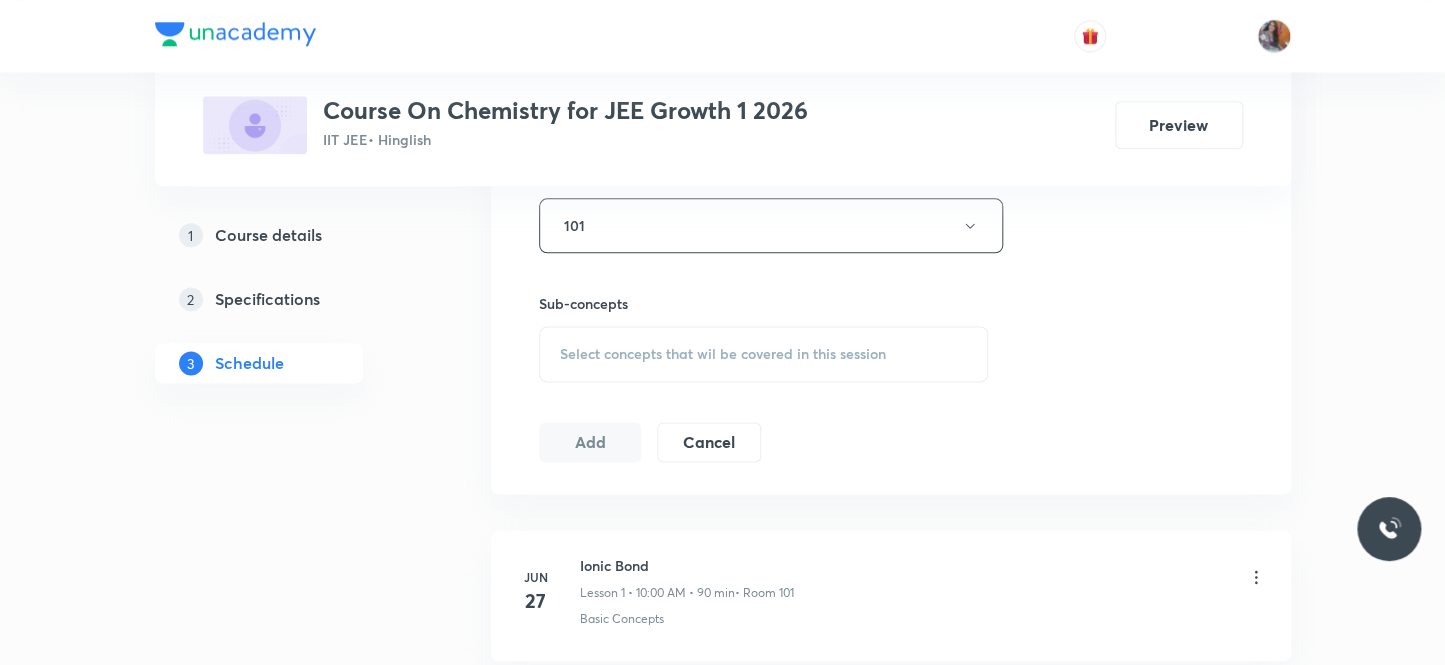 click on "Select concepts that wil be covered in this session" at bounding box center [723, 354] 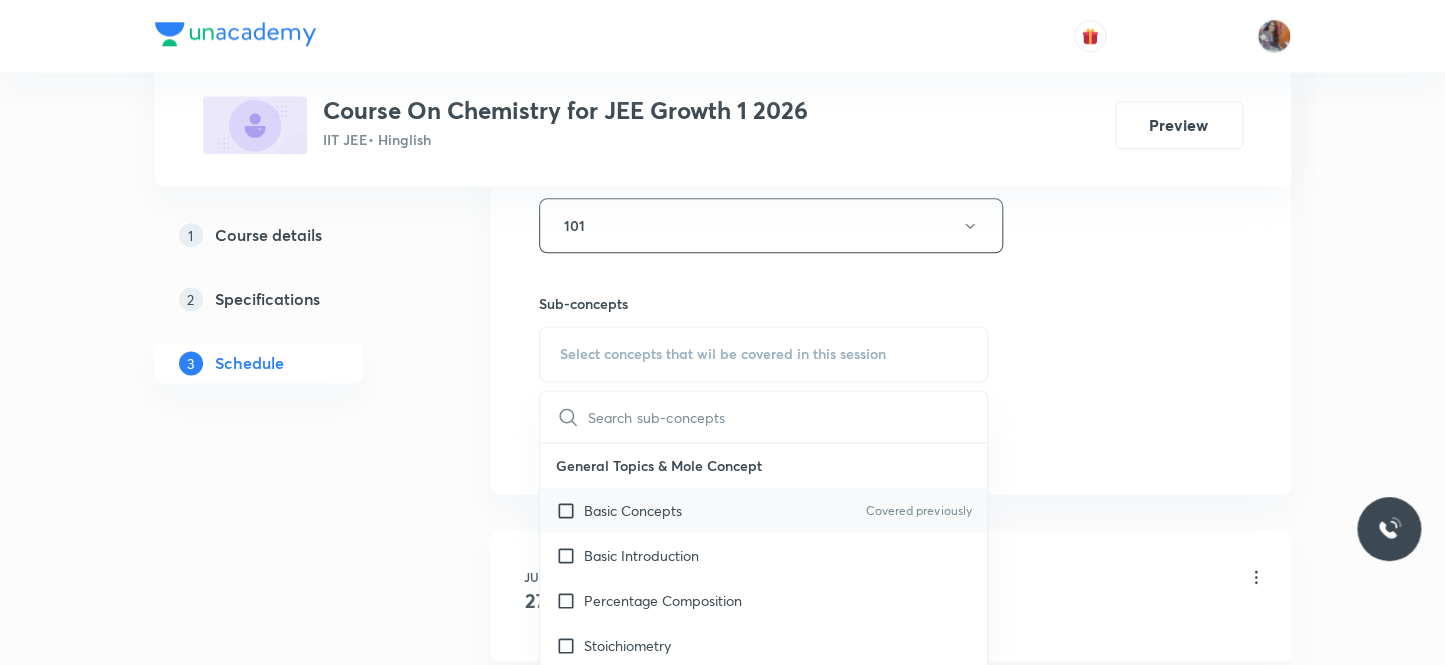 click on "Basic Concepts" at bounding box center (633, 510) 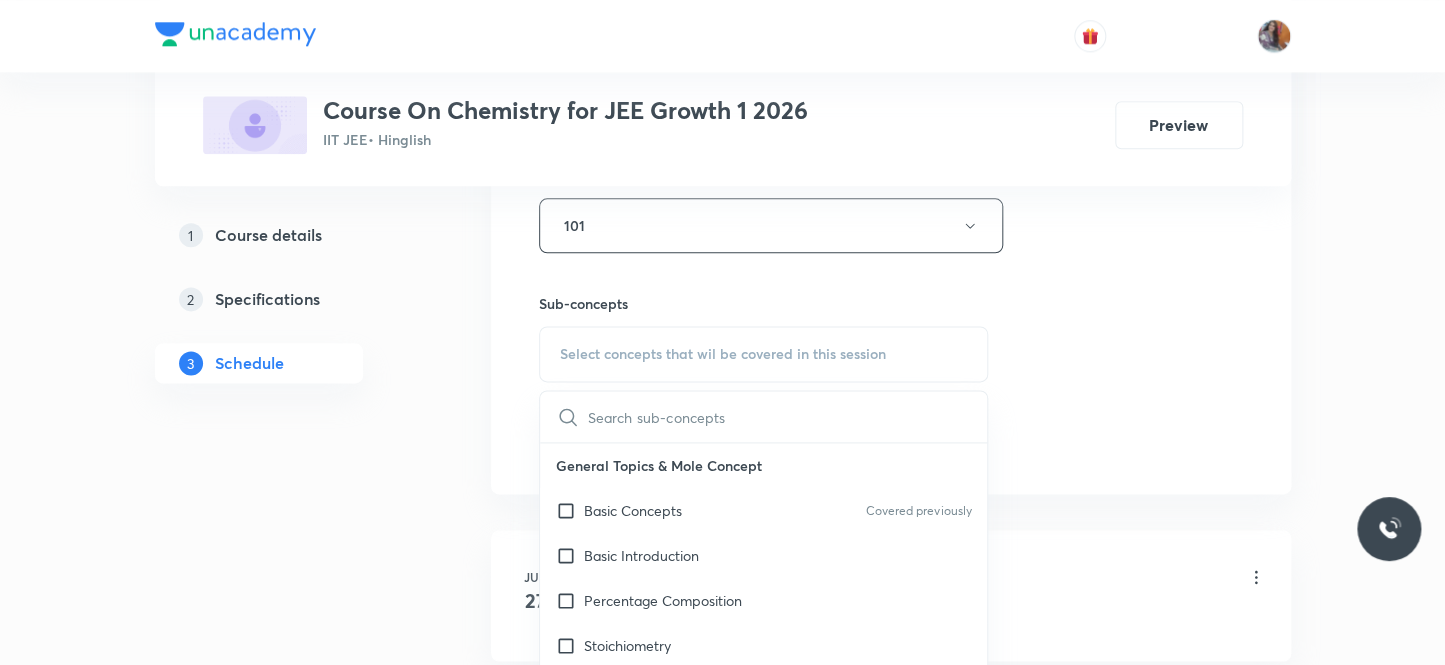 checkbox on "true" 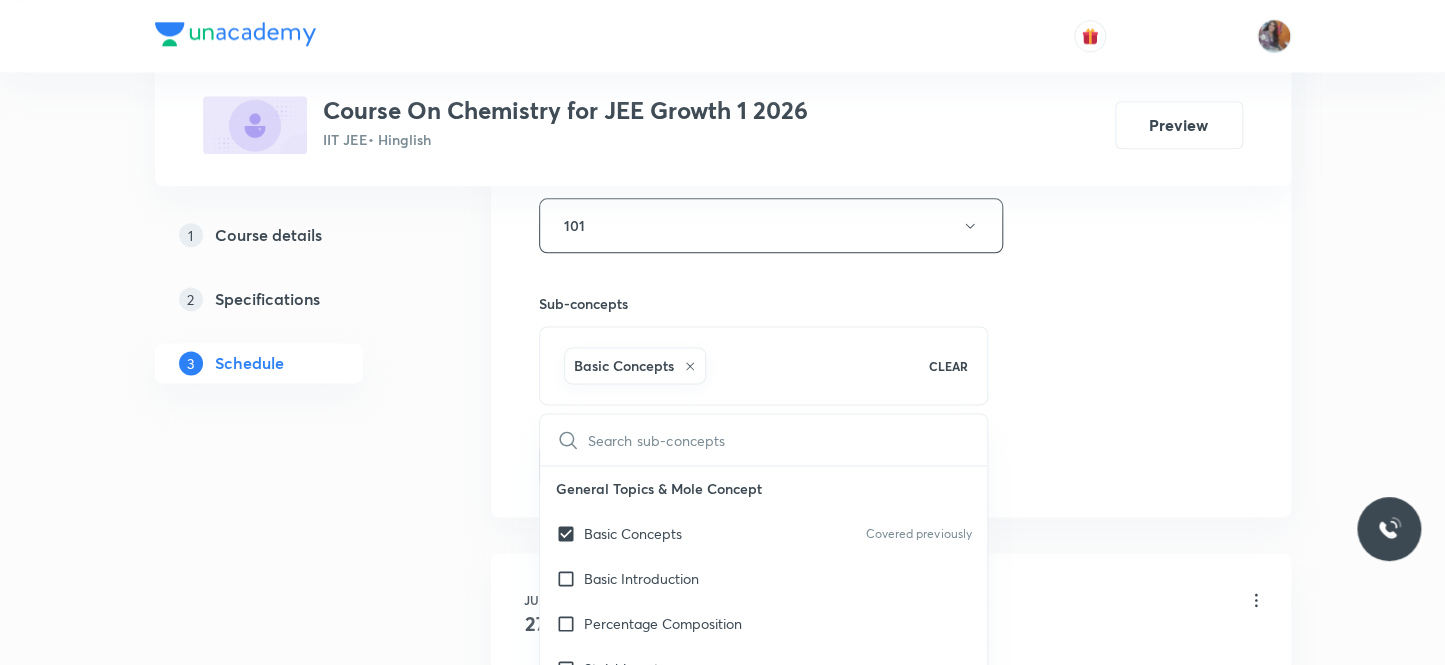 click on "Plus Courses Course On Chemistry for JEE Growth 1 2026 IIT JEE  • Hinglish Preview 1 Course details 2 Specifications 3 Schedule Schedule 12  classes Session  13 Live class Session title 35/99 Valance Bond Theory & Hybridisation ​ Schedule for [DATE] 10:00 AM ​ Duration (in minutes) 80 ​   Session type Online Offline Room 101 Sub-concepts Basic Concepts CLEAR ​ General Topics & Mole Concept Basic Concepts Covered previously Basic Introduction Percentage Composition Stoichiometry Principle of Atom Conservation (POAC) Relation between Stoichiometric Quantities Application of Mole Concept: Gravimetric Analysis Different Laws Formula and Composition Concentration Terms Some basic concepts of Chemistry Atomic Structure Discovery Of Electron Some Prerequisites of Physics Discovery Of Protons And Neutrons Atomic Models and Theories  Representation Of Atom With Electrons And Neutrons Nature of Waves Nature Of Electromagnetic Radiation [PERSON_NAME] Quantum Theory [PERSON_NAME] Model For Hydrogen Atom Gas Laws" at bounding box center (723, 872) 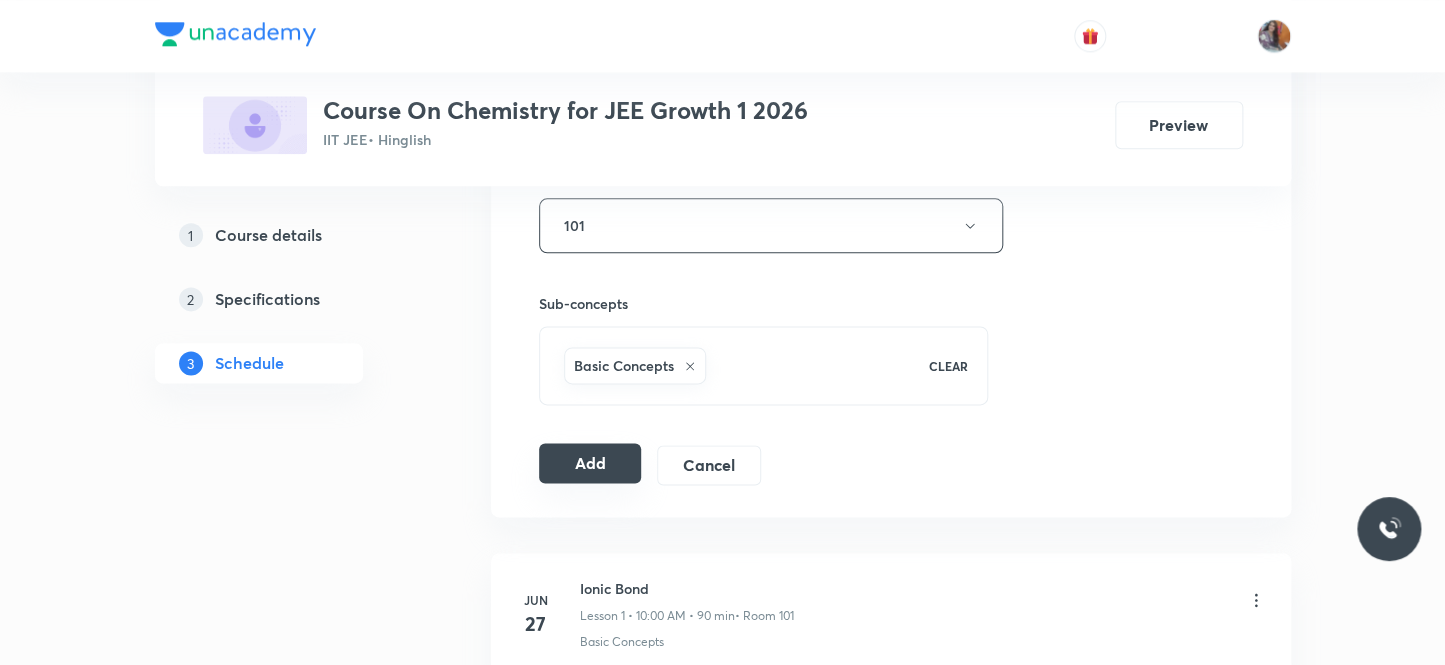 click on "Add" at bounding box center [590, 463] 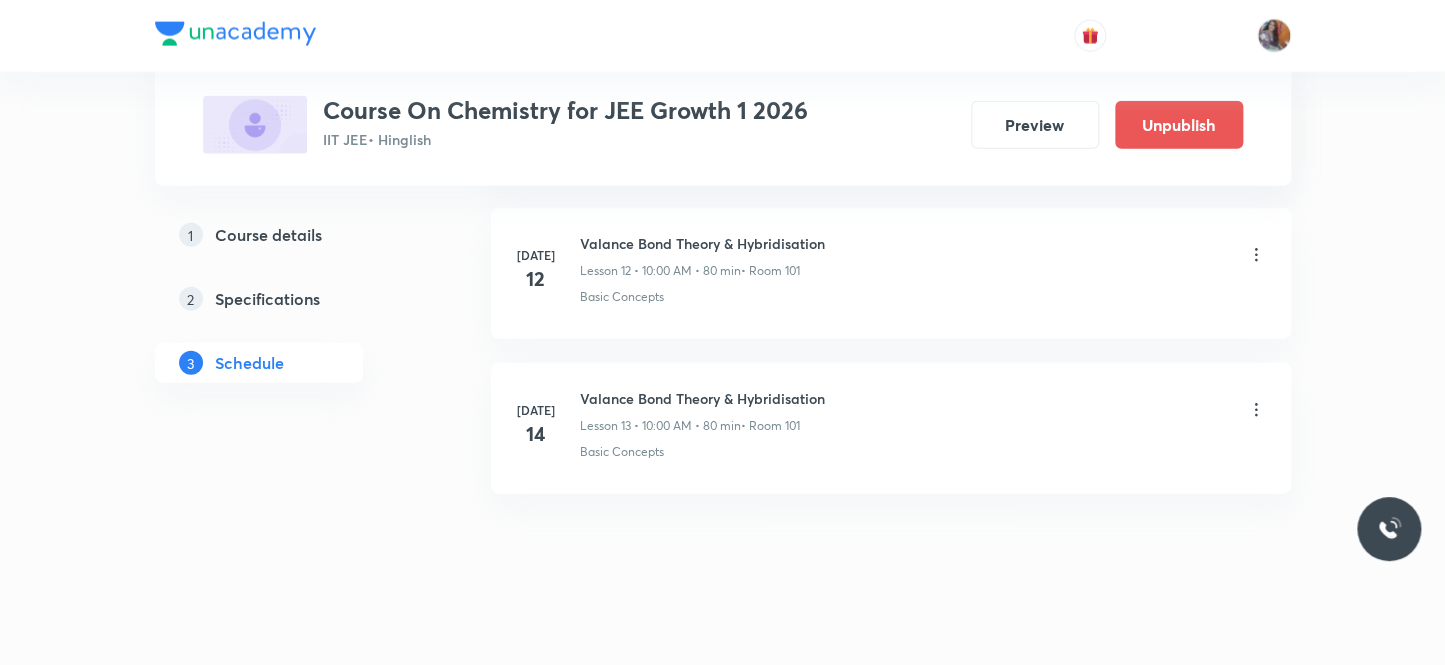 scroll, scrollTop: 2031, scrollLeft: 0, axis: vertical 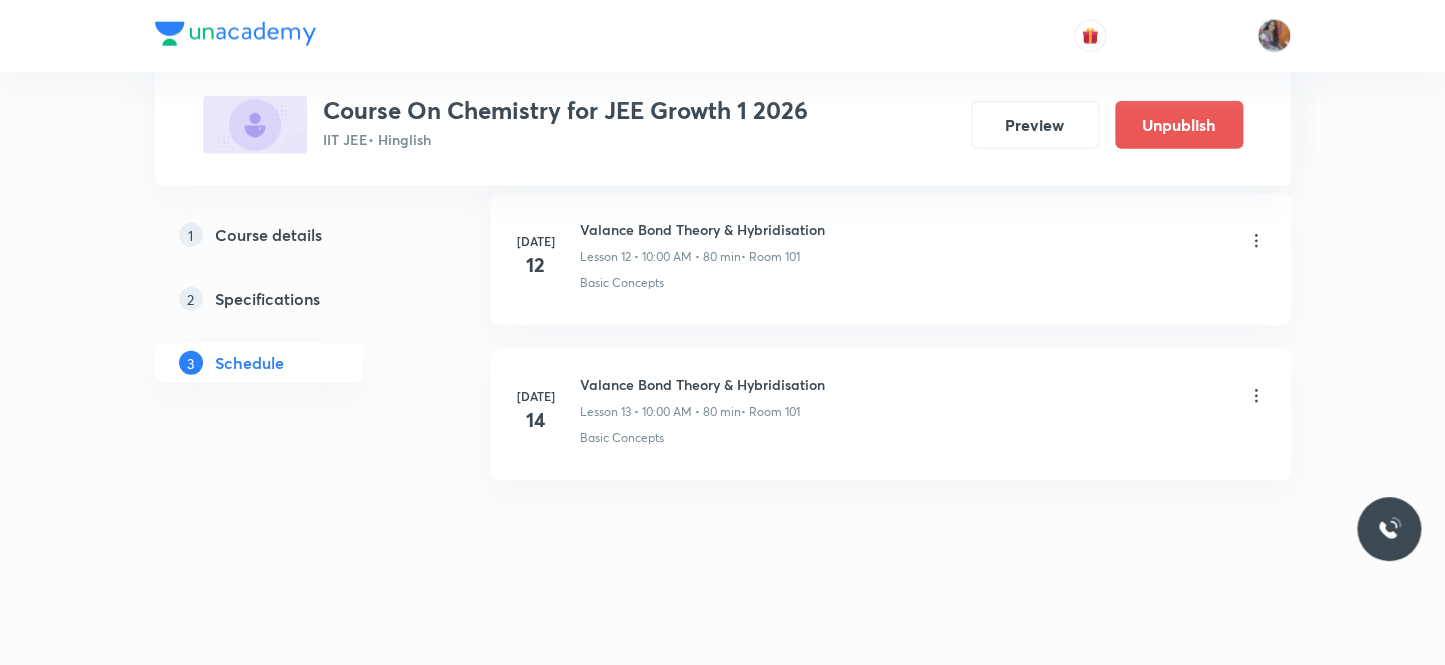 click on "Valance Bond Theory & Hybridisation" at bounding box center [702, 384] 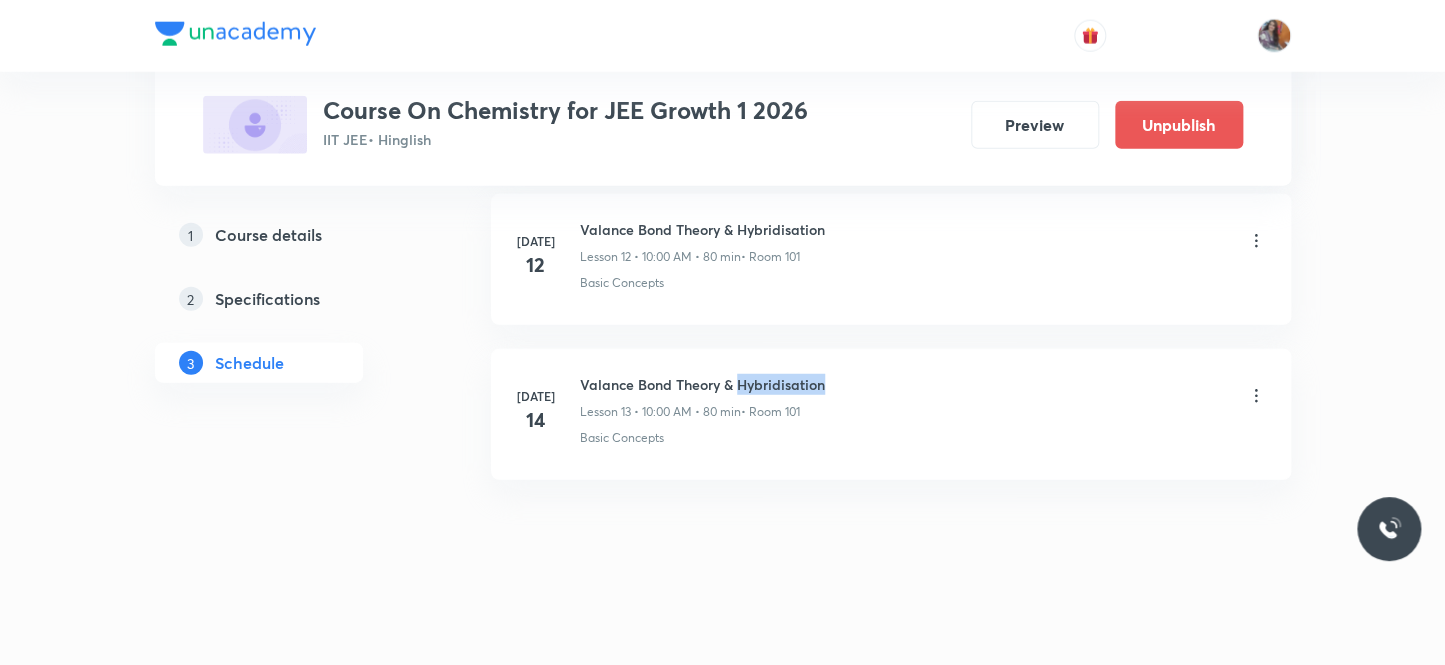 click on "Valance Bond Theory & Hybridisation" at bounding box center [702, 384] 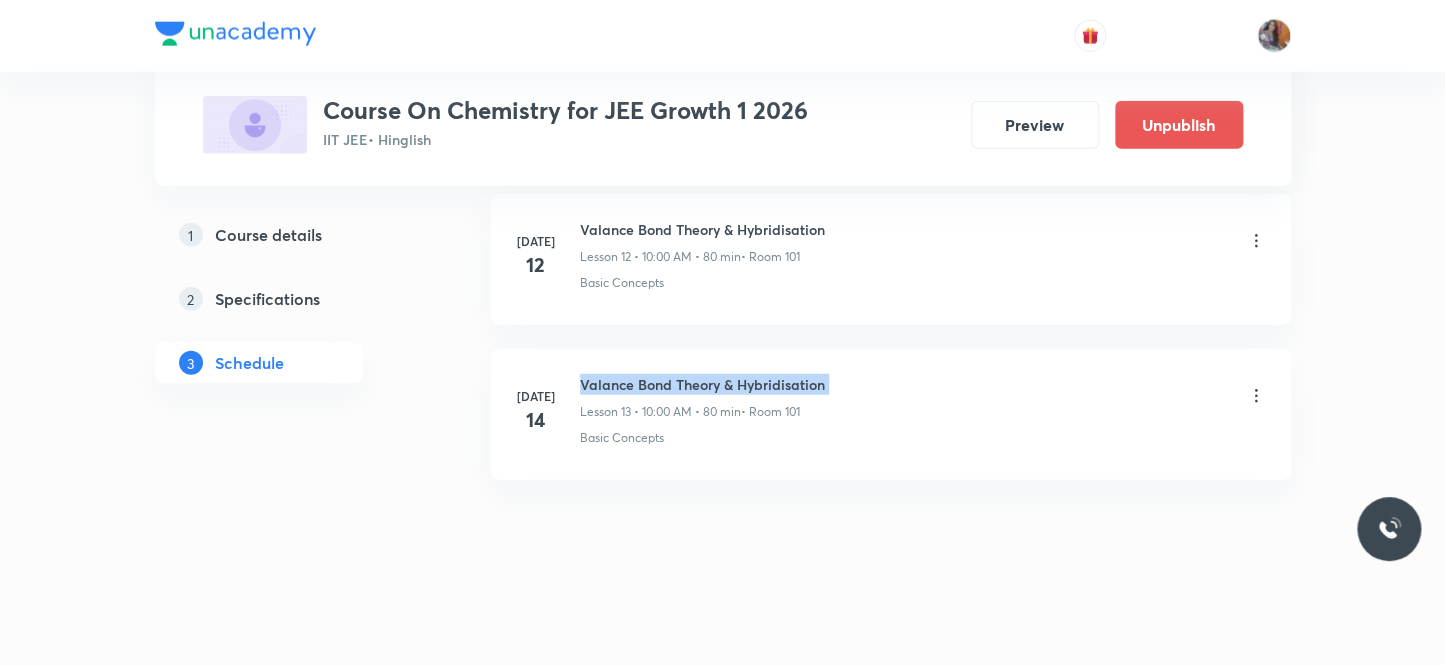 click on "Valance Bond Theory & Hybridisation" at bounding box center [702, 384] 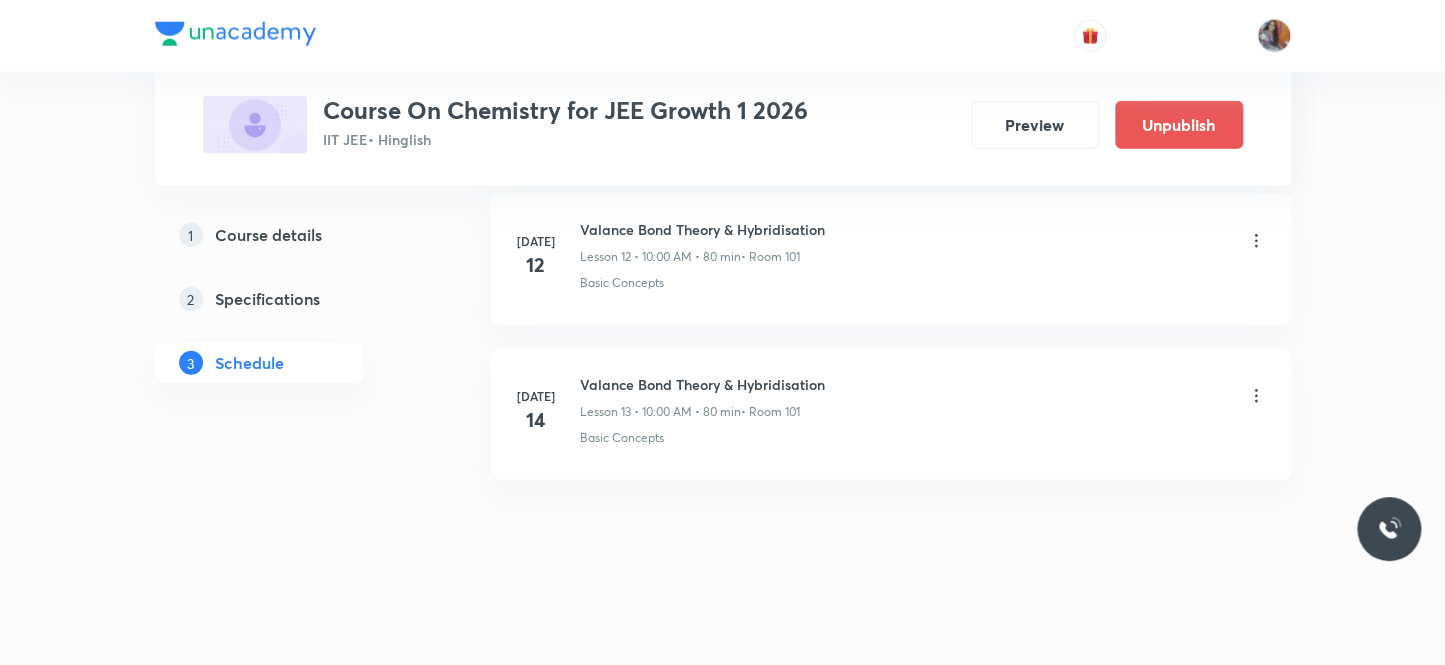scroll, scrollTop: 0, scrollLeft: 0, axis: both 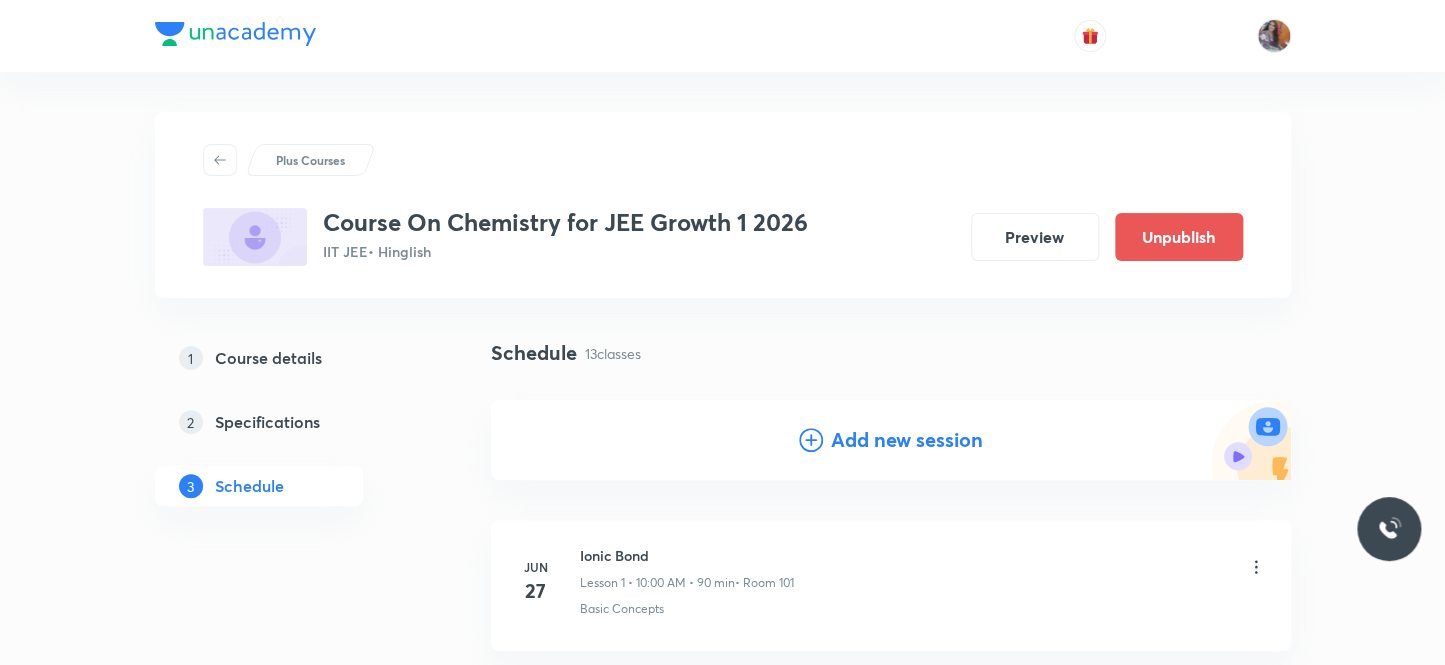 click on "Add new session" at bounding box center [907, 440] 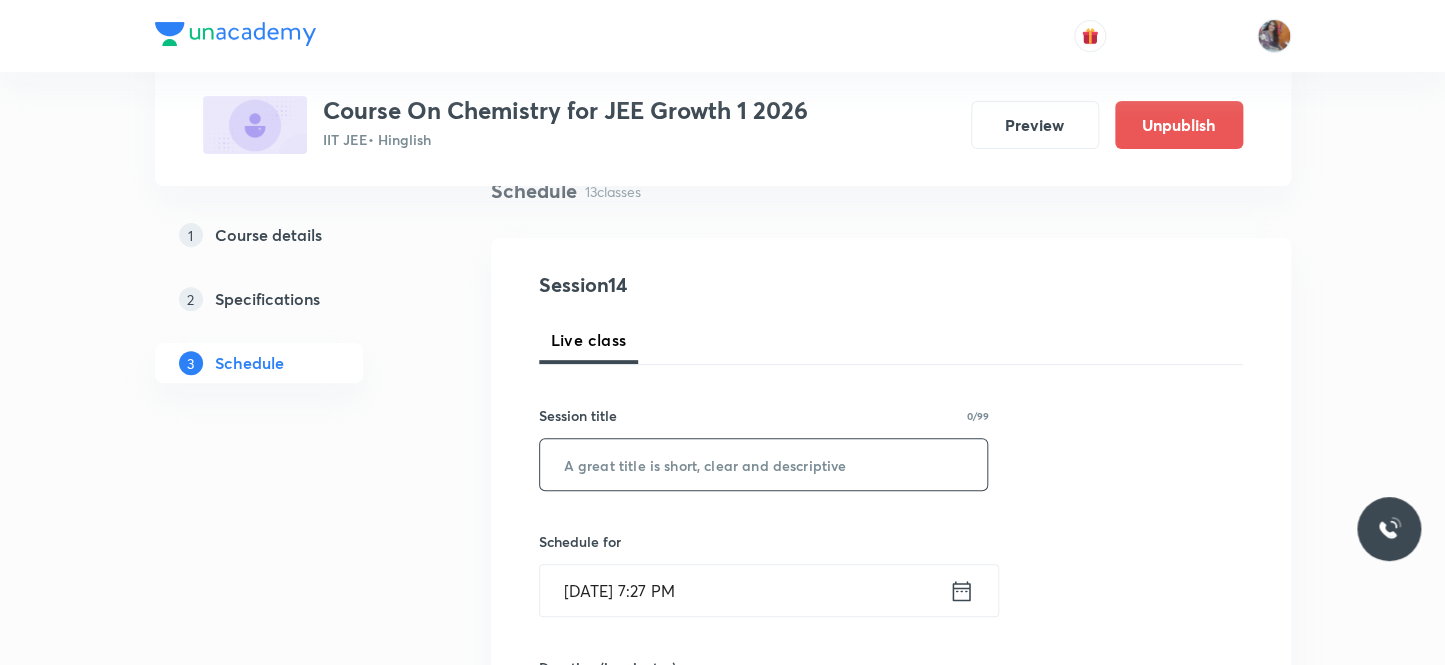 scroll, scrollTop: 181, scrollLeft: 0, axis: vertical 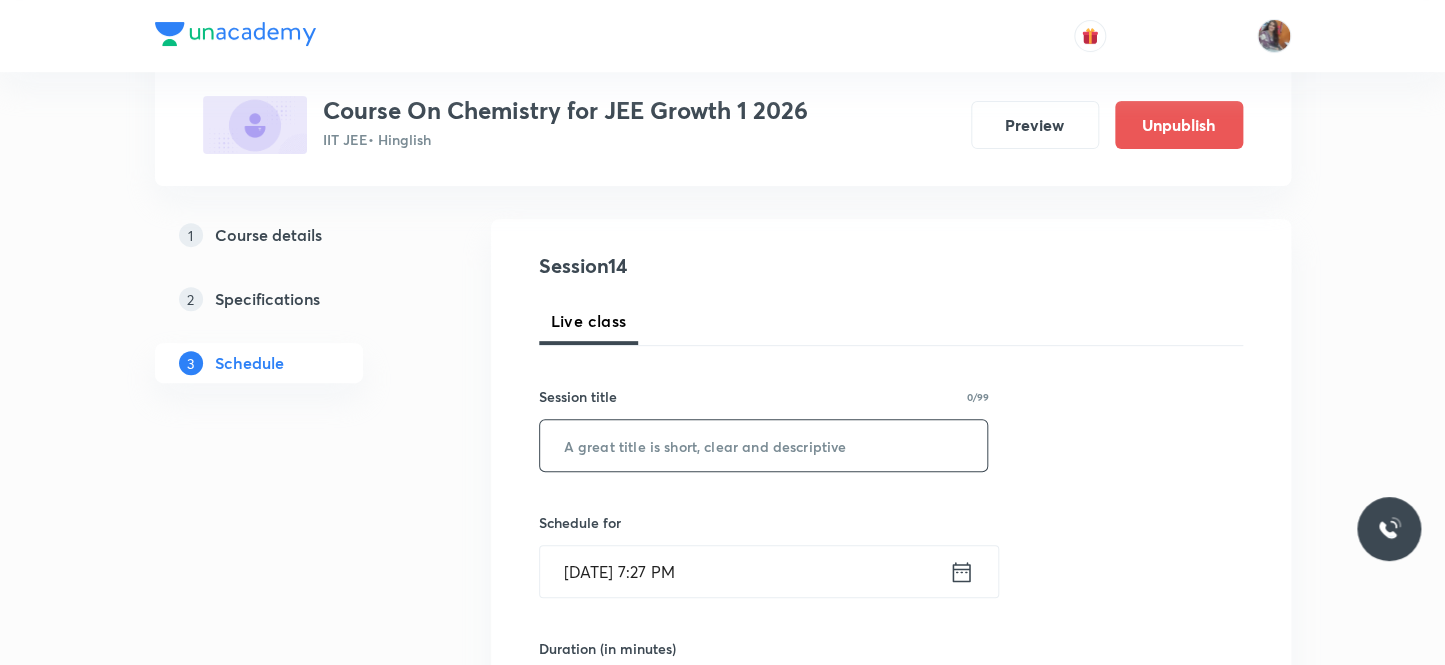 click at bounding box center [764, 445] 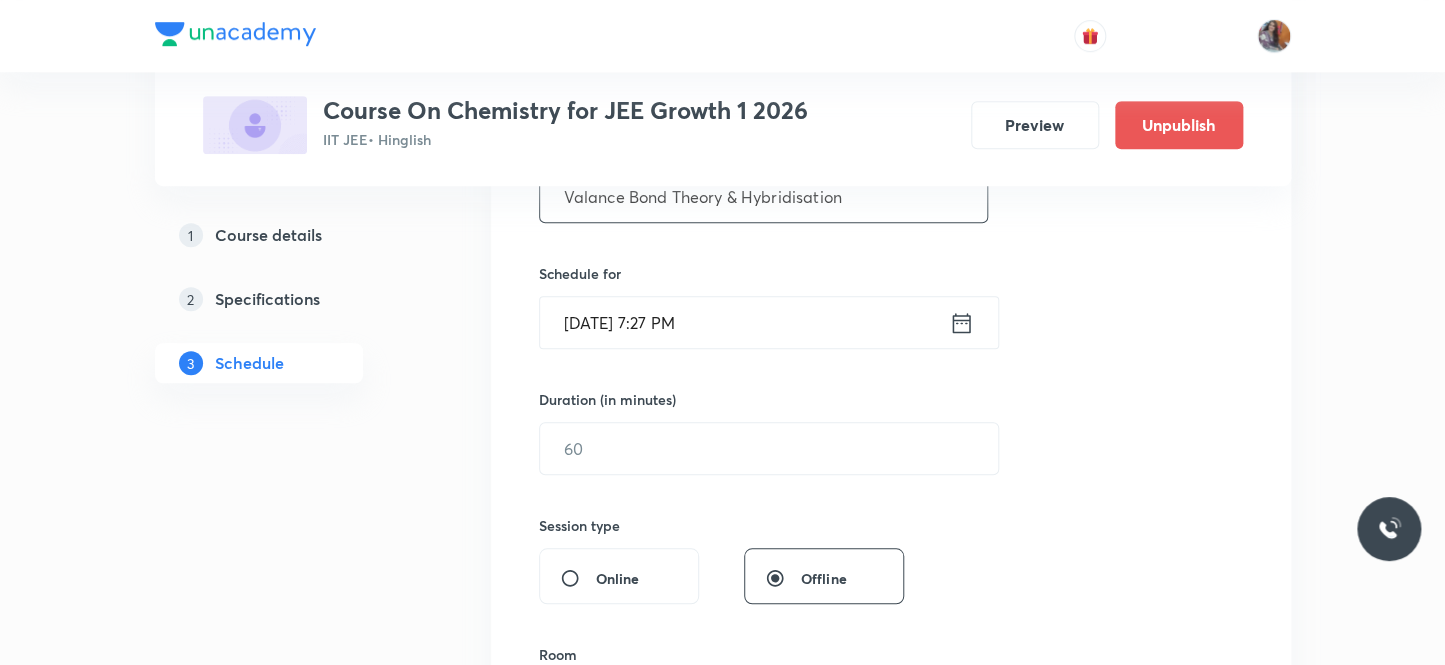 scroll, scrollTop: 454, scrollLeft: 0, axis: vertical 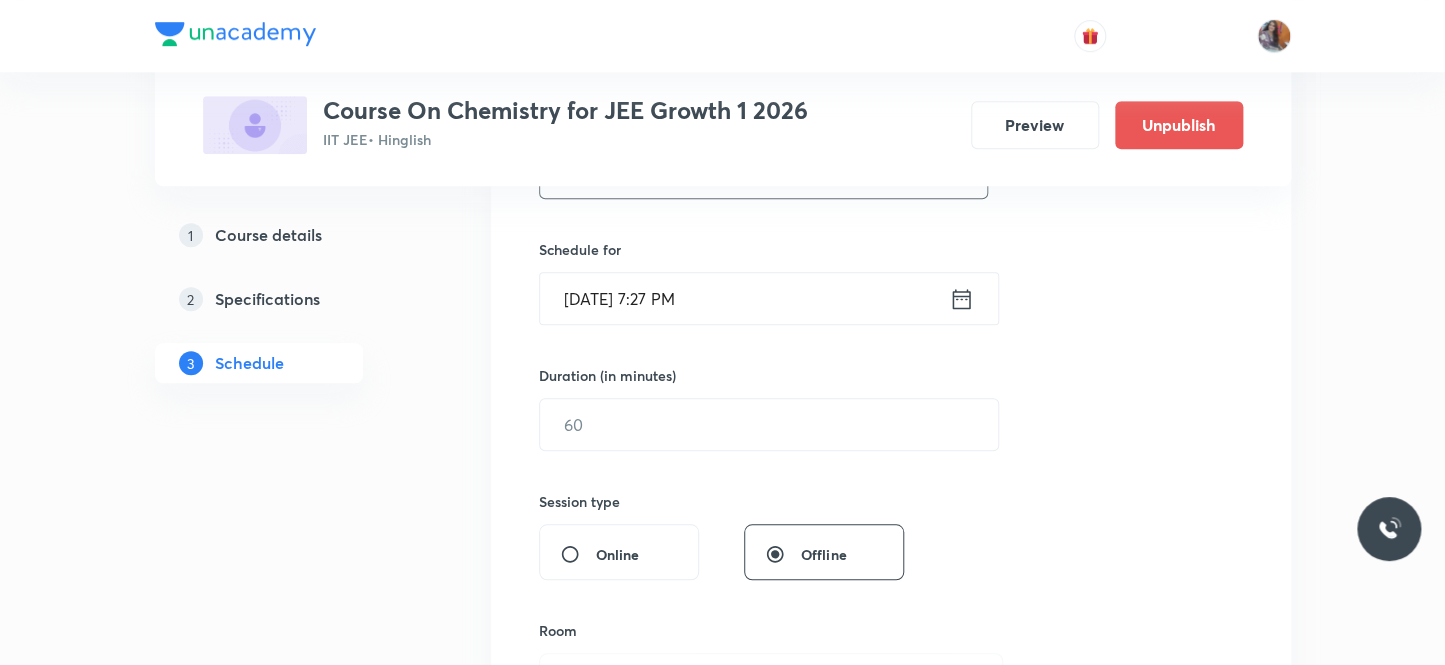 type on "Valance Bond Theory & Hybridisation" 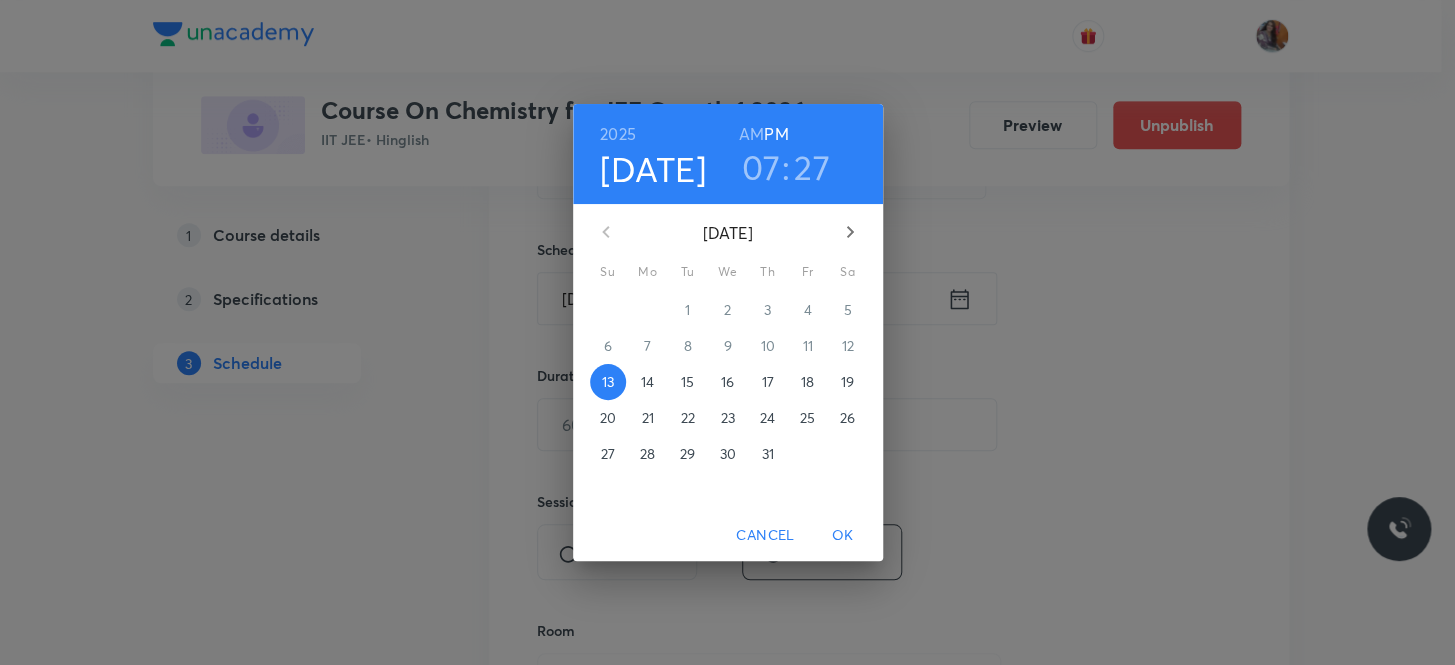 click on "14" at bounding box center (647, 382) 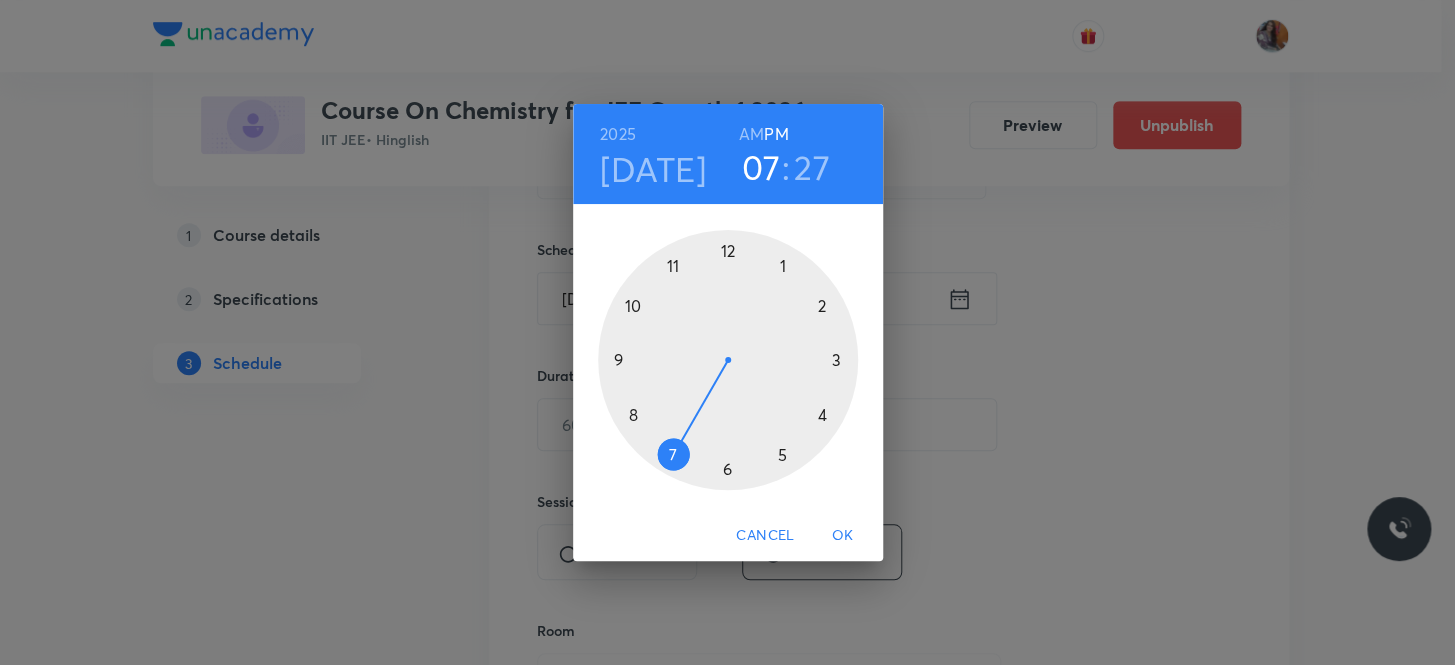 click on "AM" at bounding box center (751, 134) 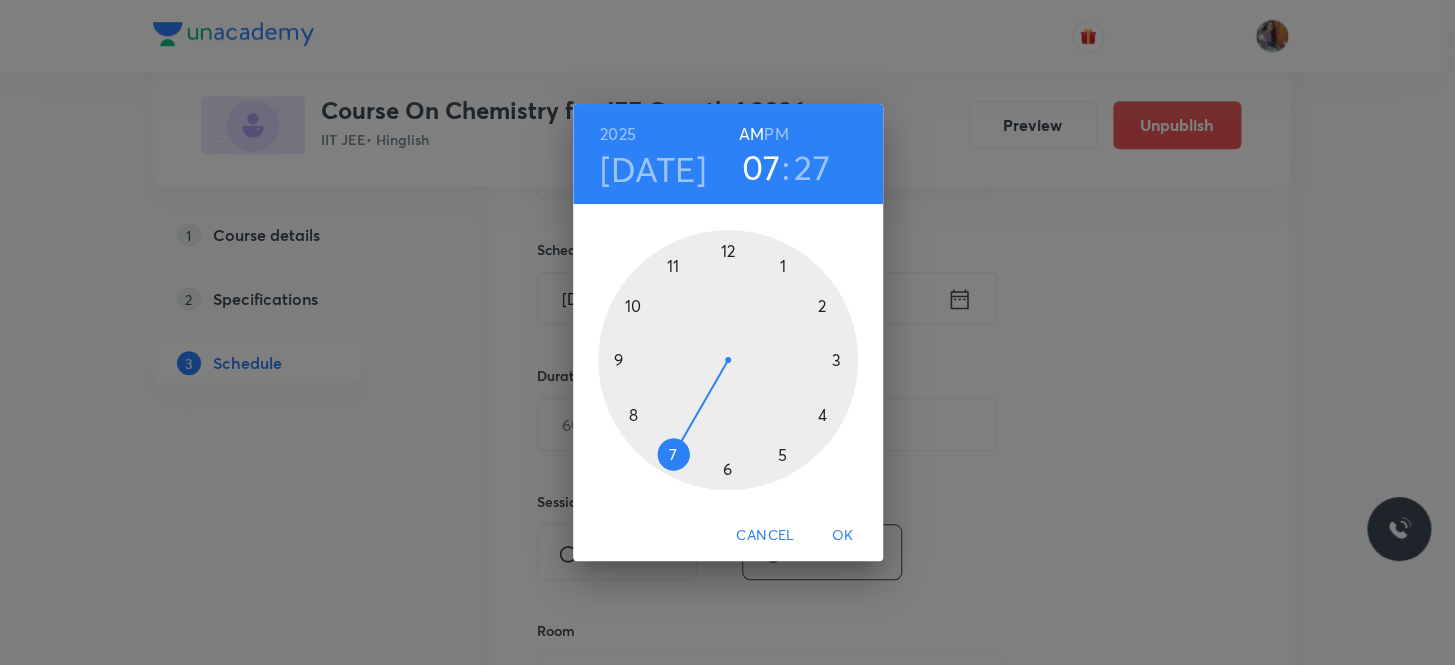 click at bounding box center [728, 360] 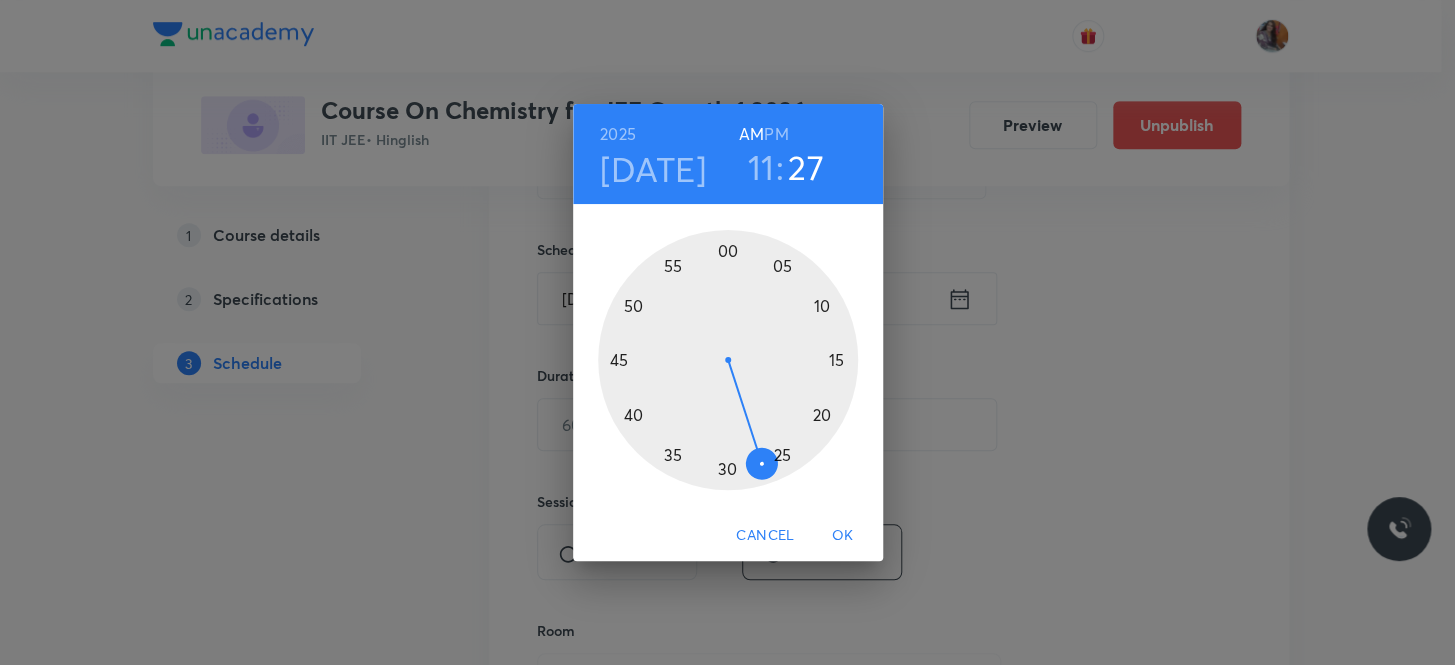 click at bounding box center (728, 360) 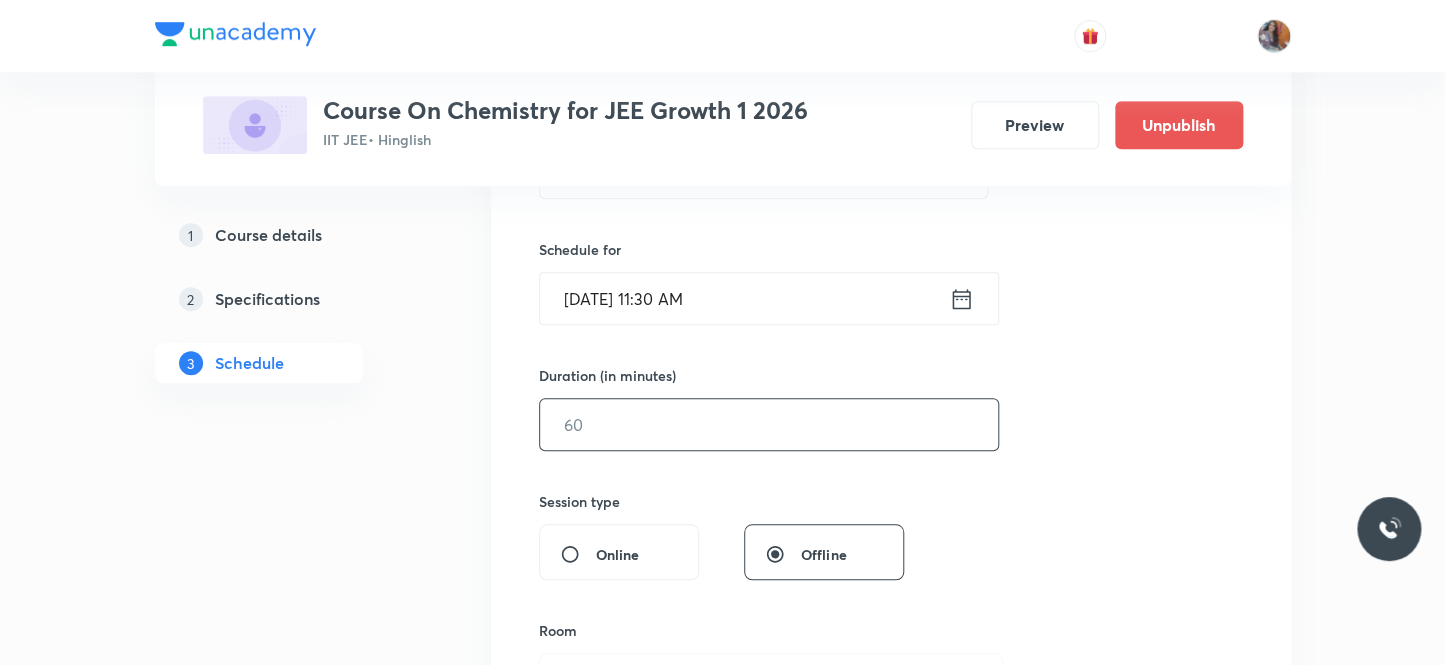 click at bounding box center [769, 424] 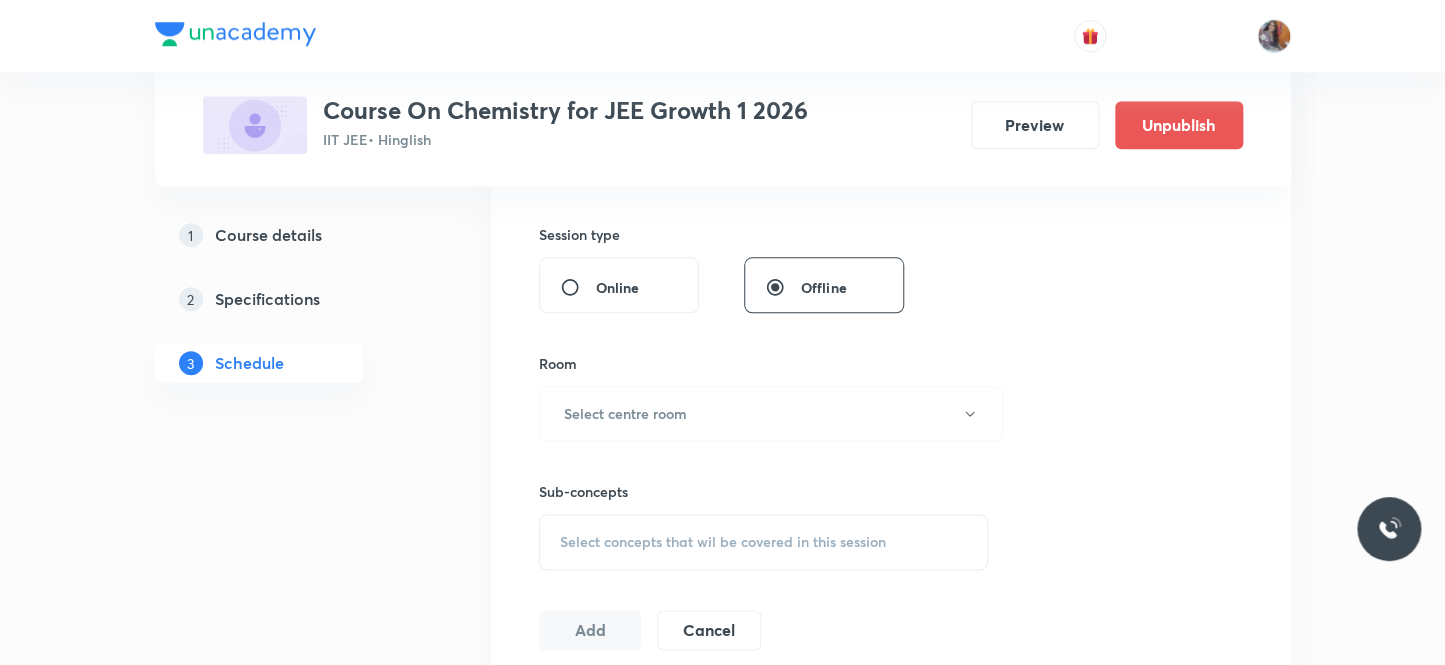 scroll, scrollTop: 727, scrollLeft: 0, axis: vertical 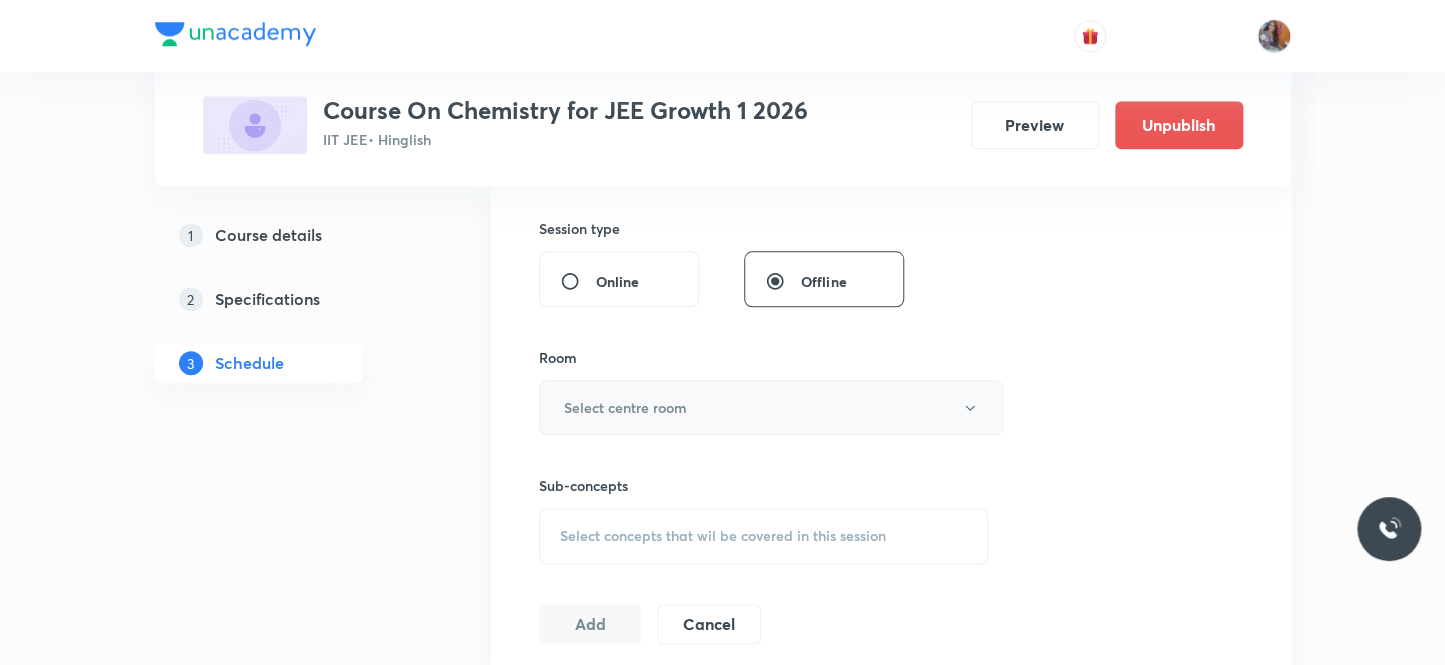 type on "80" 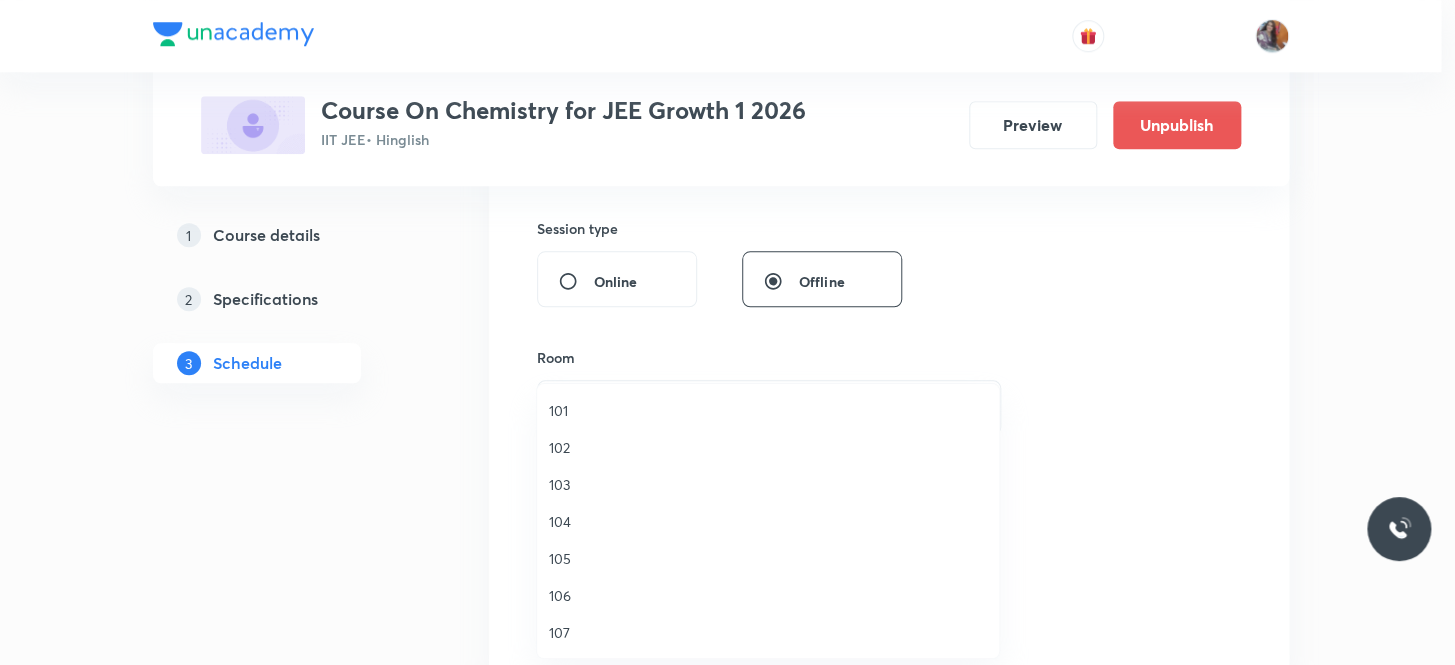 click on "101" at bounding box center [768, 410] 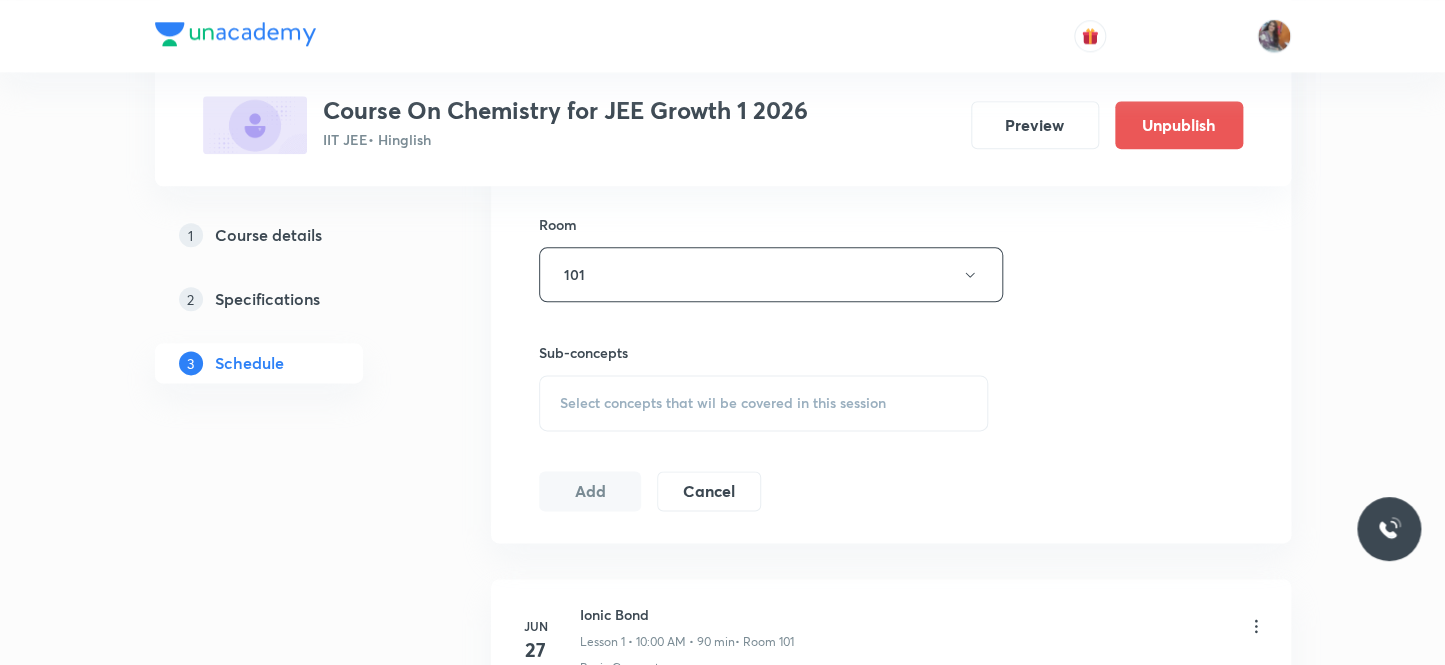 scroll, scrollTop: 909, scrollLeft: 0, axis: vertical 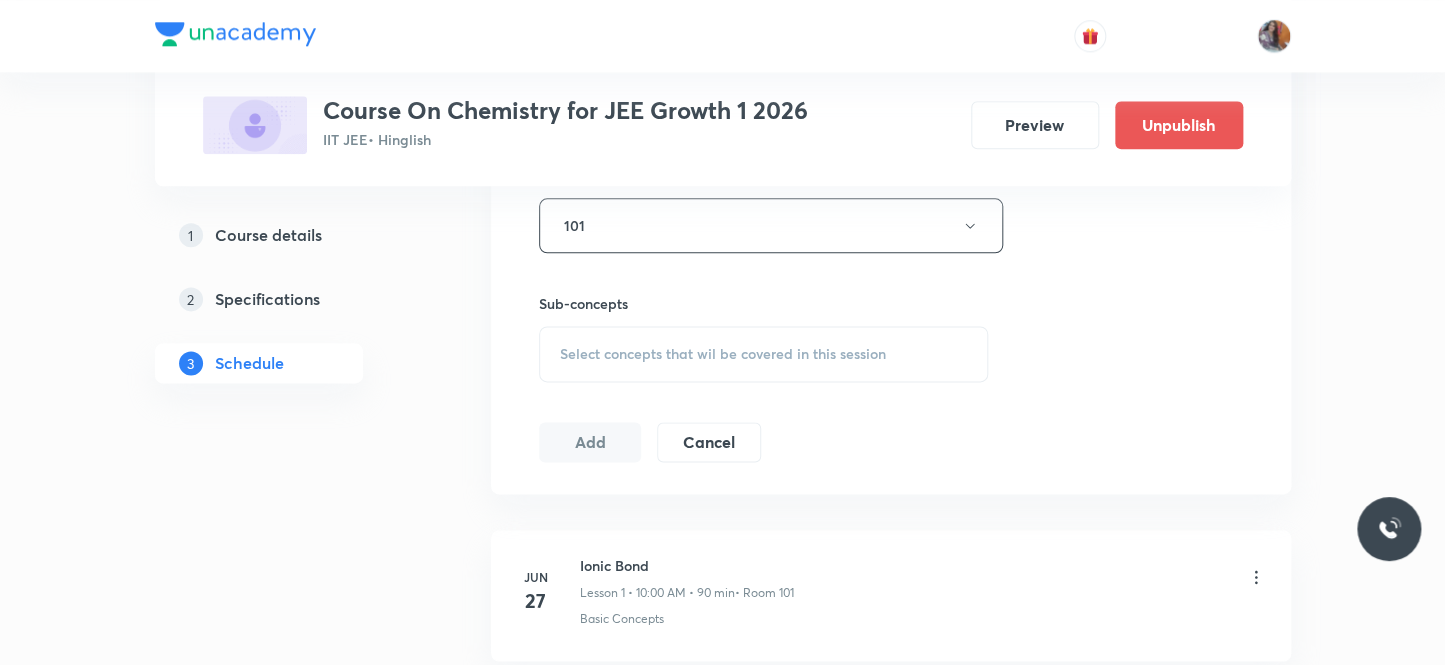 click on "Select concepts that wil be covered in this session" at bounding box center (764, 354) 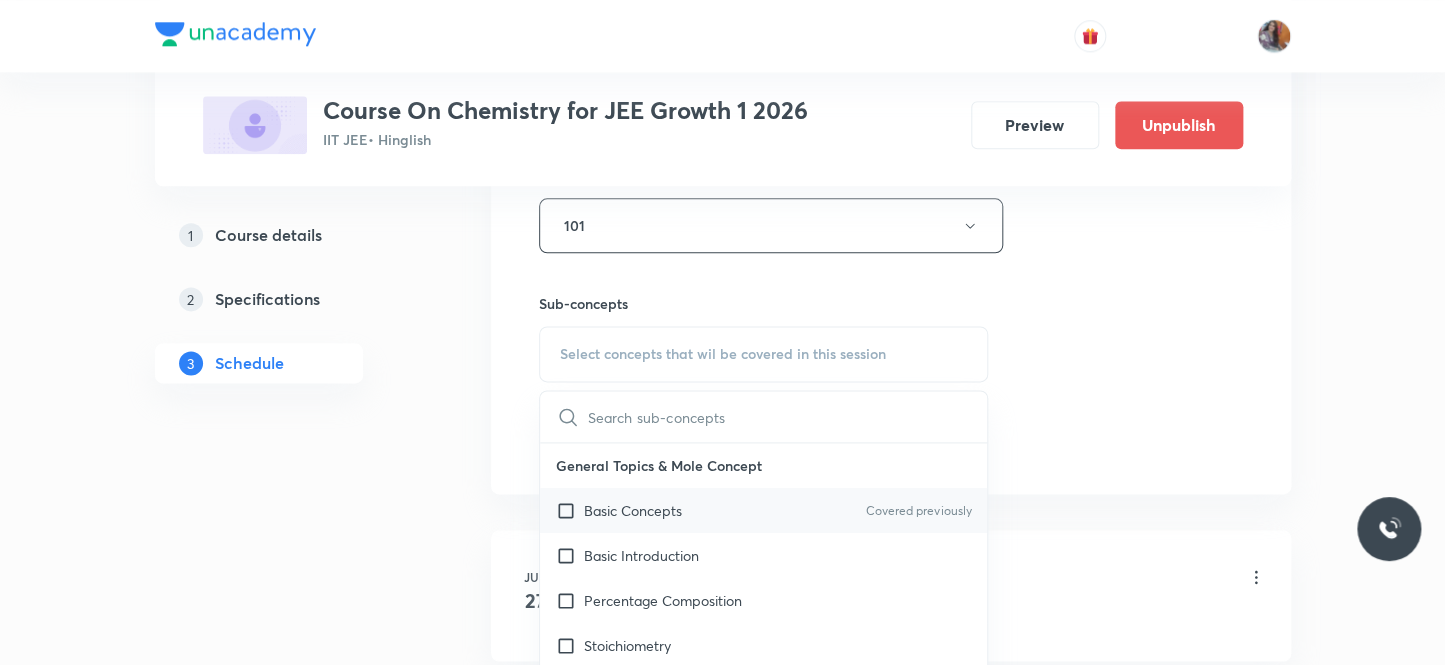 click at bounding box center (570, 510) 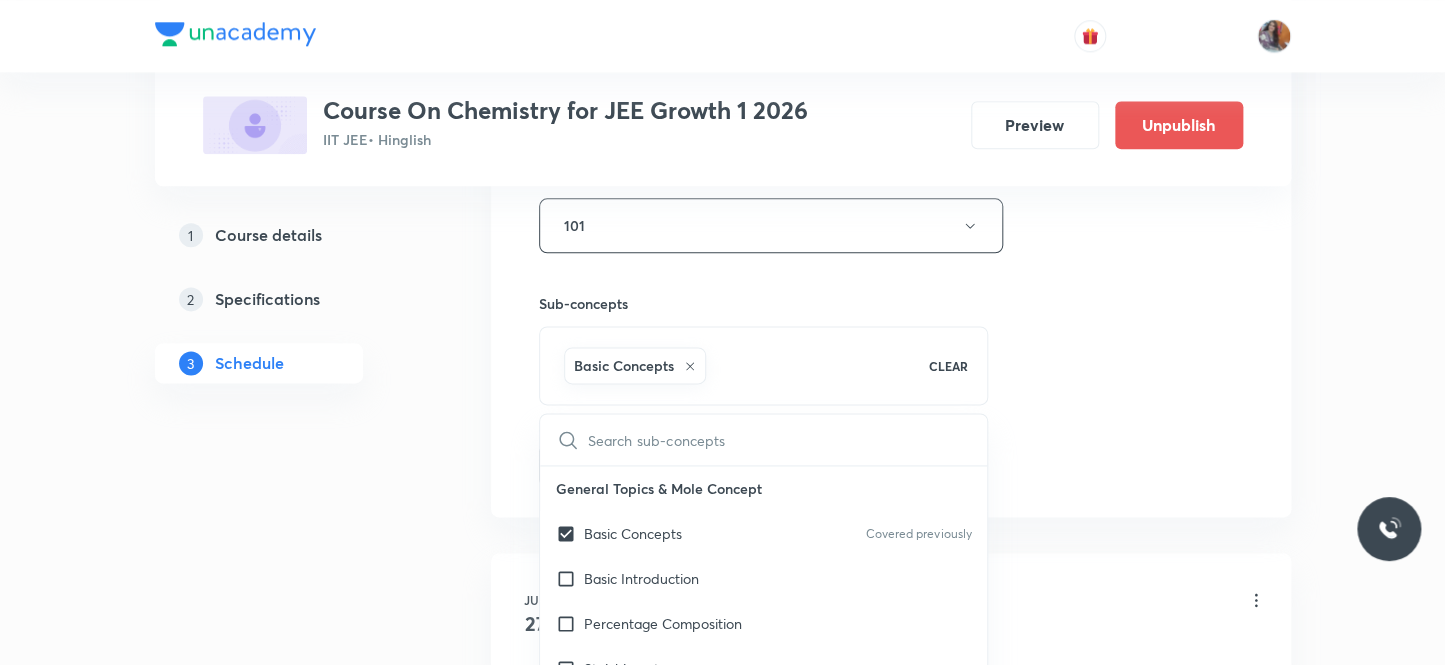 click on "1 Course details 2 Specifications 3 Schedule" at bounding box center [291, 1062] 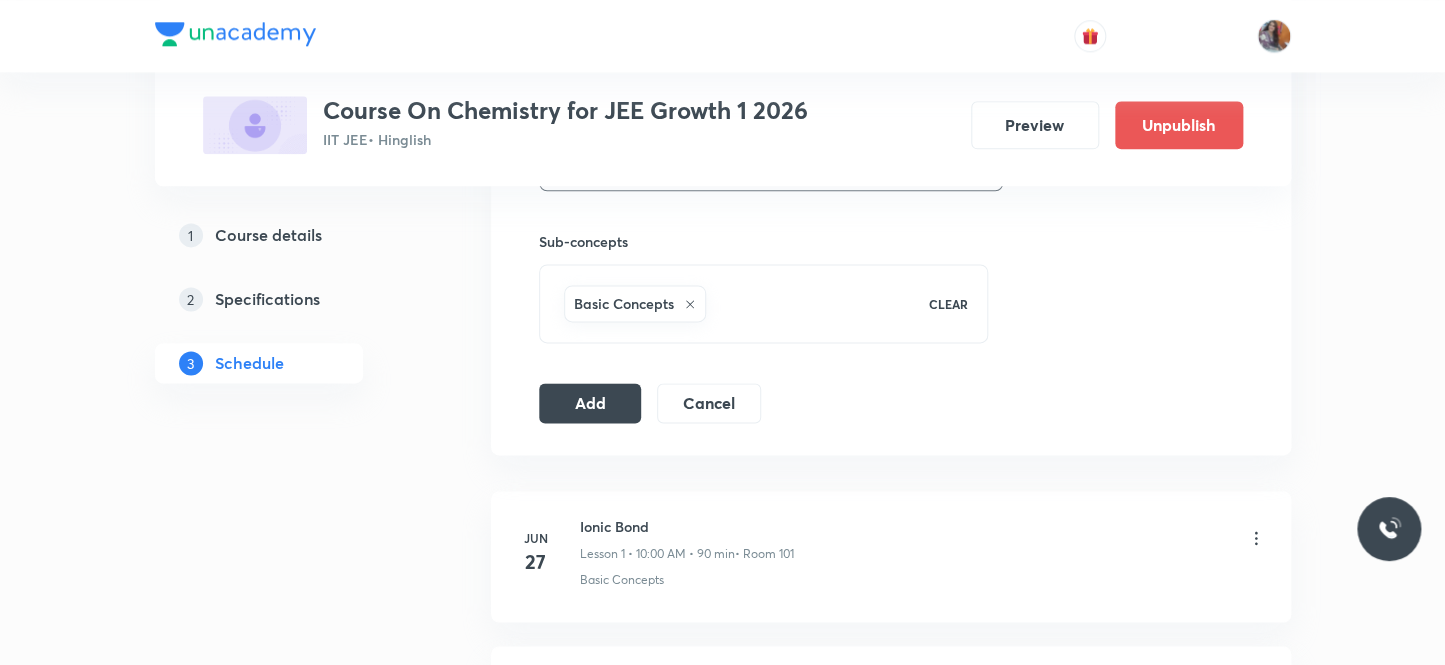 scroll, scrollTop: 1000, scrollLeft: 0, axis: vertical 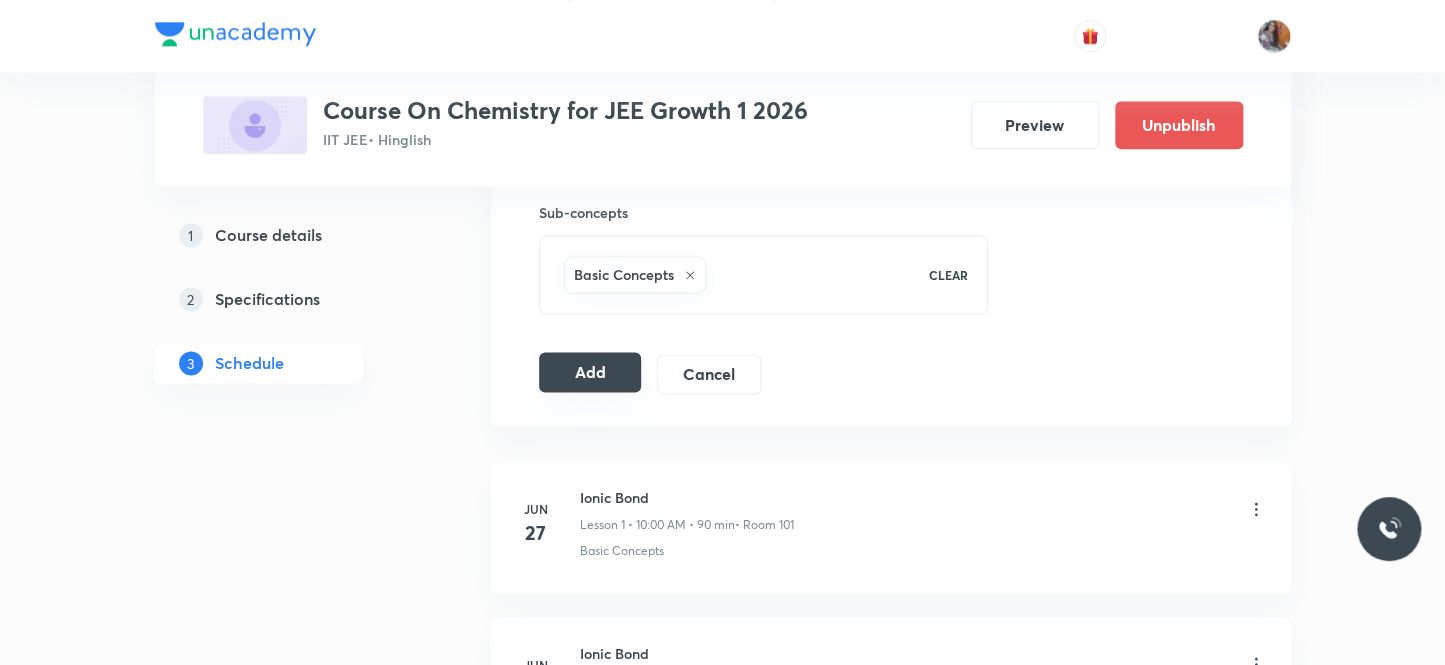 click on "Add" at bounding box center (590, 372) 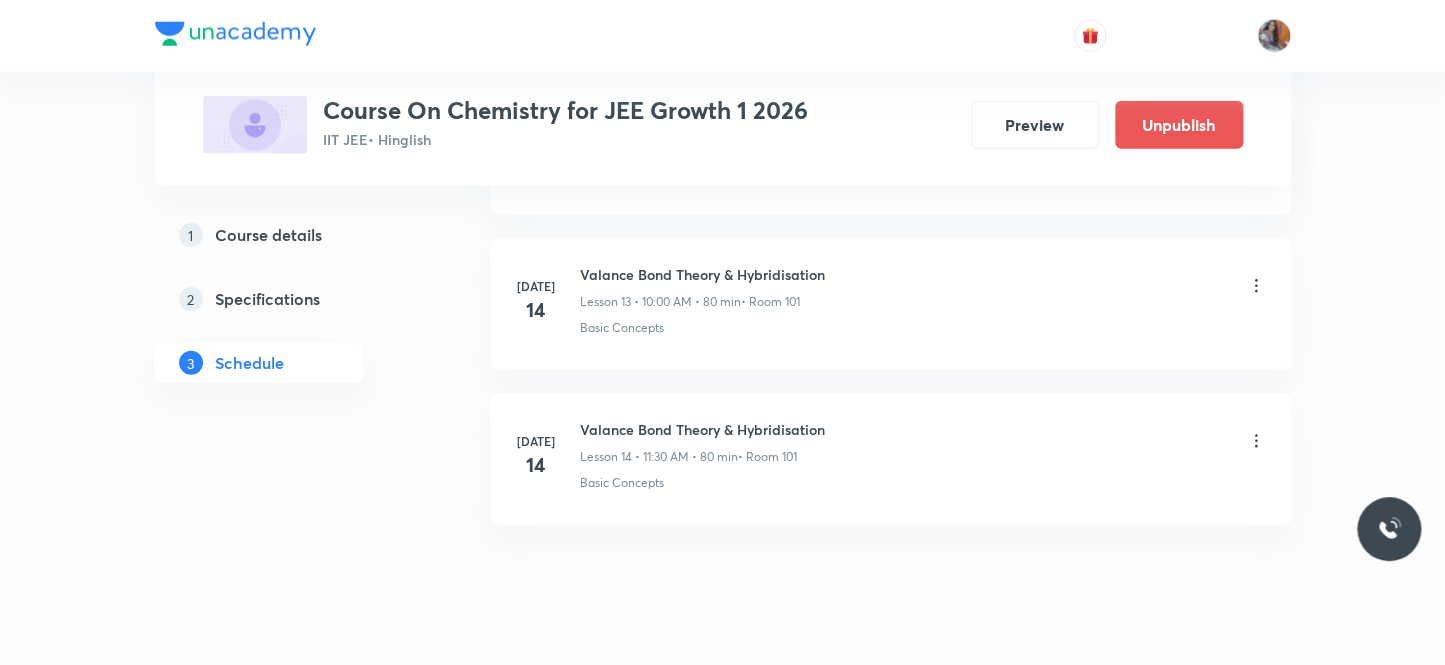 scroll, scrollTop: 2186, scrollLeft: 0, axis: vertical 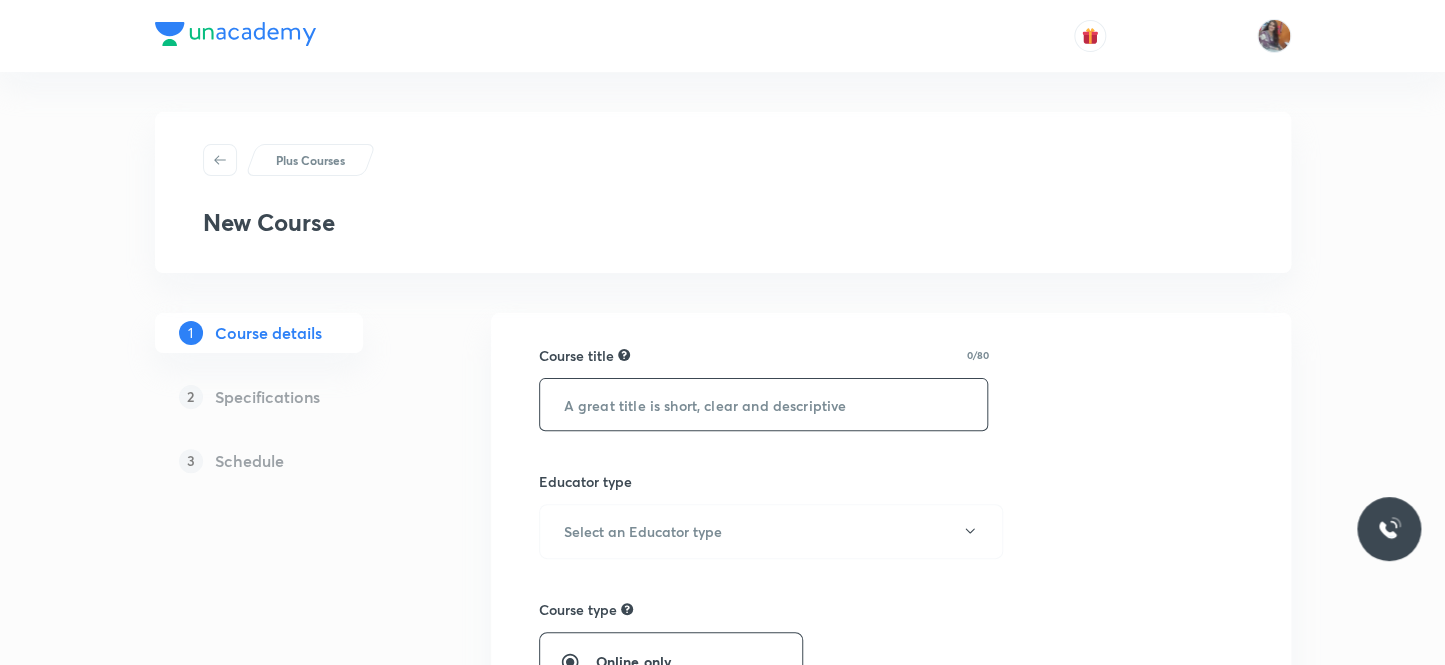 click at bounding box center [764, 404] 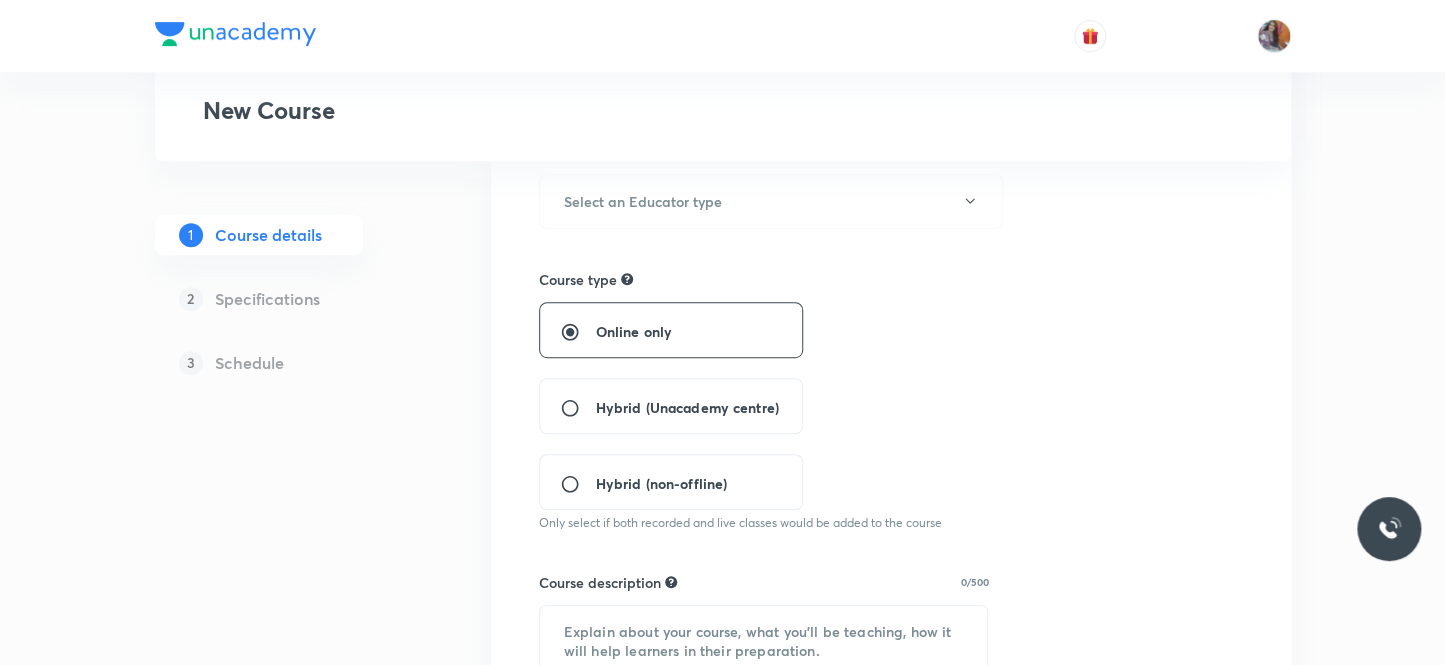 scroll, scrollTop: 272, scrollLeft: 0, axis: vertical 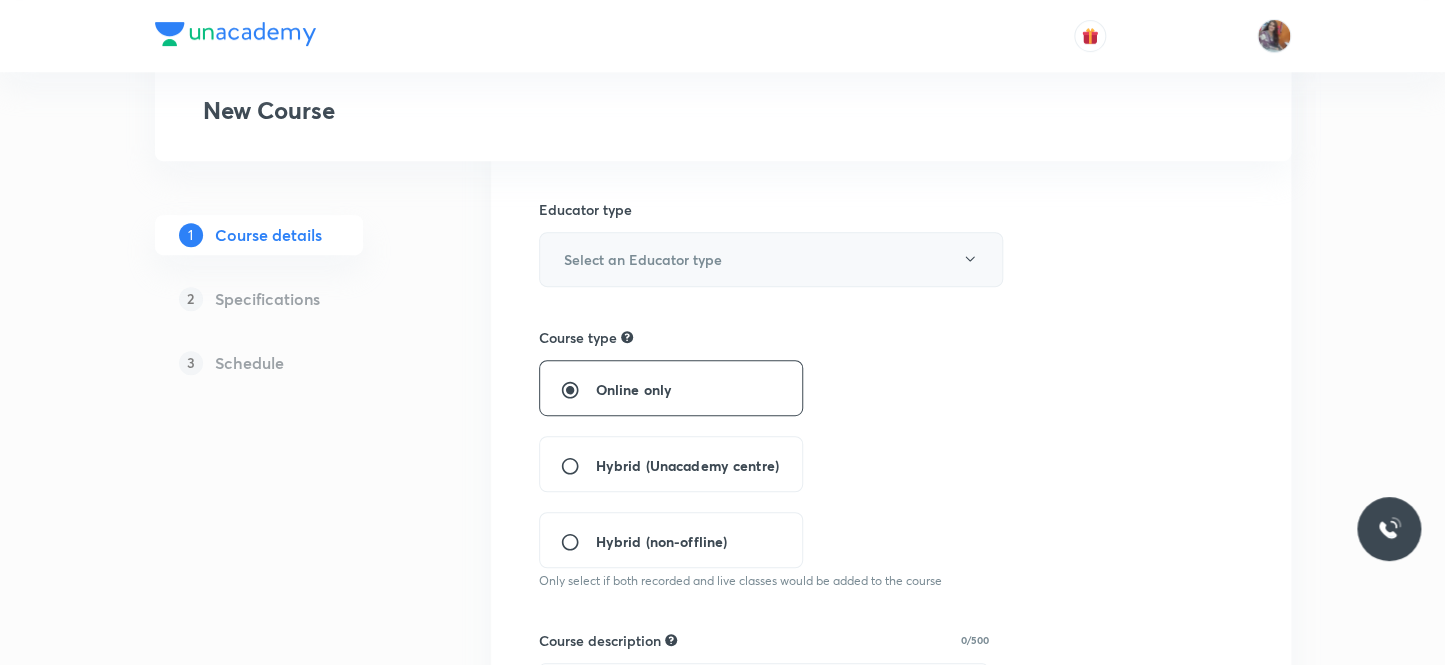 type on "SOCIAL SCIENCE" 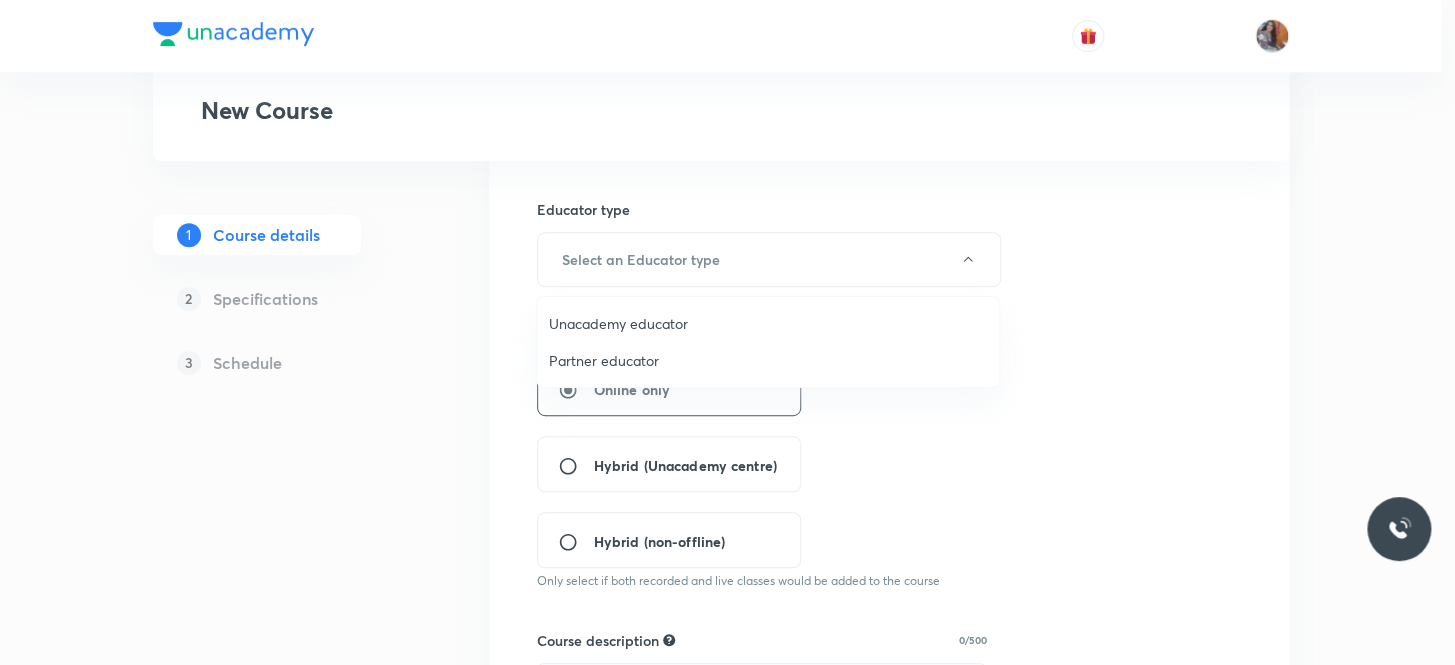 click on "Unacademy educator" at bounding box center [768, 323] 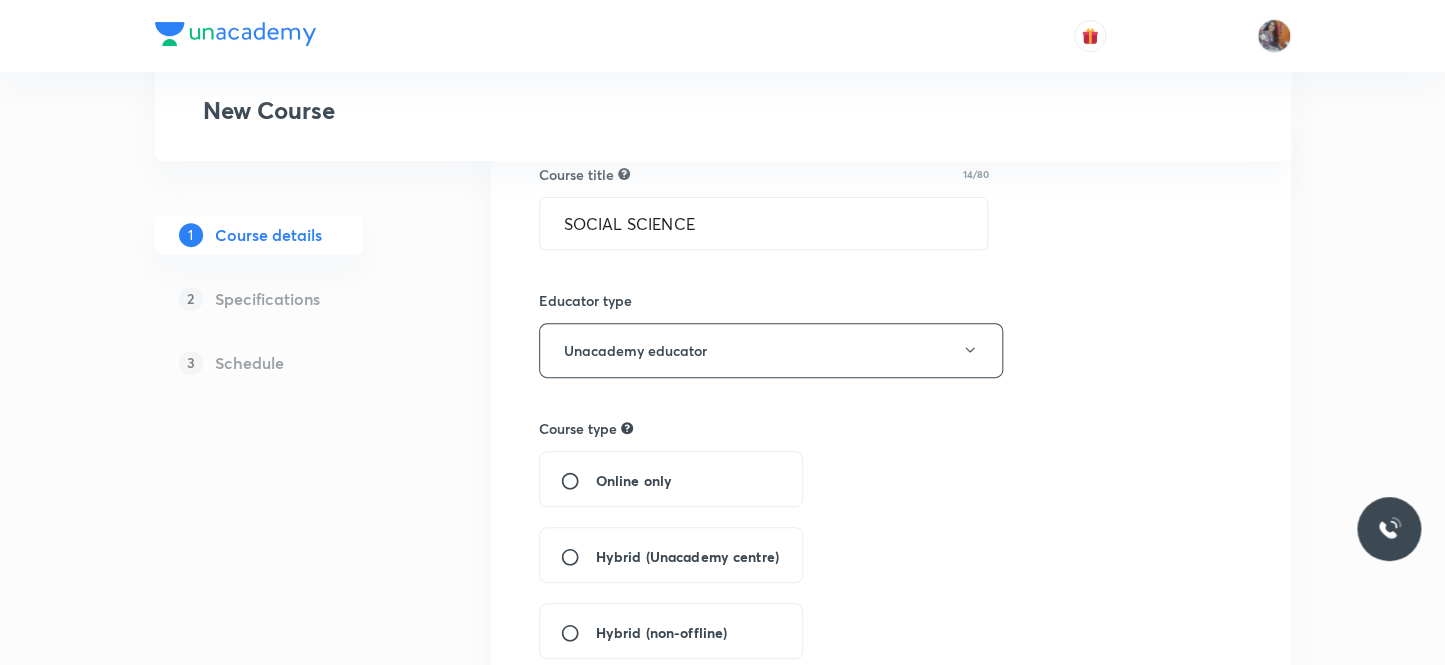 scroll, scrollTop: 0, scrollLeft: 0, axis: both 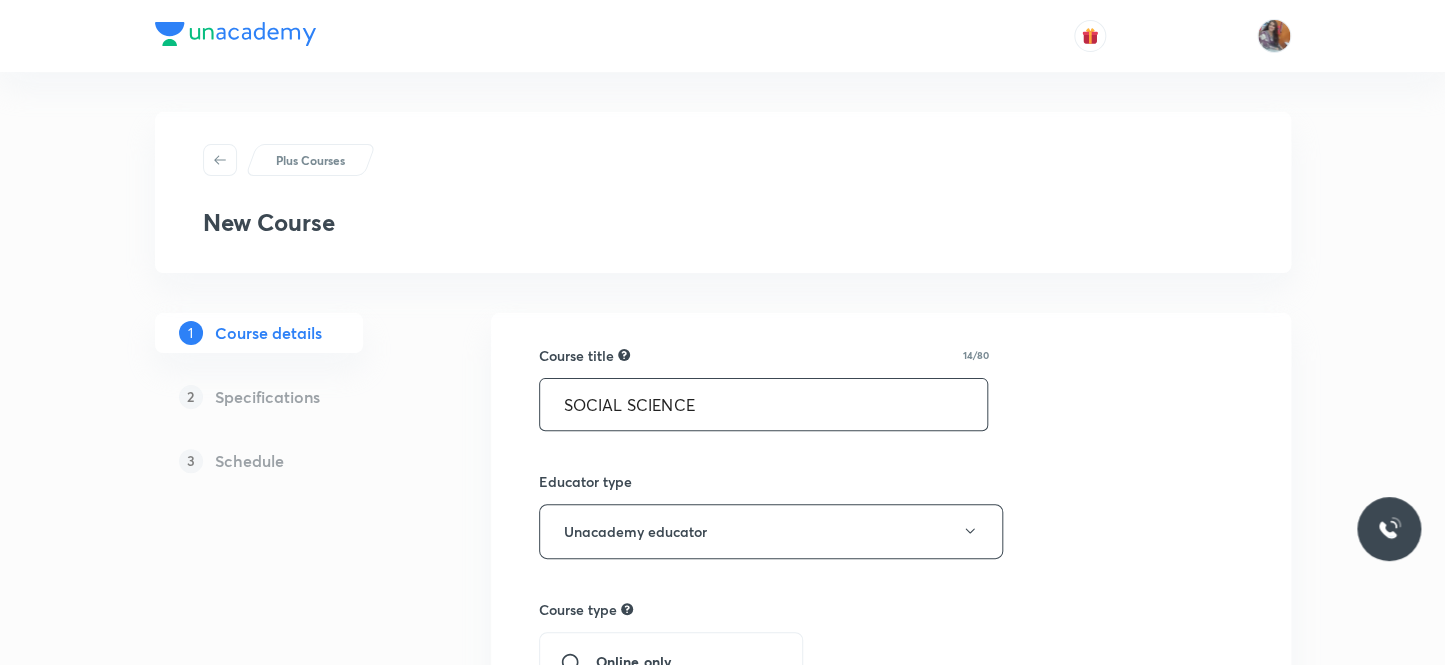 click on "SOCIAL SCIENCE" at bounding box center (764, 404) 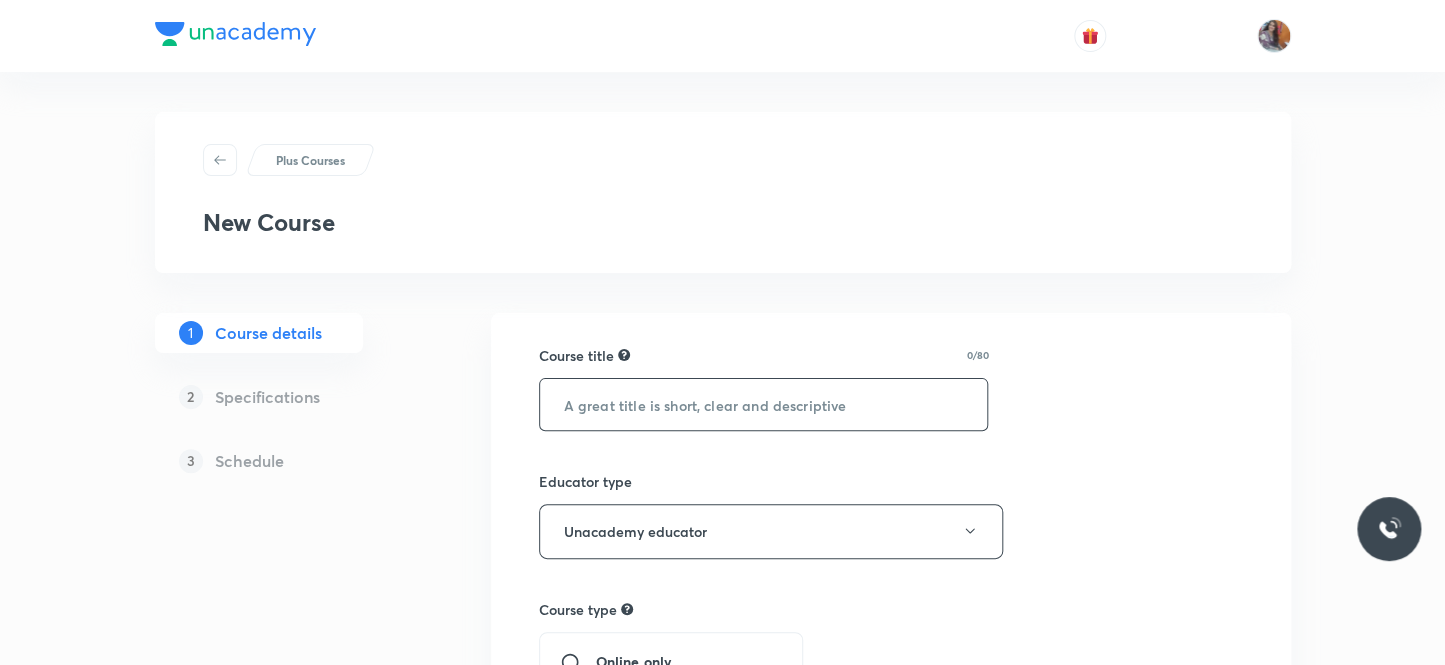 paste on "Course On Social Science for Foundation Class VIII 1 2026" 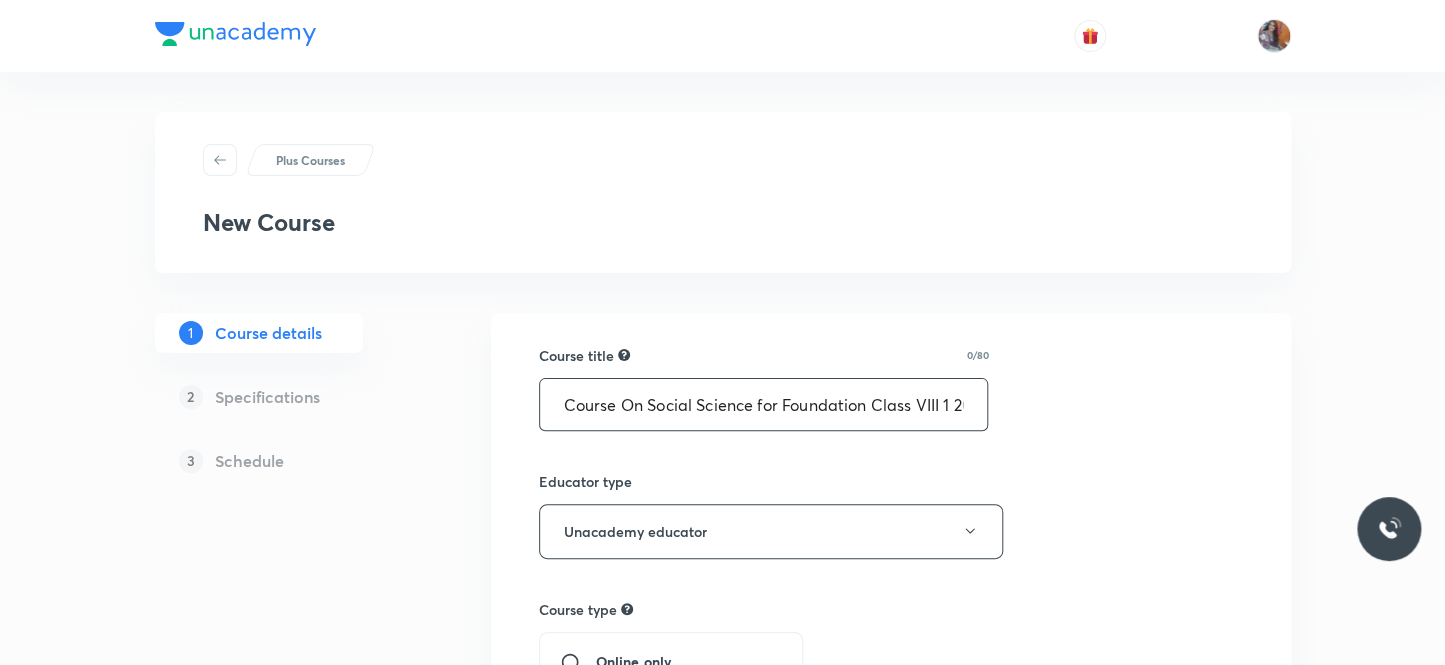 scroll, scrollTop: 0, scrollLeft: 31, axis: horizontal 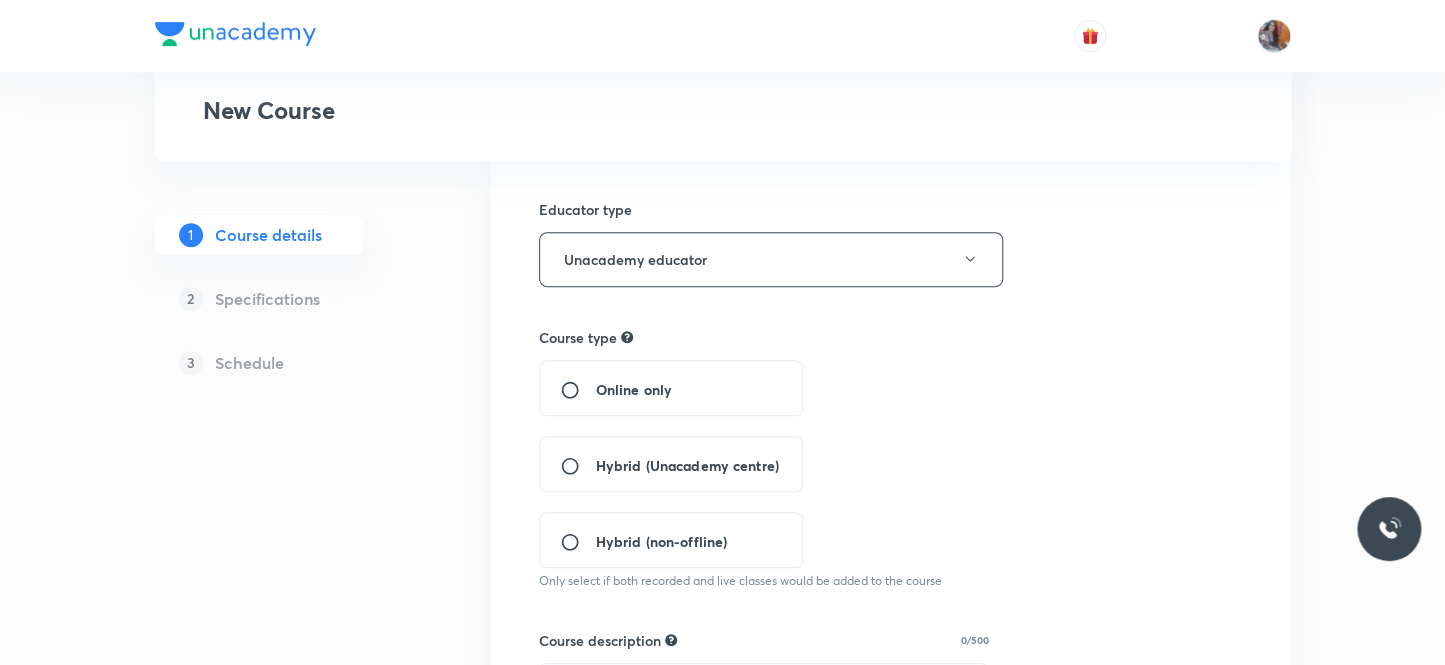 type on "Course On Social Science for Foundation Class VIII 1 2026" 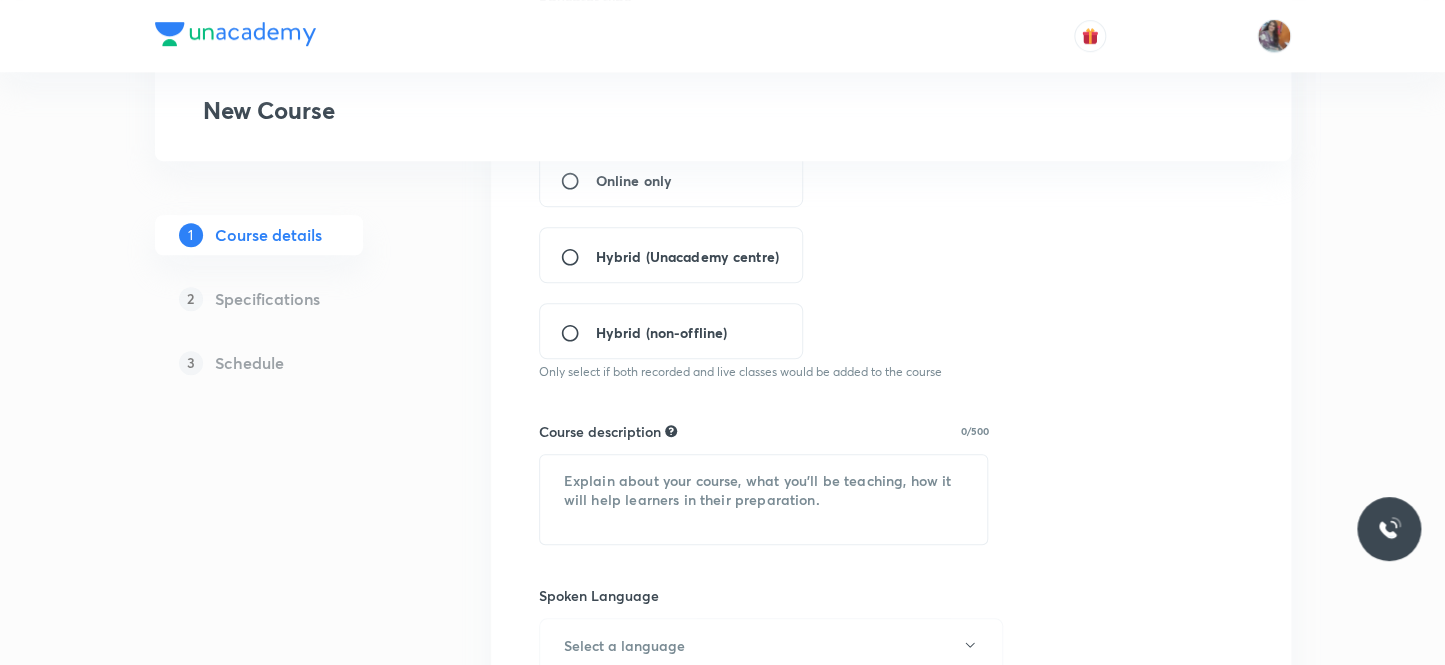 scroll, scrollTop: 454, scrollLeft: 0, axis: vertical 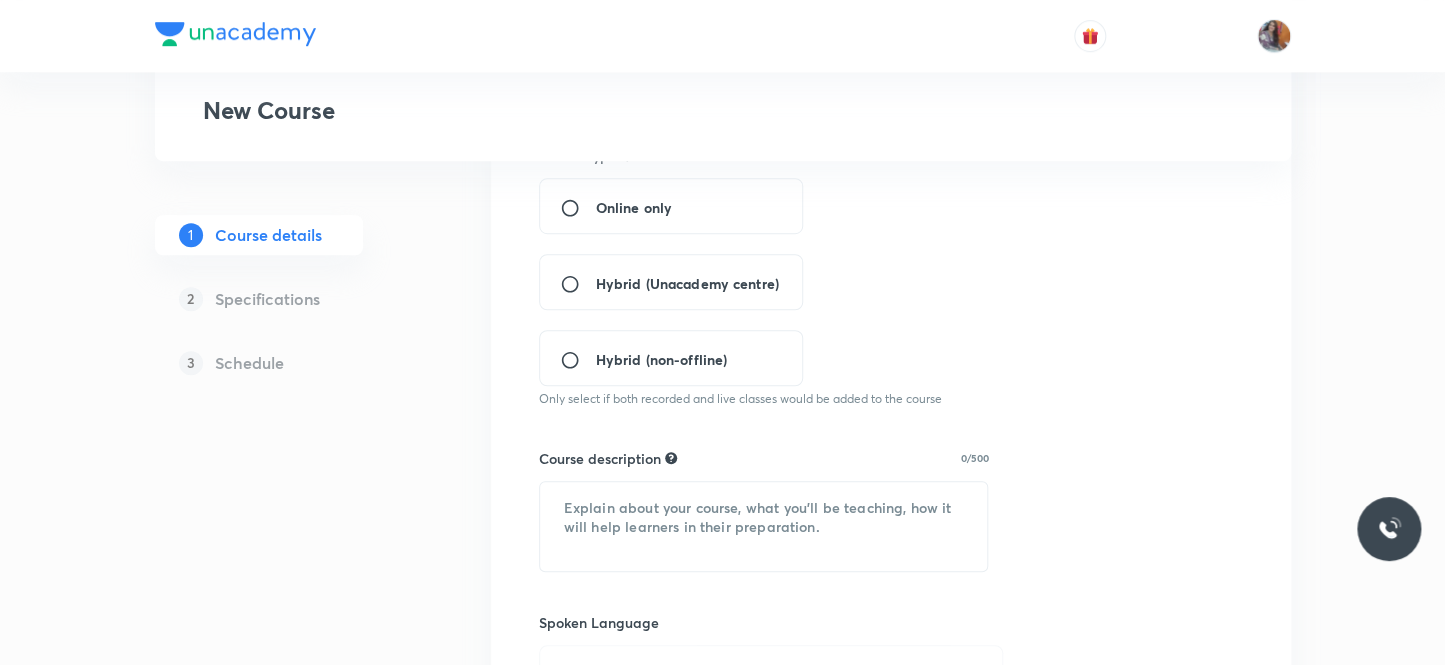 click on "Hybrid (Unacademy centre)" at bounding box center [578, 284] 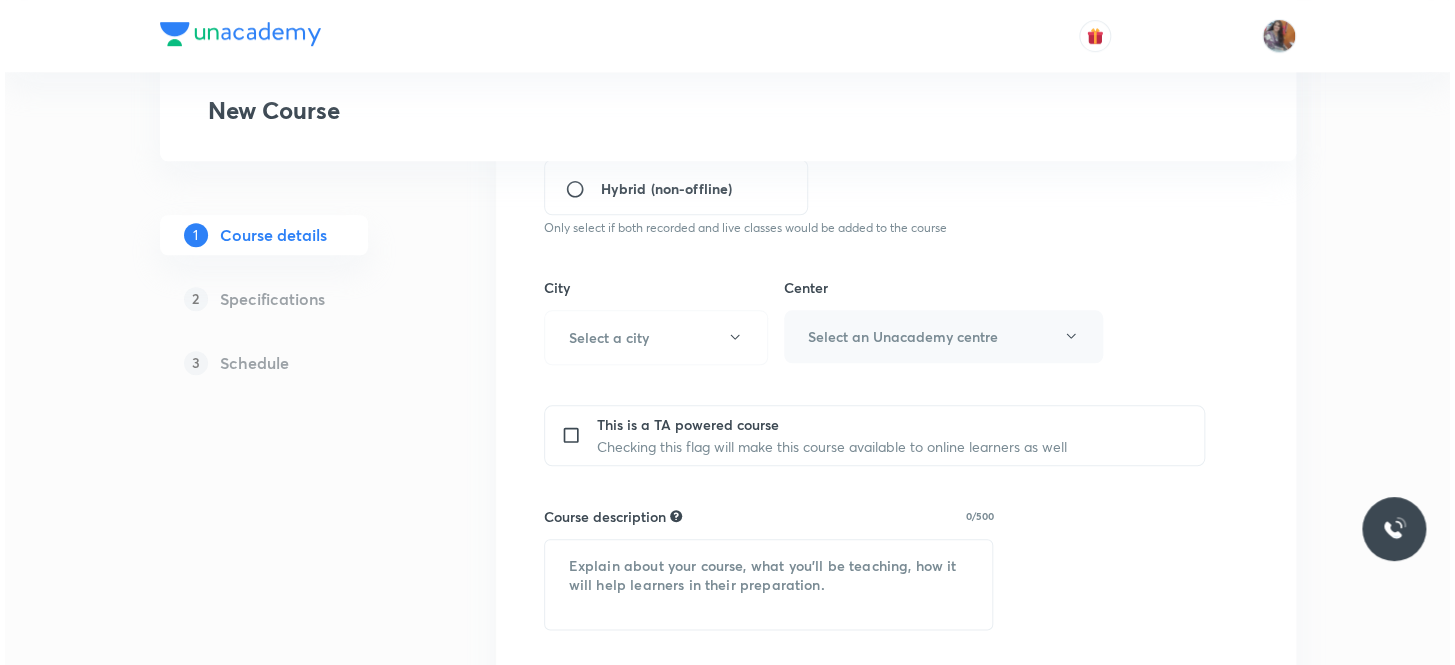scroll, scrollTop: 636, scrollLeft: 0, axis: vertical 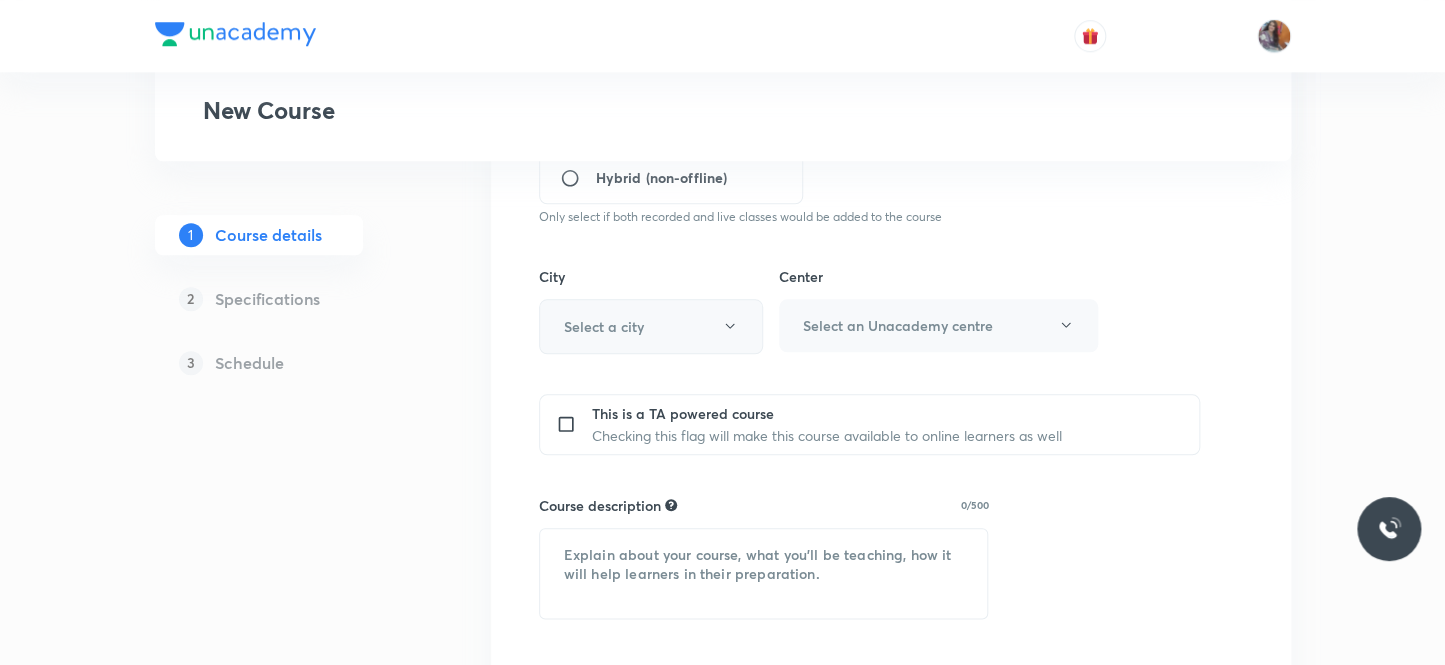 click on "Select a city" at bounding box center (604, 326) 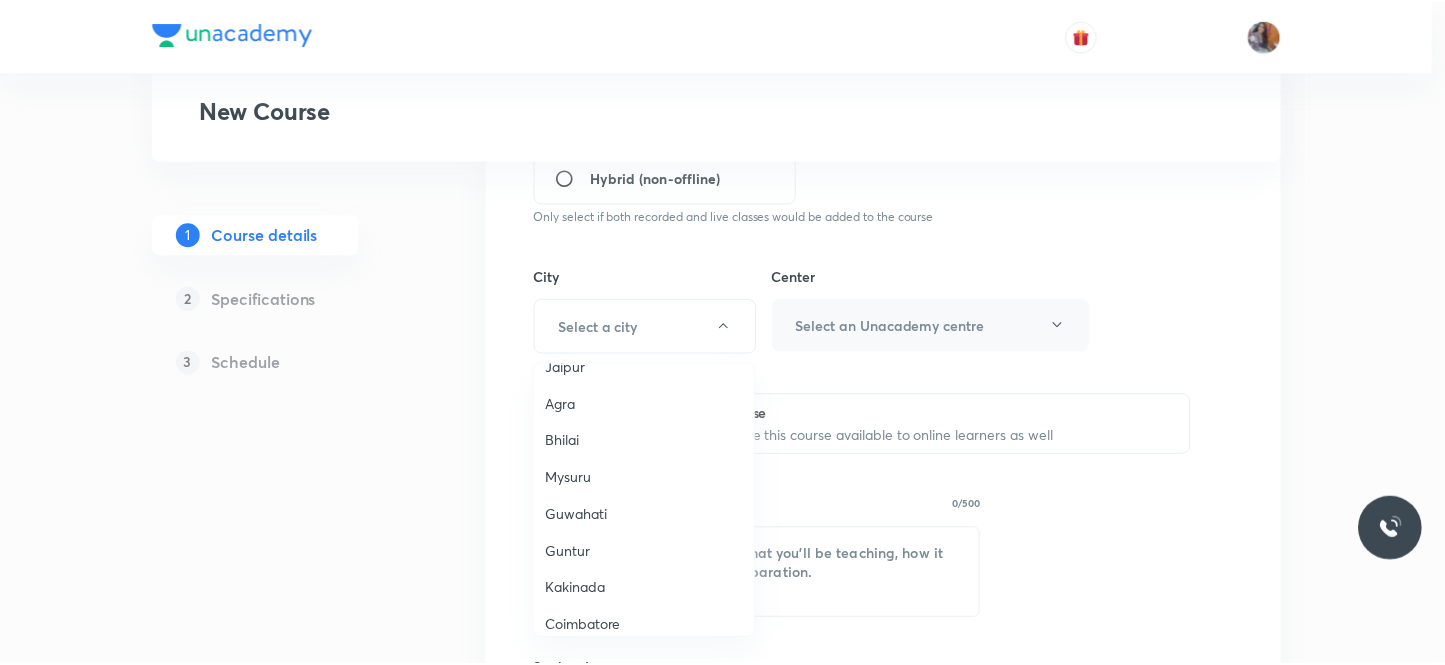 scroll, scrollTop: 636, scrollLeft: 0, axis: vertical 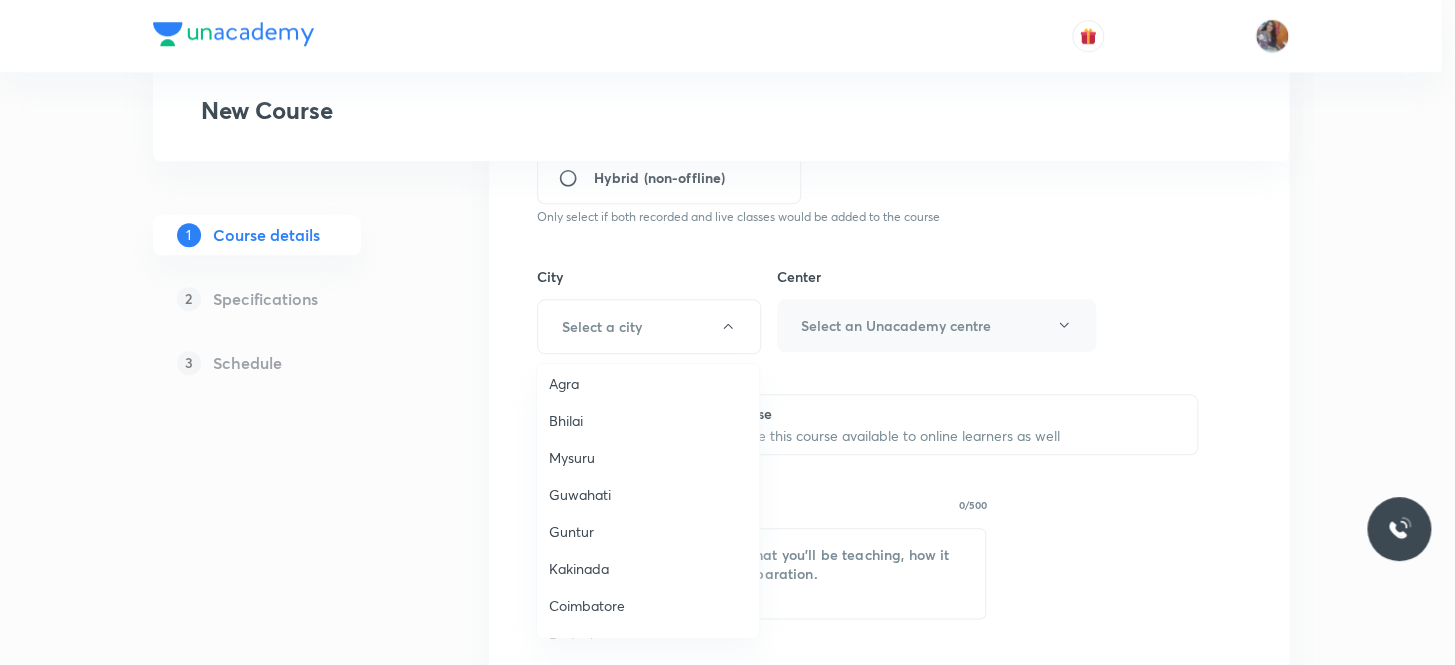 click on "Agra" at bounding box center [648, 383] 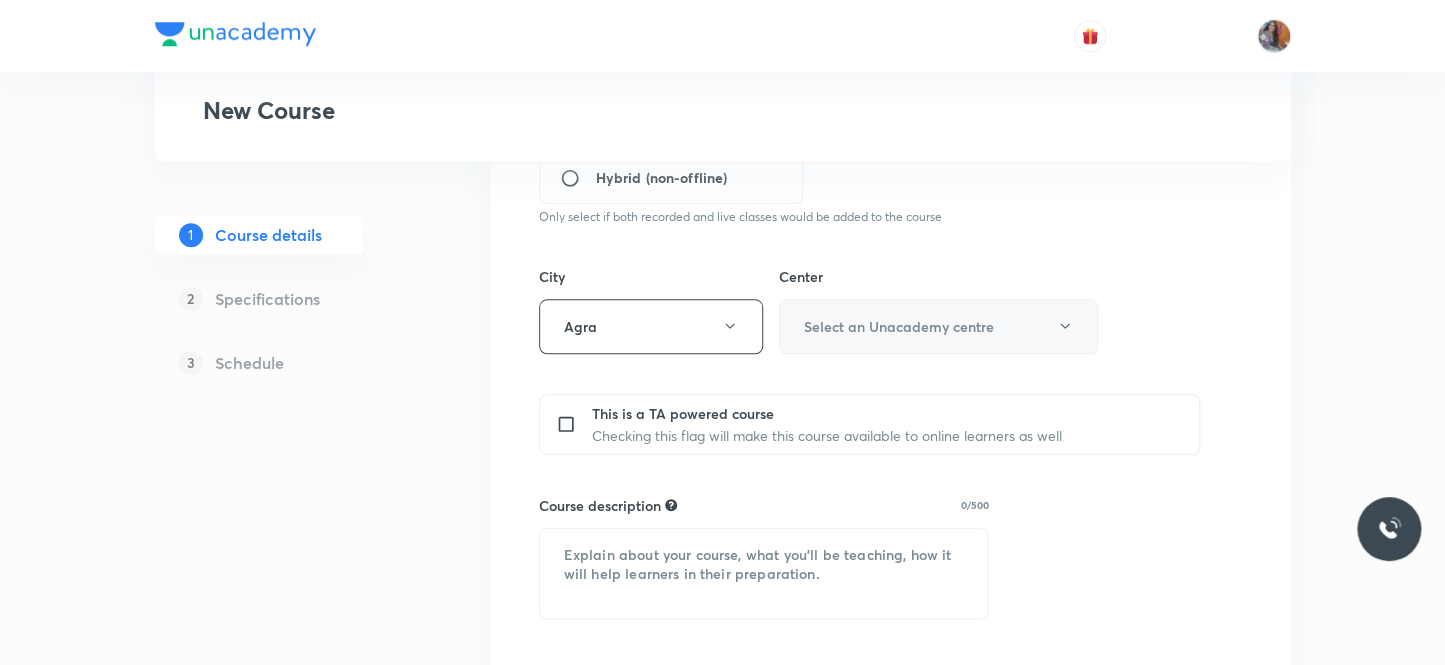 click on "Select an Unacademy centre" at bounding box center (899, 326) 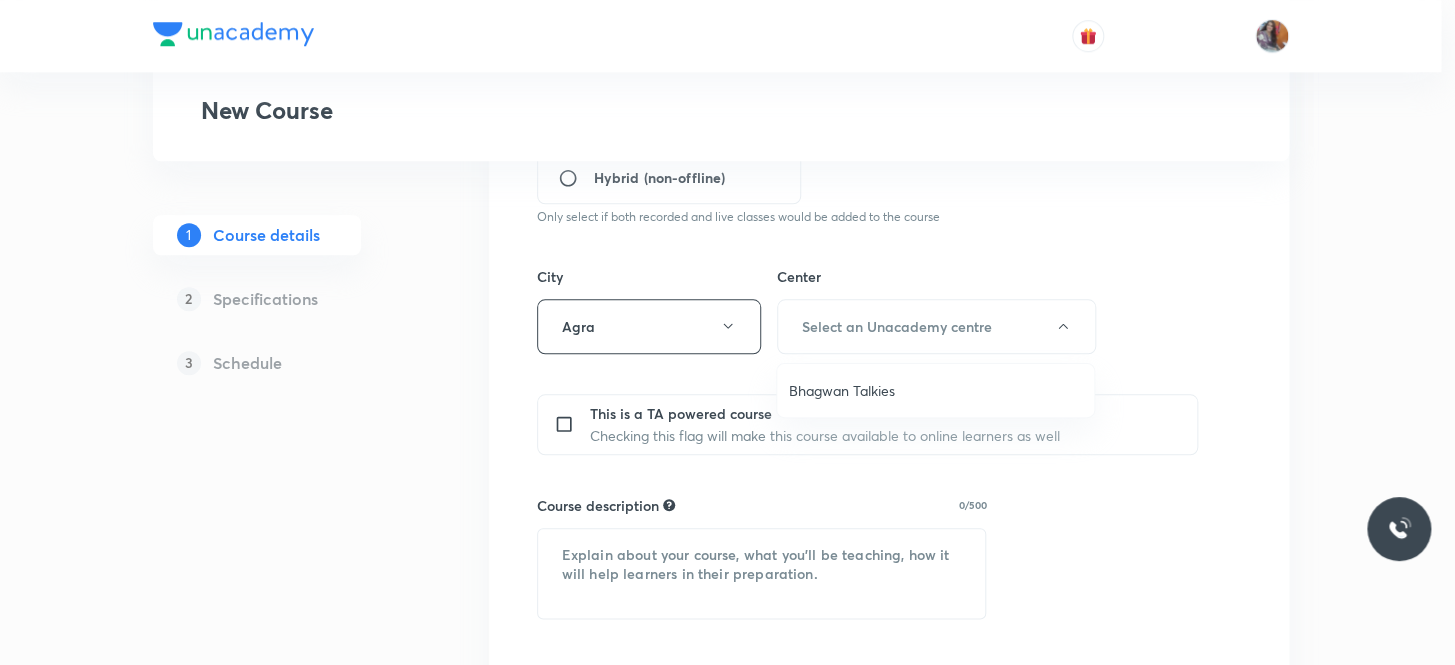 click on "Bhagwan Talkies" at bounding box center [935, 390] 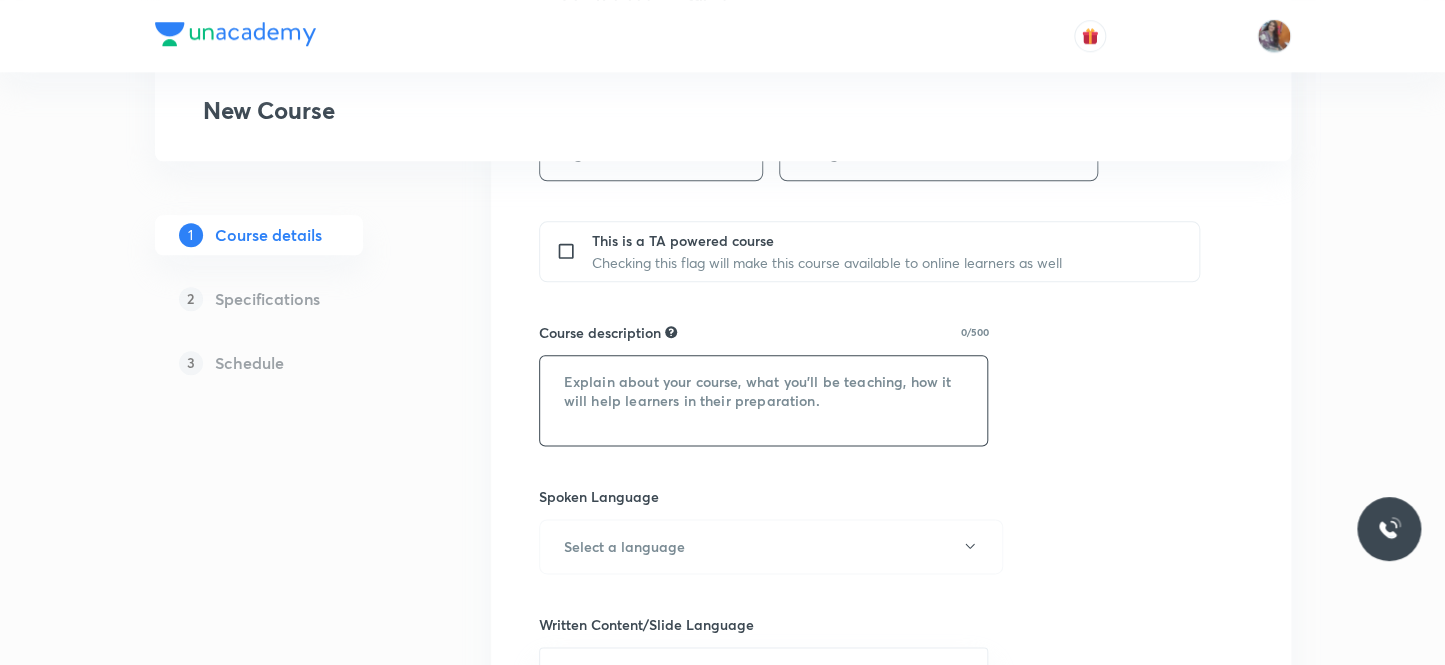 scroll, scrollTop: 818, scrollLeft: 0, axis: vertical 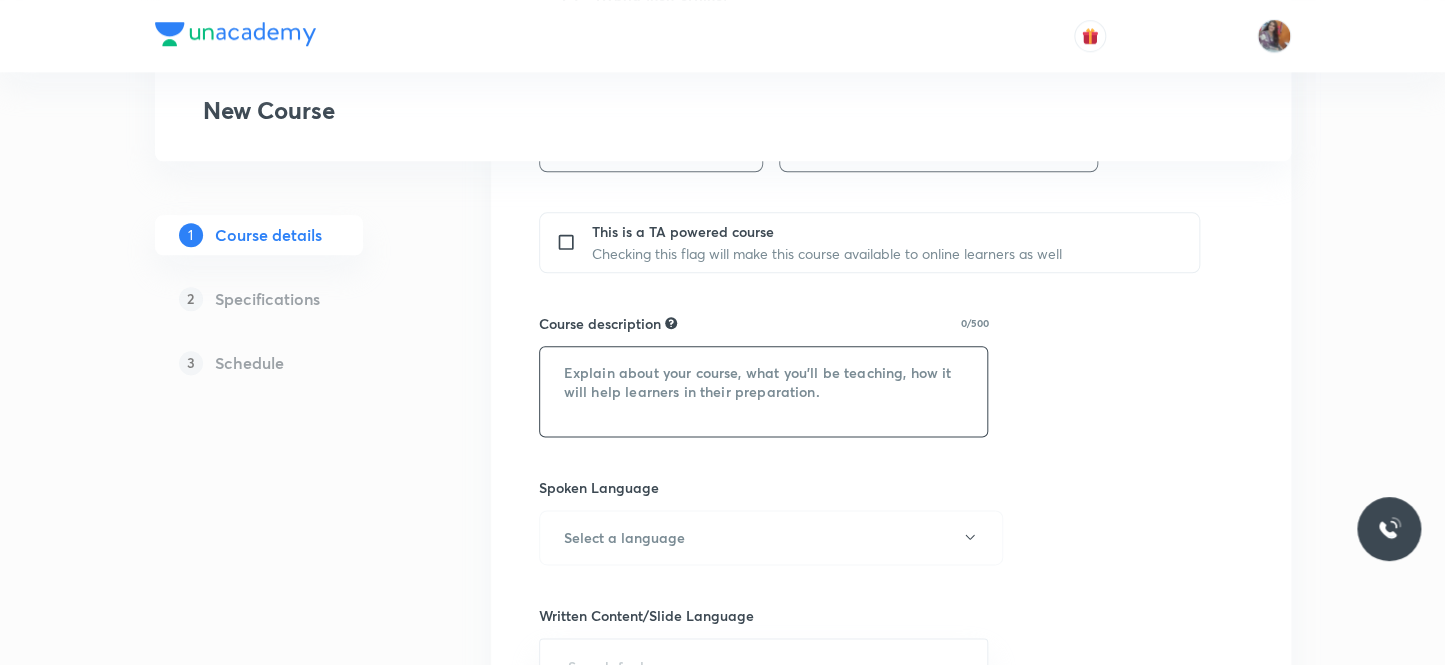 click at bounding box center [764, 391] 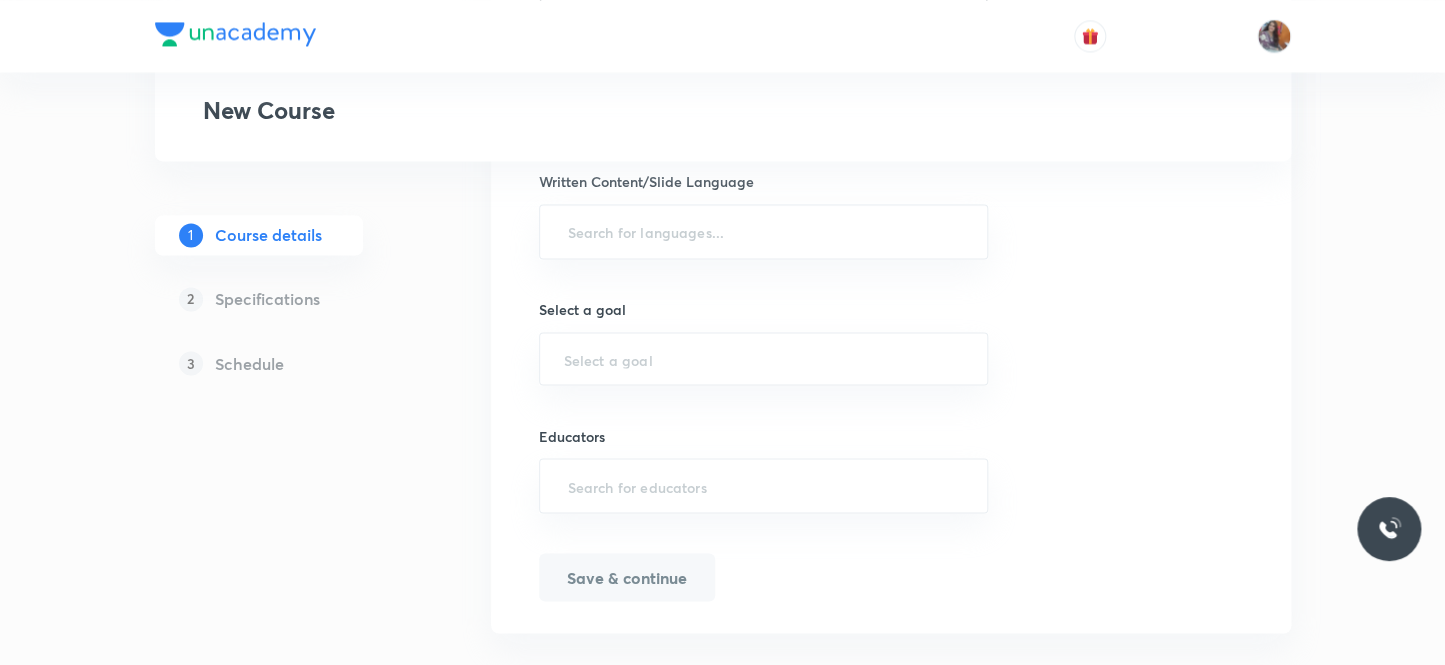 scroll, scrollTop: 1272, scrollLeft: 0, axis: vertical 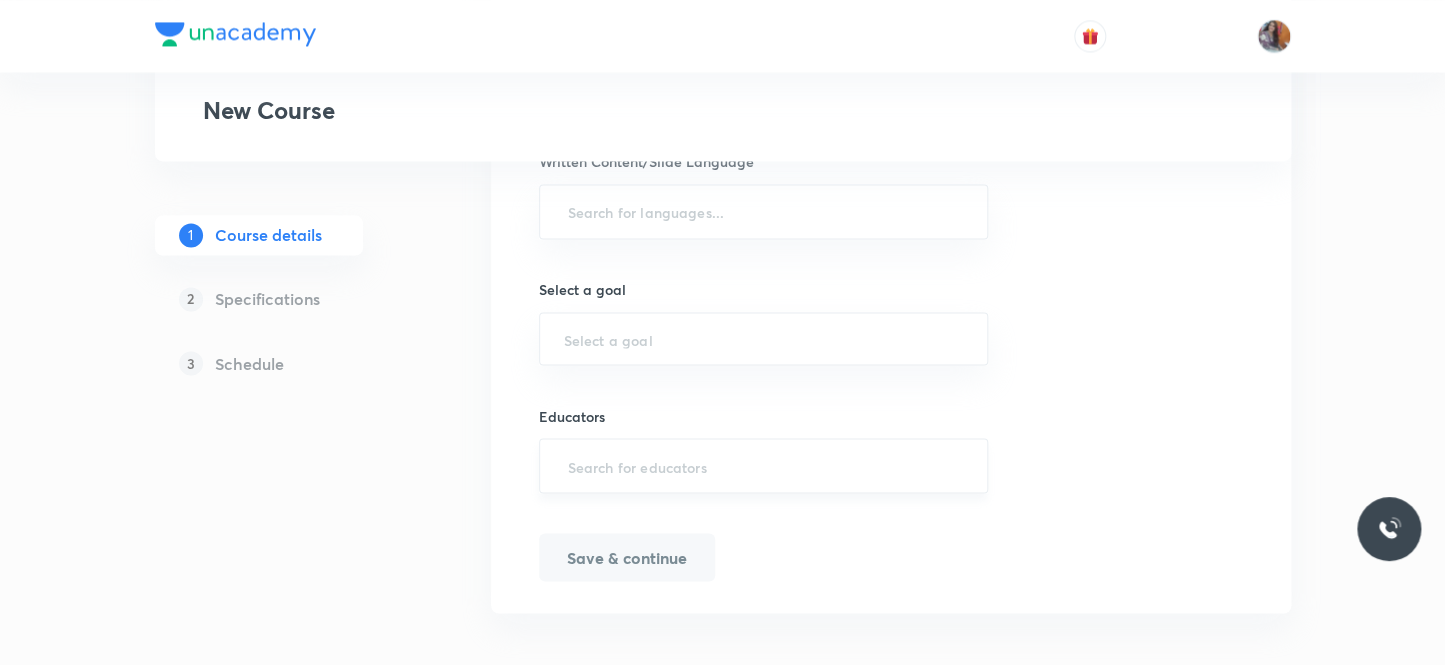 click on "​" at bounding box center [764, 465] 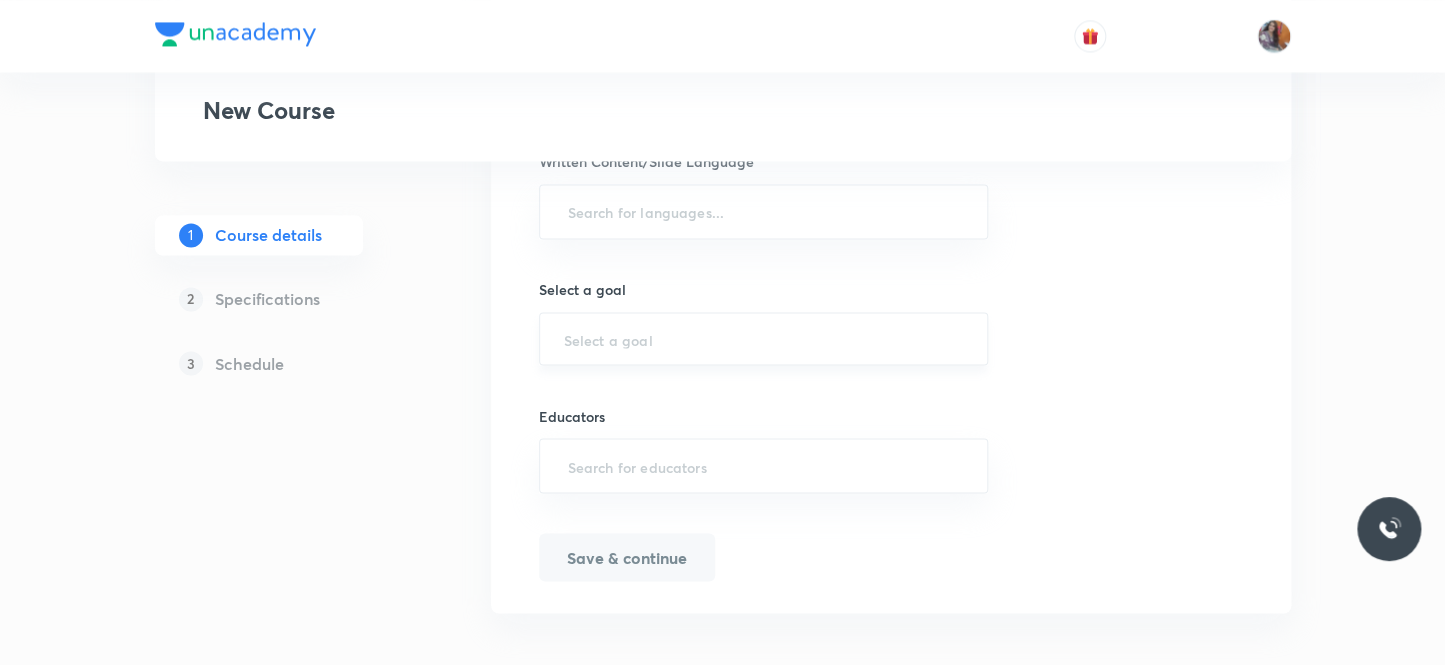 paste on "unacademy-user-BE1NEG3D685B" 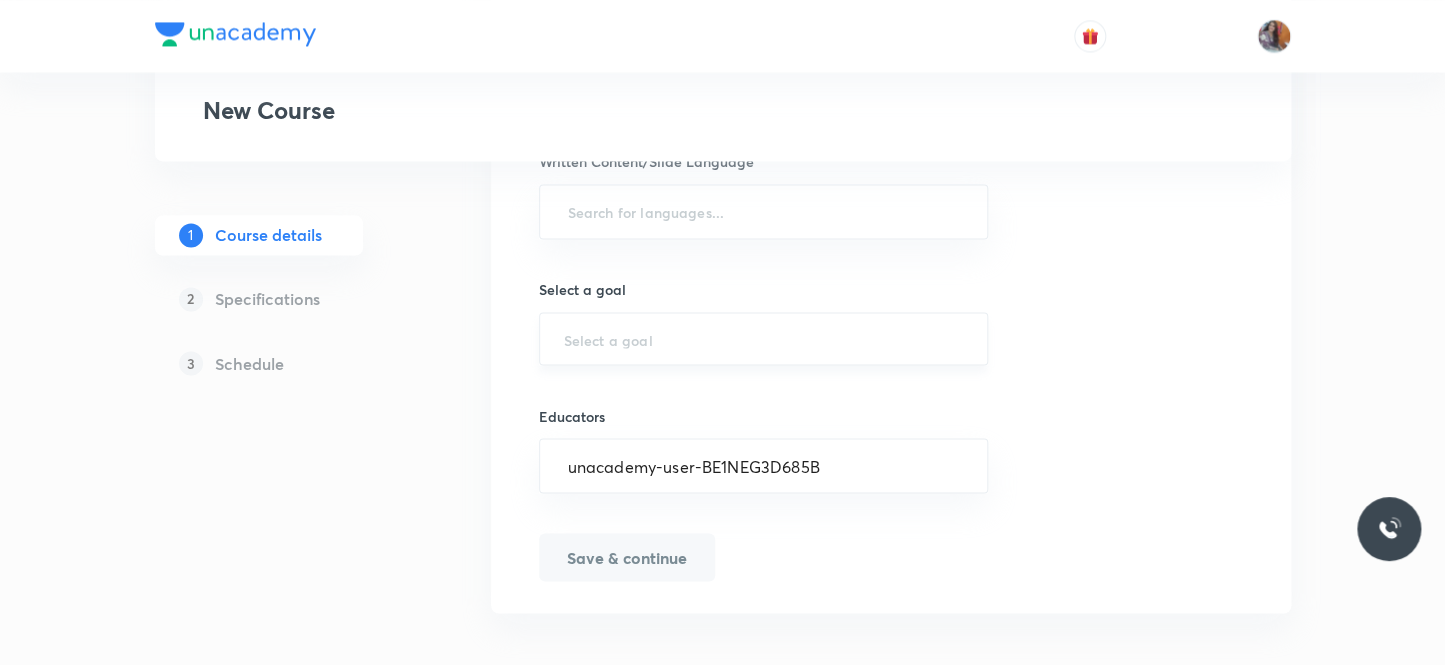 type on "unacademy-user-BE1NEG3D685B" 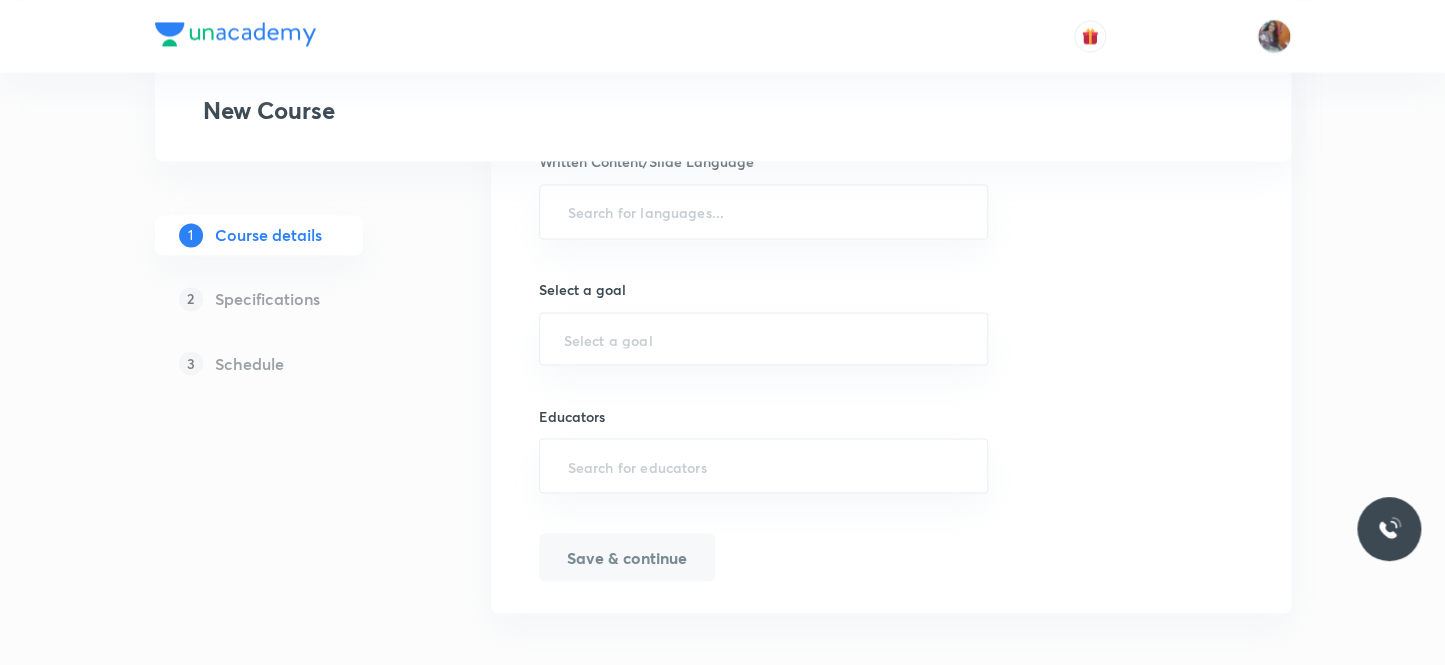 paste on "unacademy-user-WEGM2K5MJYB7" 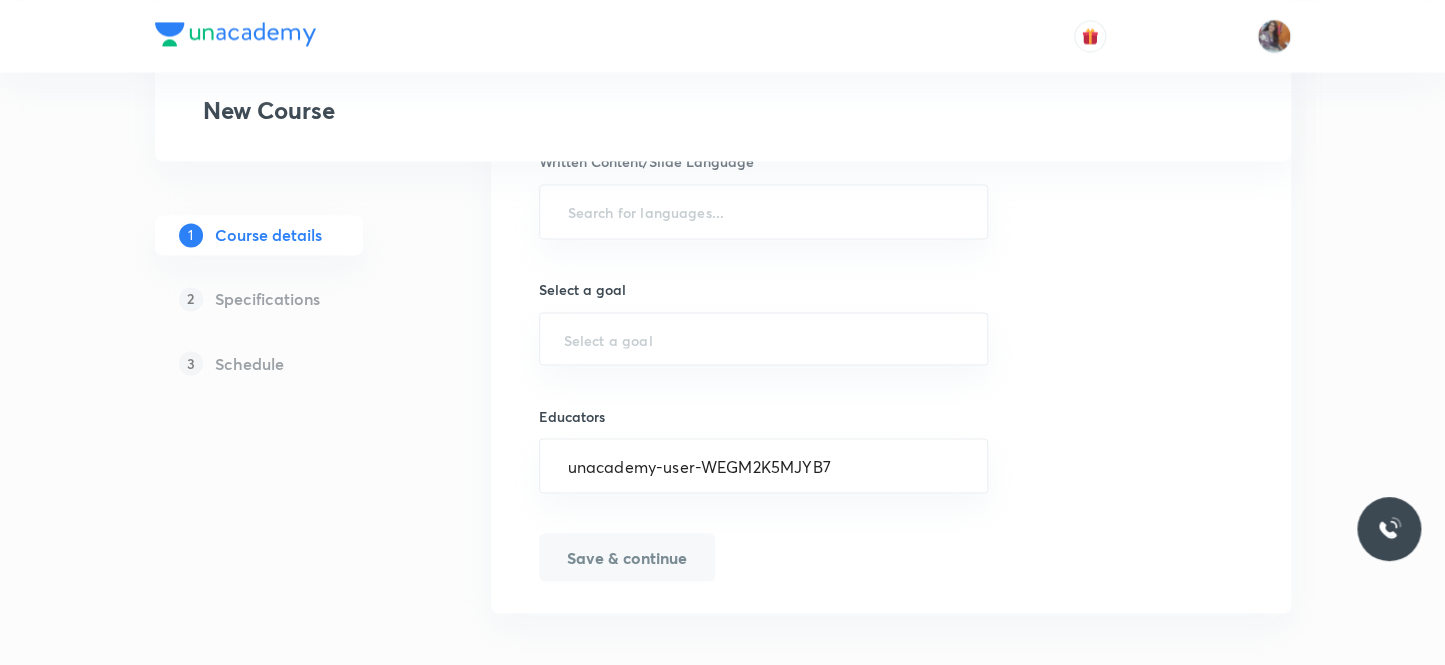 type on "unacademy-user-WEGM2K5MJYB7" 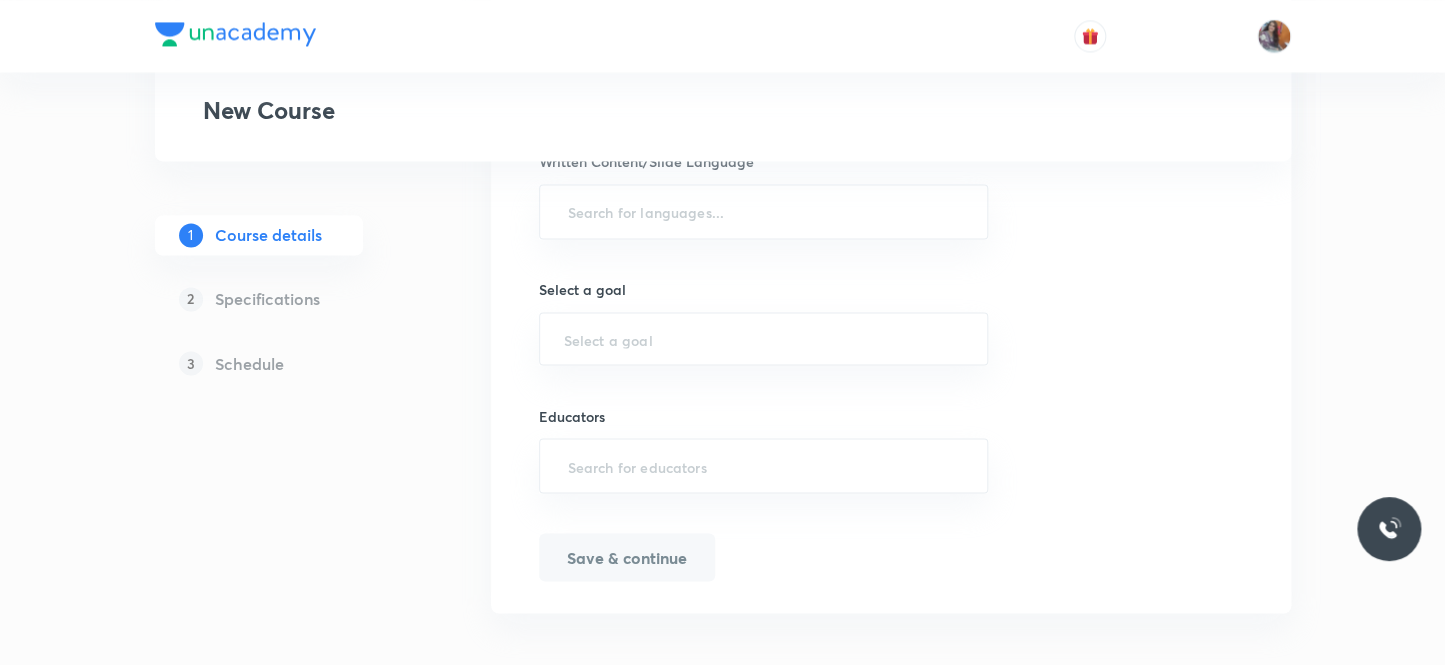paste on "ap1285438-9596" 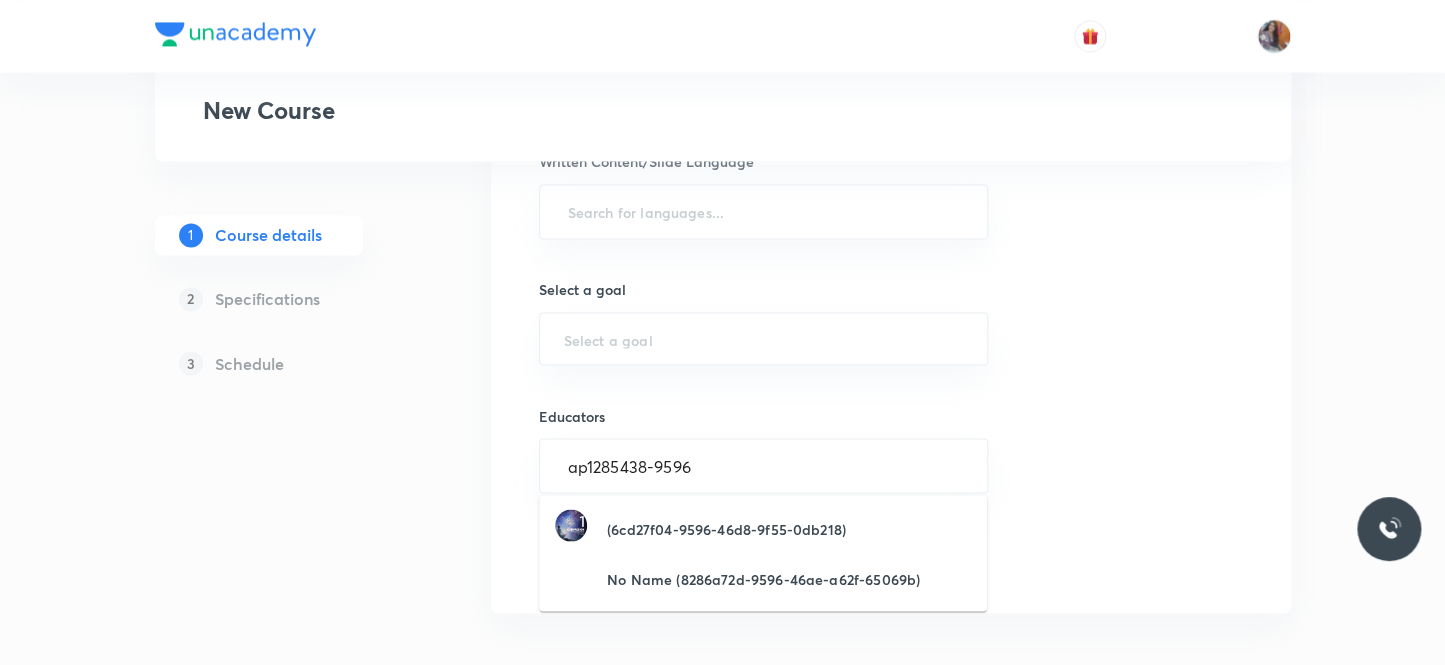 type on "ap1285438-9596" 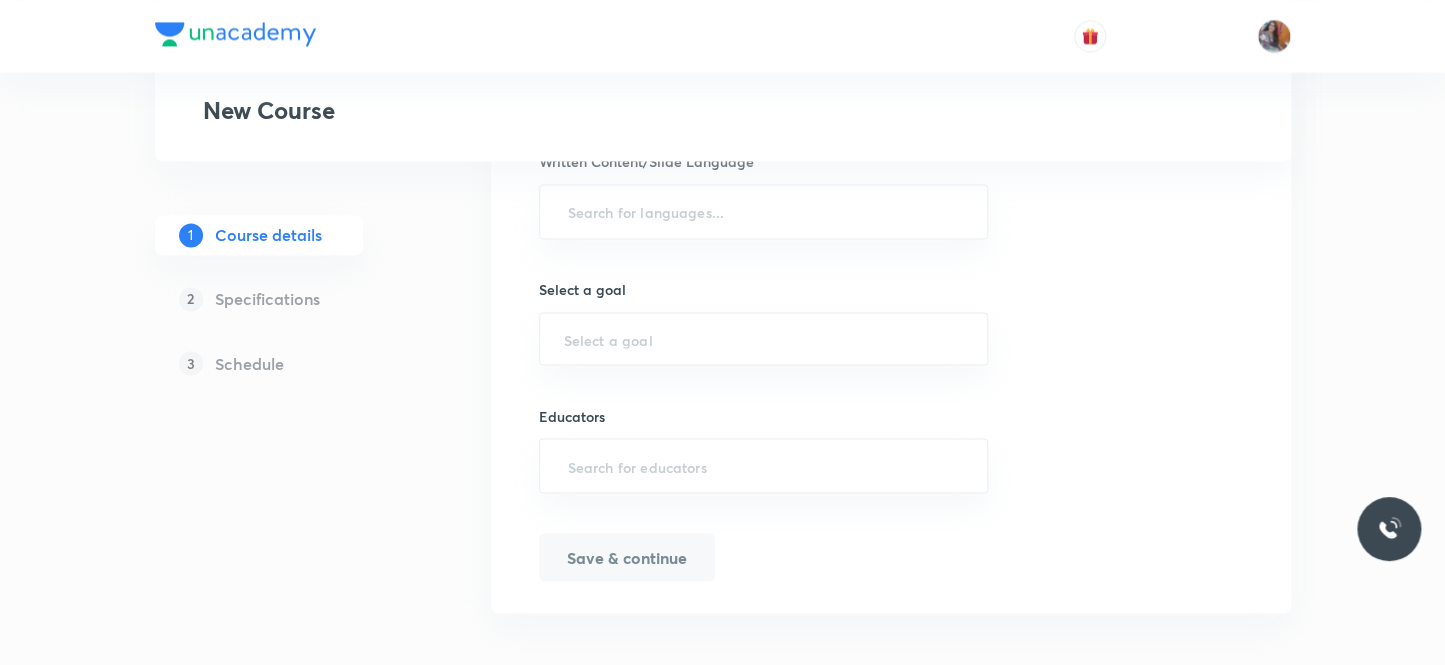 paste on "unacademy-user-PBTCK57YKMYL" 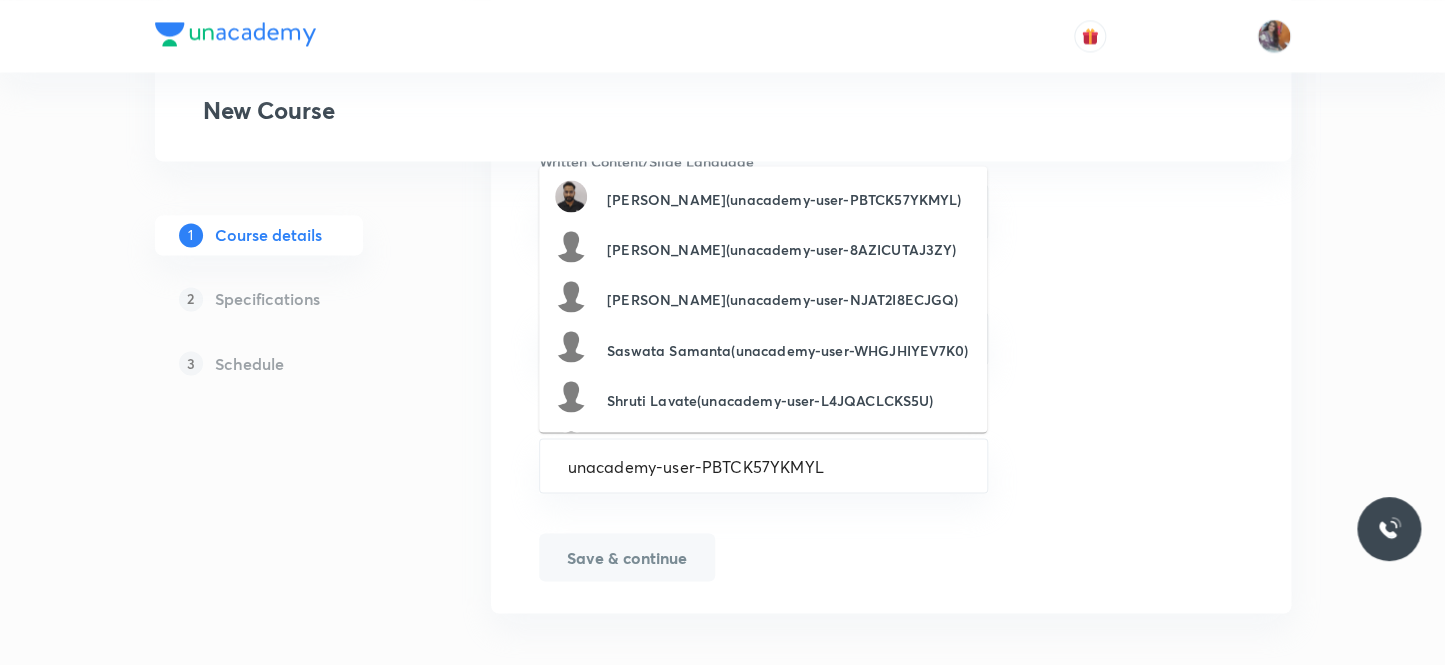type on "unacademy-user-PBTCK57YKMYL" 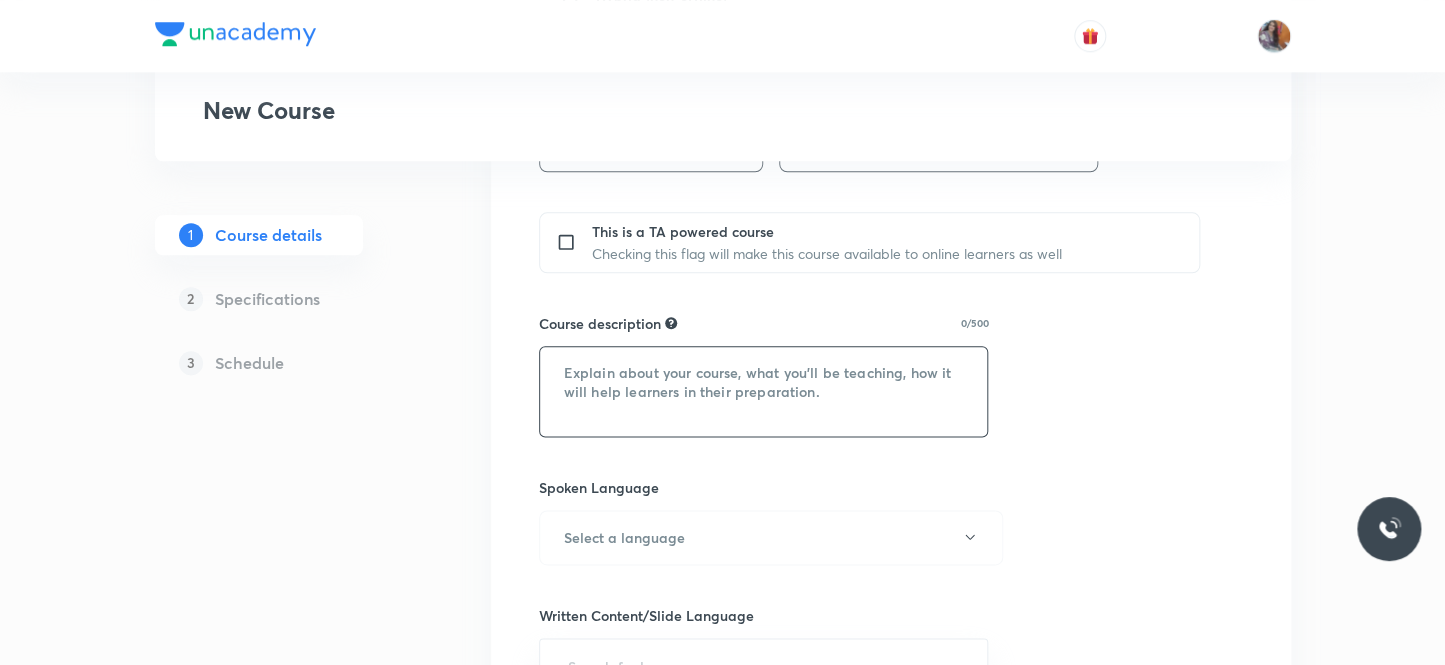 click at bounding box center (764, 391) 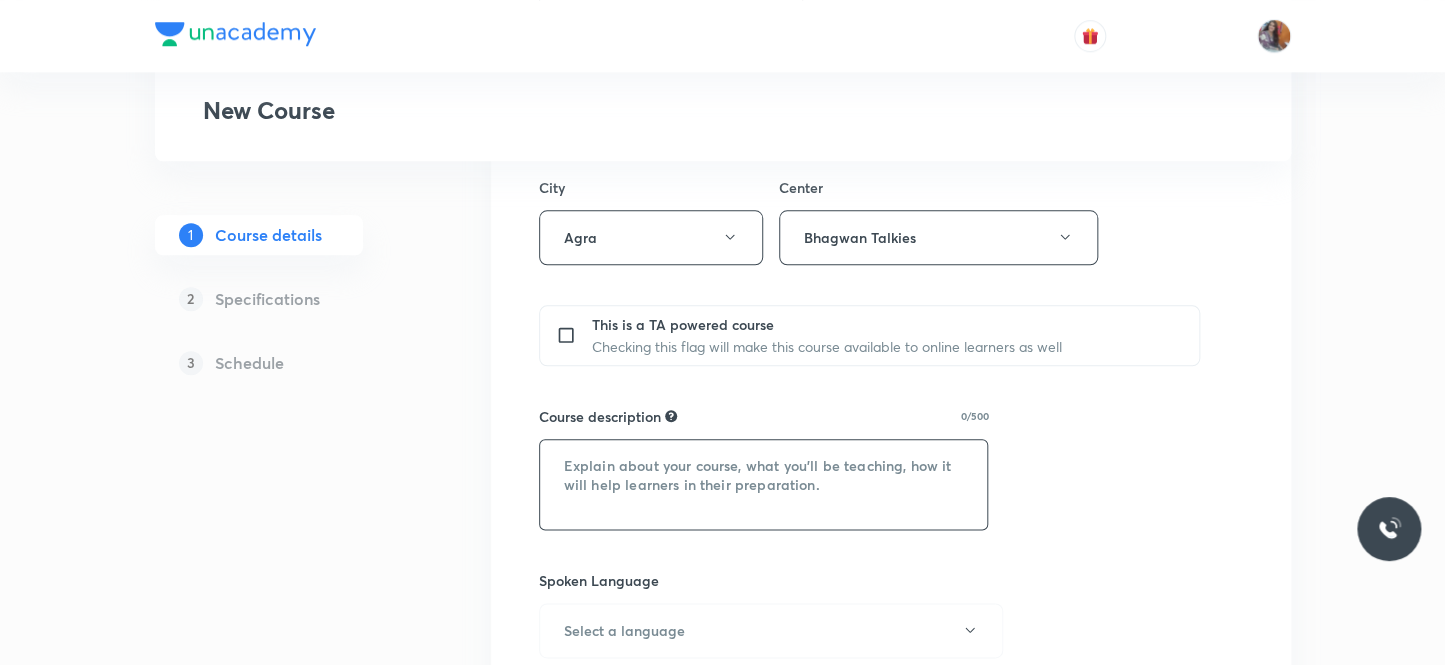 scroll, scrollTop: 727, scrollLeft: 0, axis: vertical 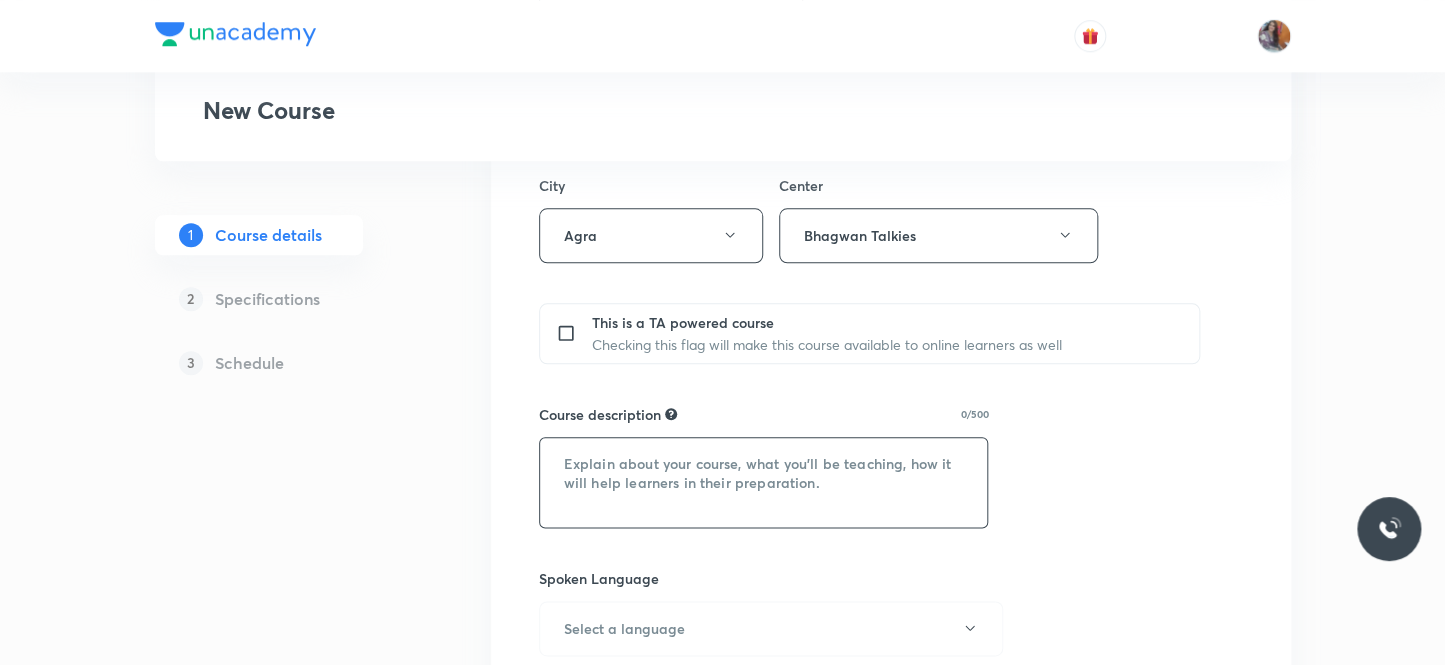 paste on ""In this course, Raman Sir will provide in-depth knowledge of Social Science. The course will
be helpful for aspirants preparing for Foundation. All doubts related to the topic will be
clarified during the doubt-clearing sessions in the course. The course will be covered in Hinglish and the notes will be provided in English"" 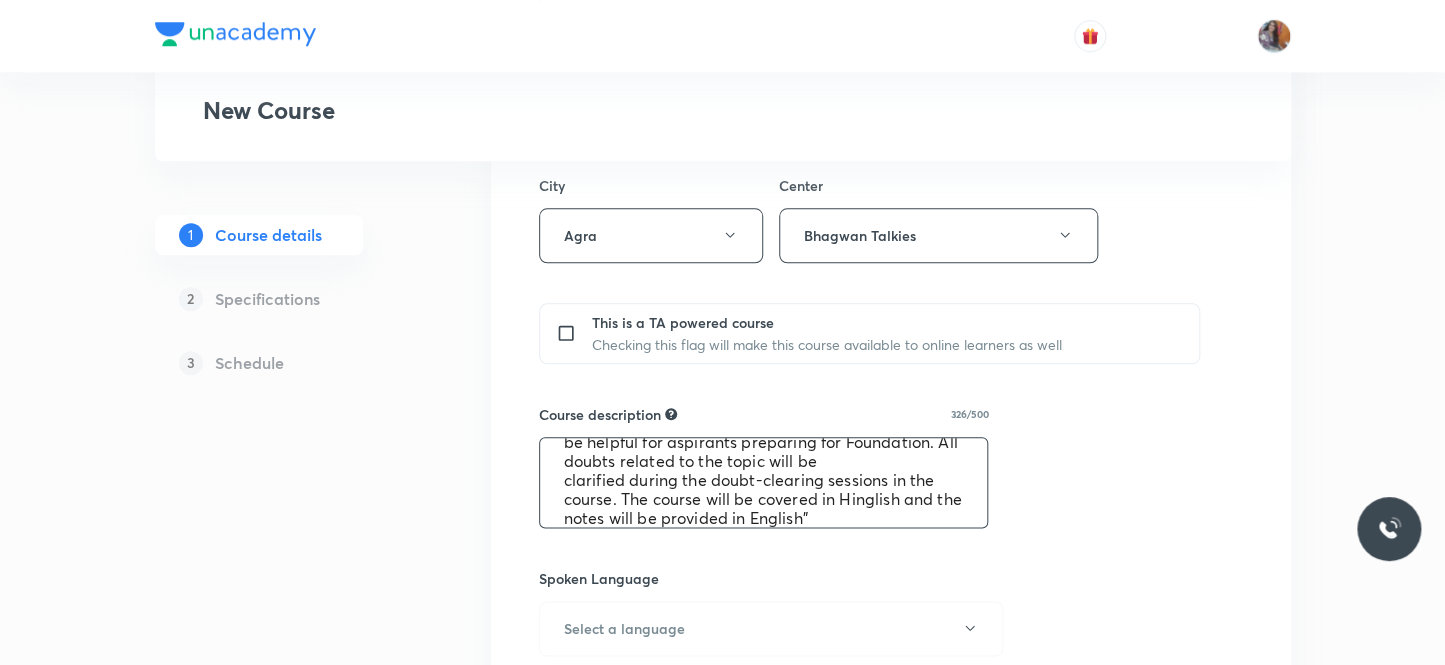 scroll, scrollTop: 76, scrollLeft: 0, axis: vertical 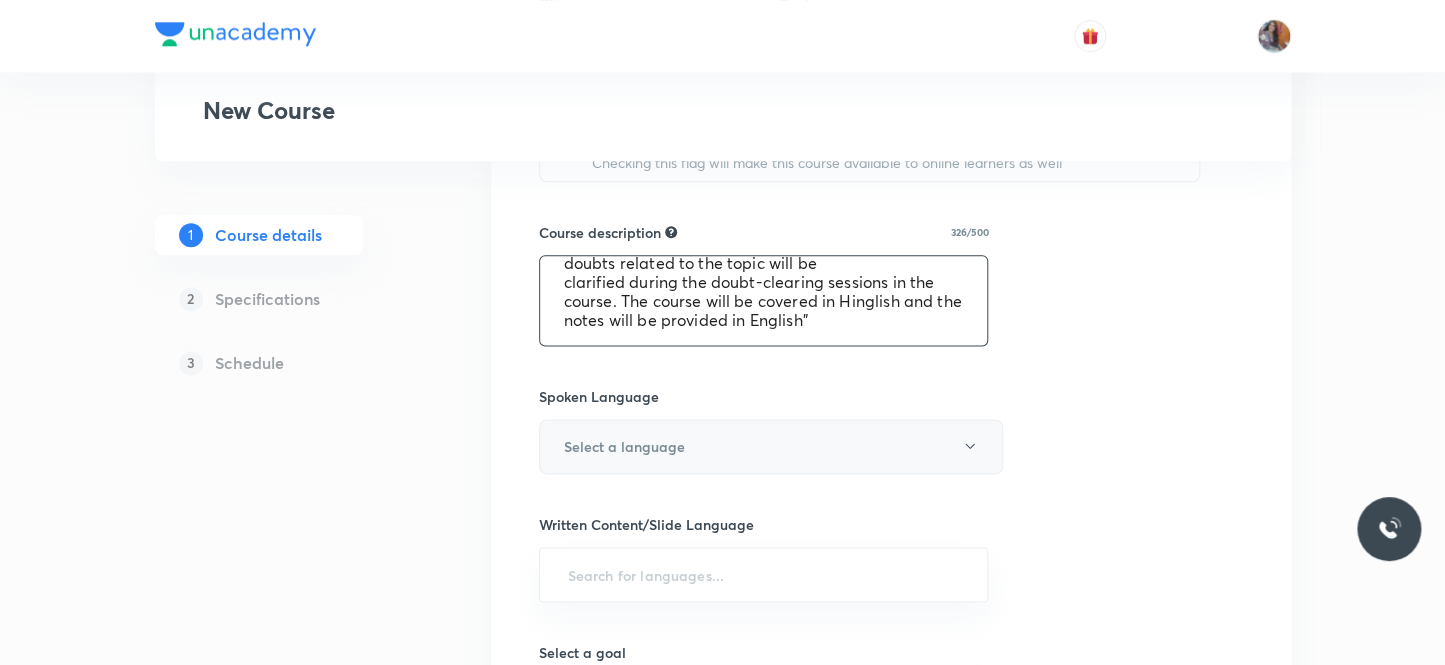 type on ""In this course, Raman Sir will provide in-depth knowledge of Social Science. The course will
be helpful for aspirants preparing for Foundation. All doubts related to the topic will be
clarified during the doubt-clearing sessions in the course. The course will be covered in Hinglish and the notes will be provided in English"" 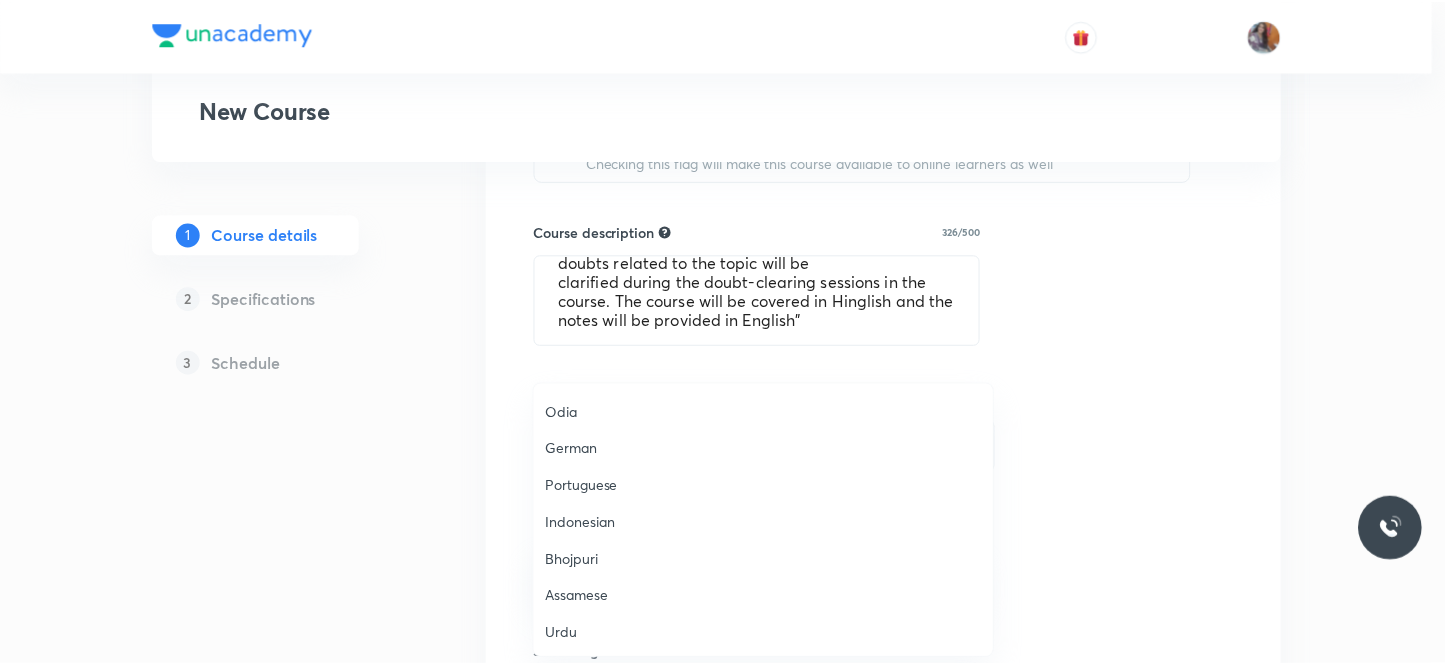 scroll, scrollTop: 591, scrollLeft: 0, axis: vertical 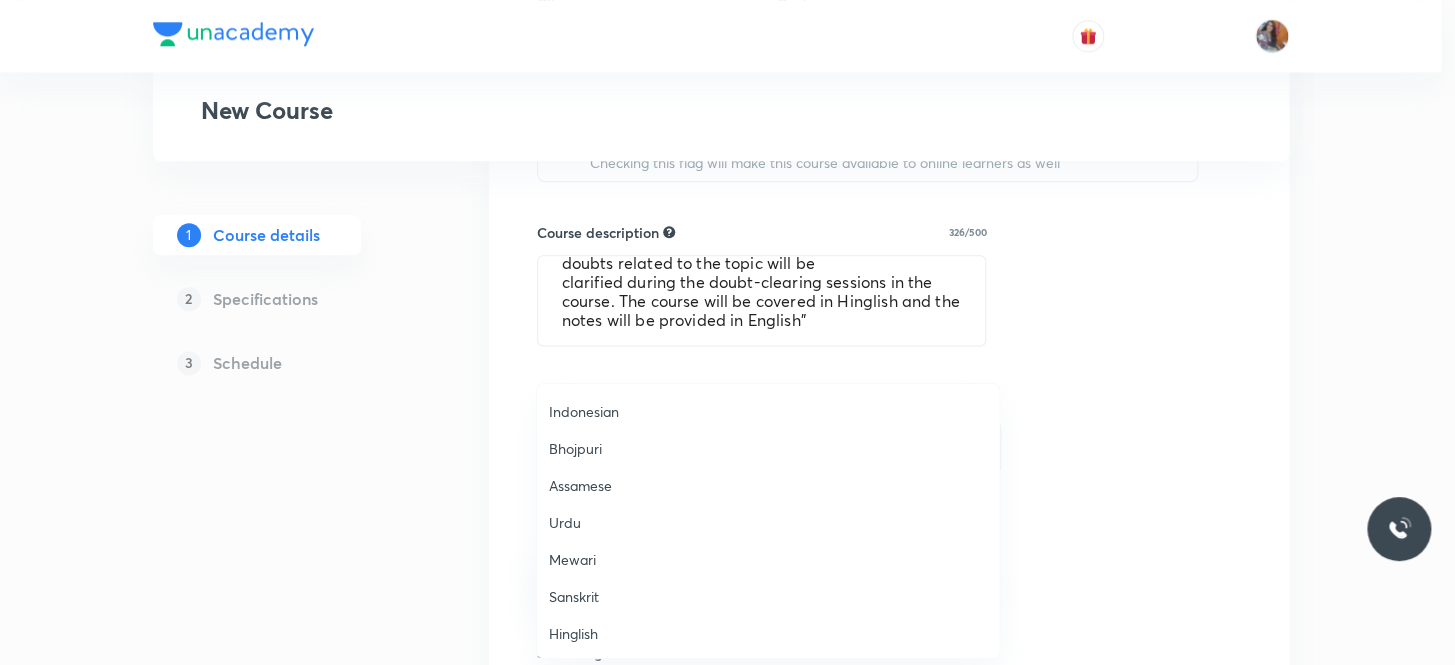 click on "Hinglish" at bounding box center [768, 633] 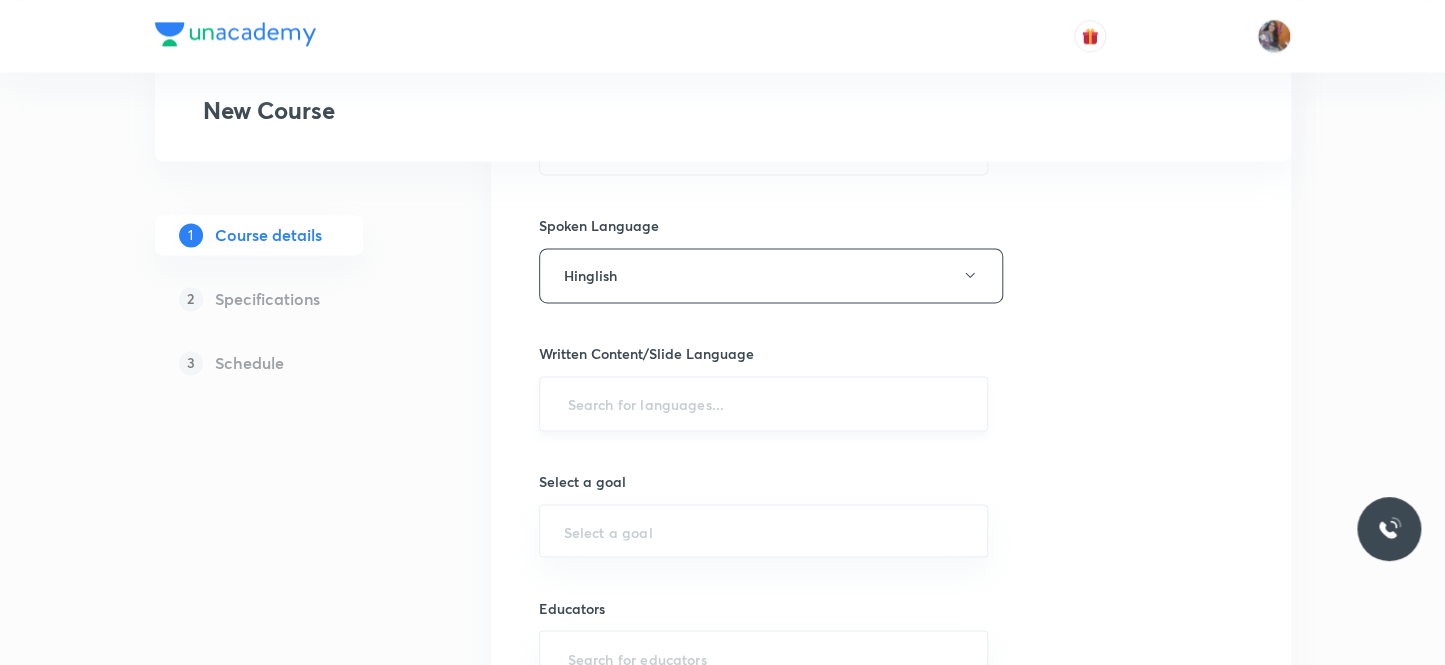 scroll, scrollTop: 1090, scrollLeft: 0, axis: vertical 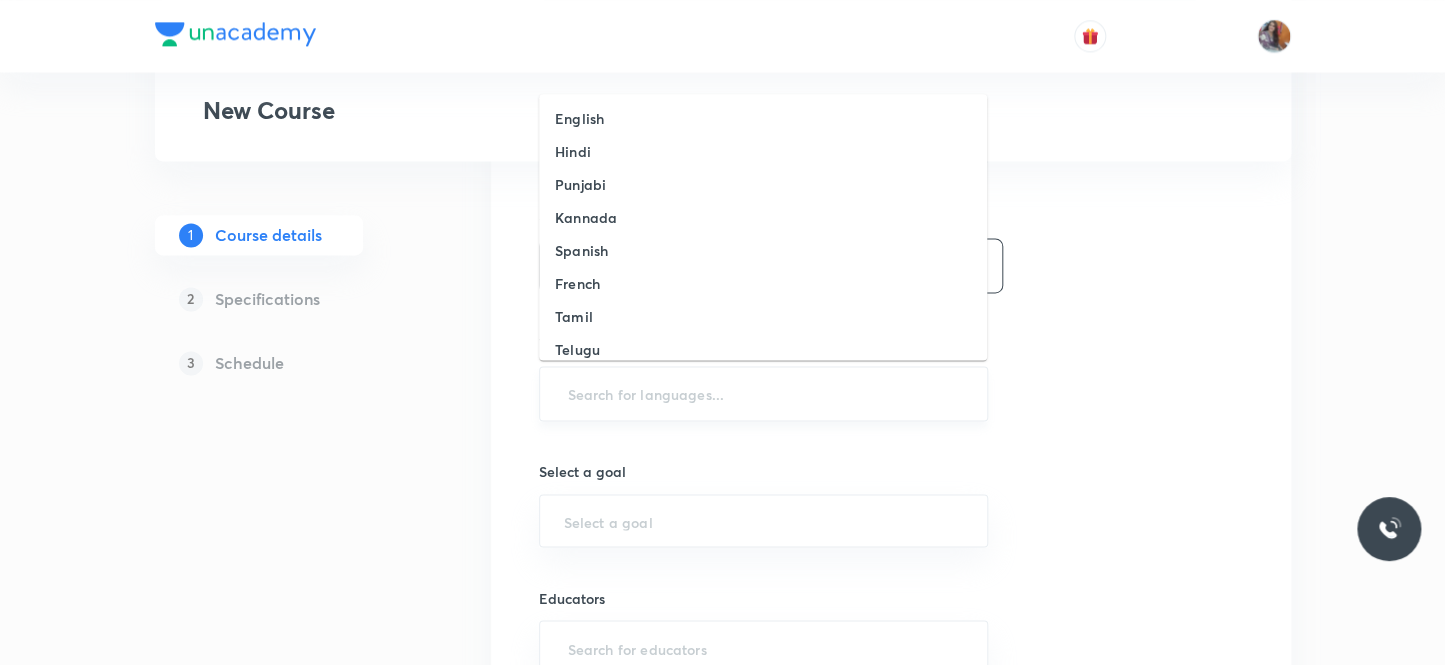 click at bounding box center [764, 393] 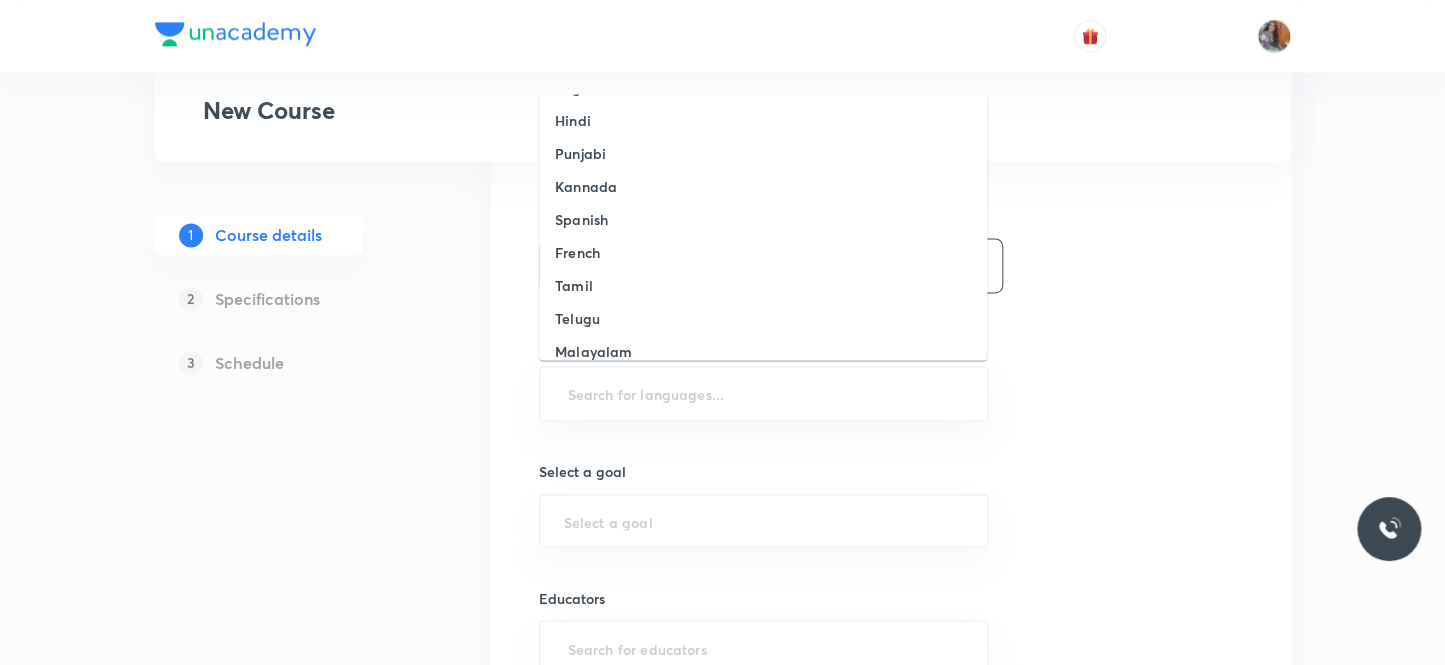 scroll, scrollTop: 0, scrollLeft: 0, axis: both 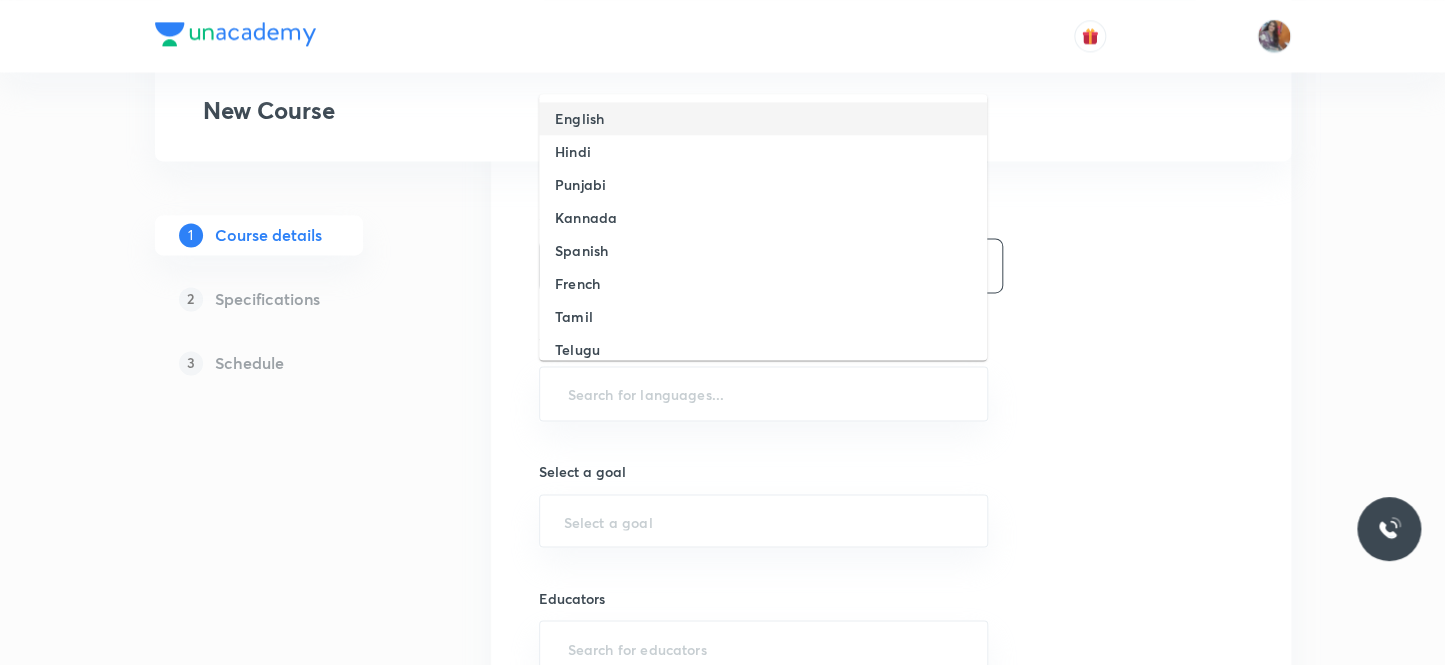click on "English" at bounding box center [579, 118] 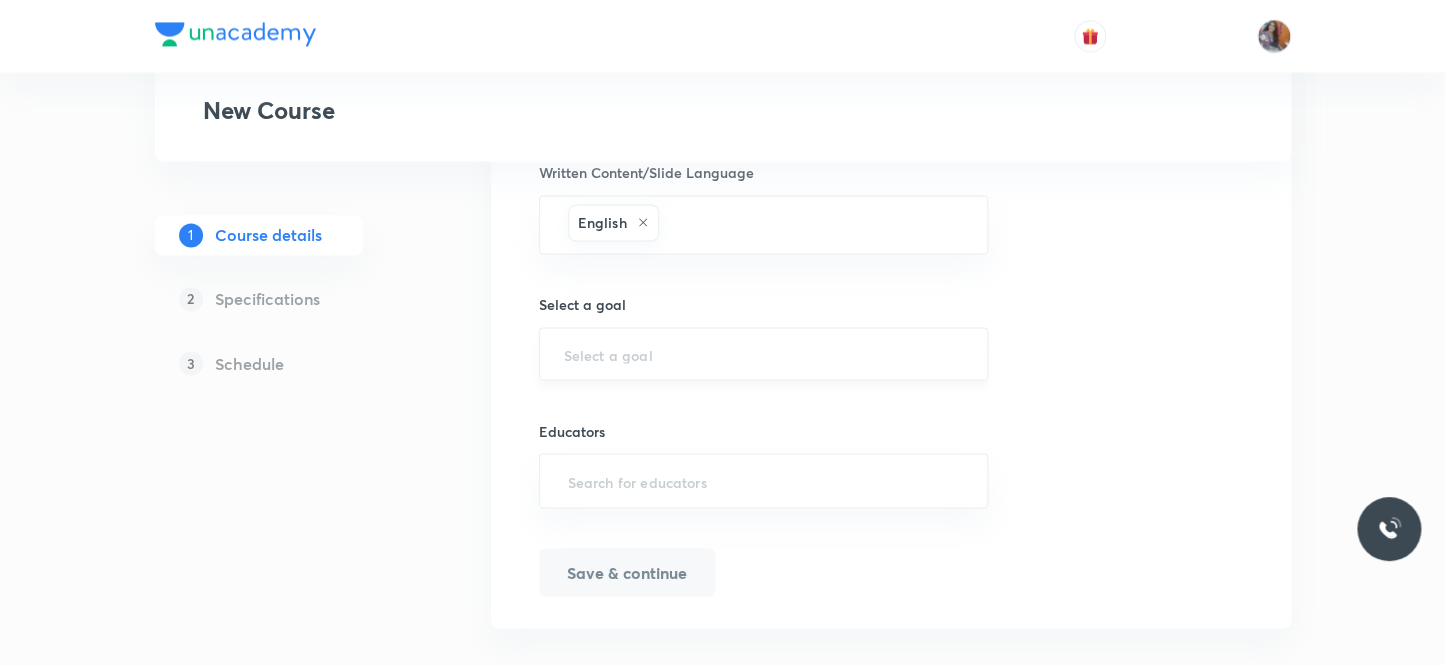scroll, scrollTop: 1272, scrollLeft: 0, axis: vertical 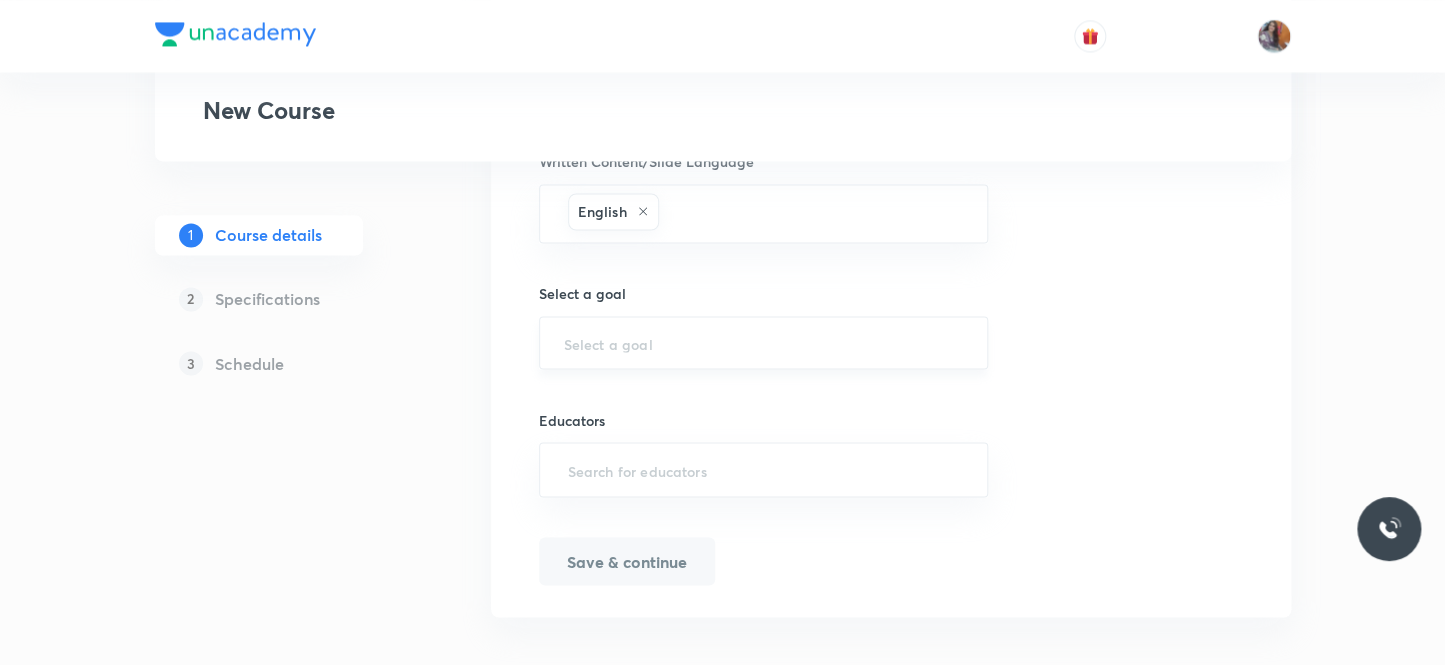 click on "​" at bounding box center (764, 342) 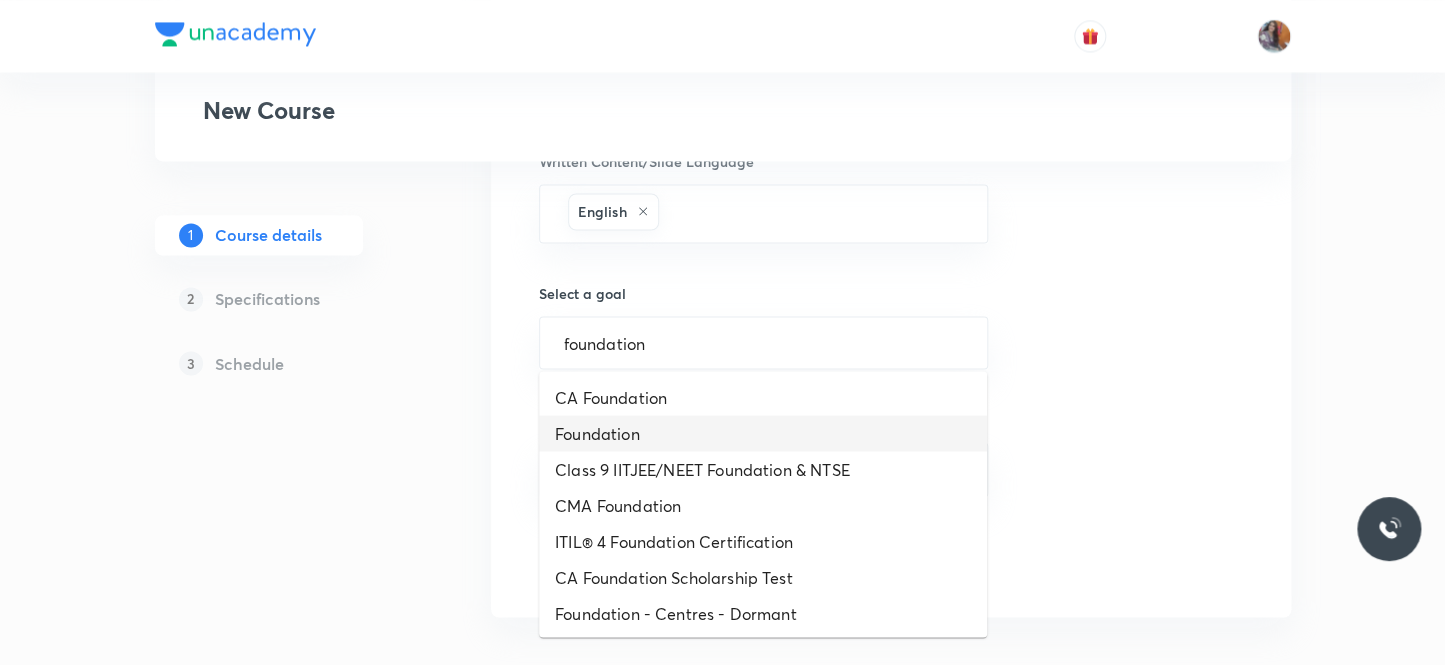click on "Foundation" at bounding box center [763, 433] 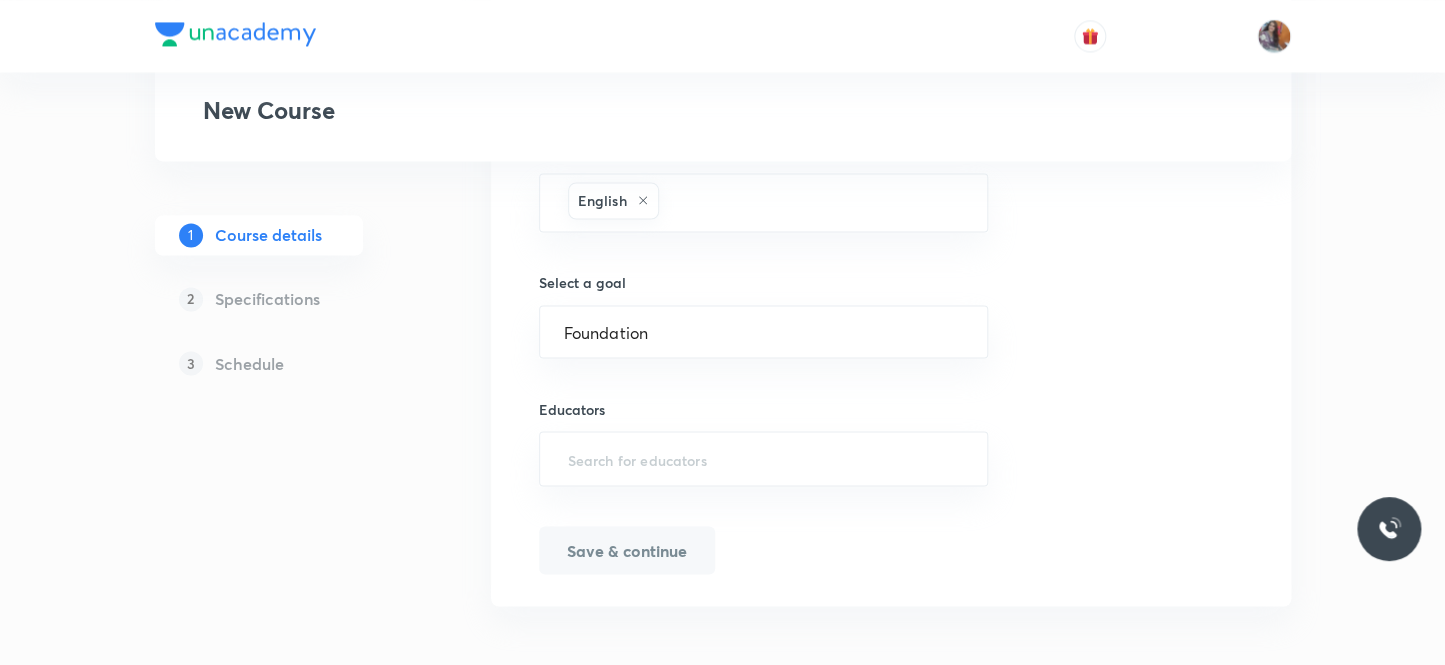 scroll, scrollTop: 1286, scrollLeft: 0, axis: vertical 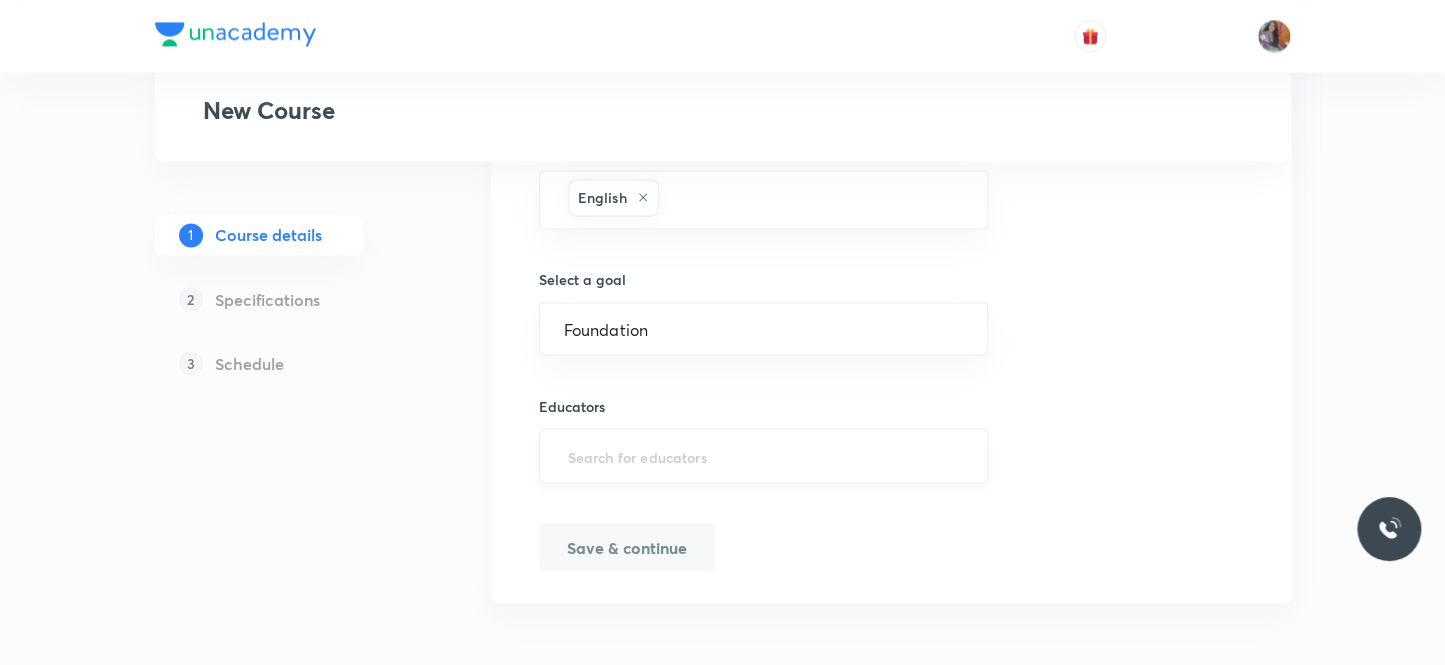 click at bounding box center [764, 455] 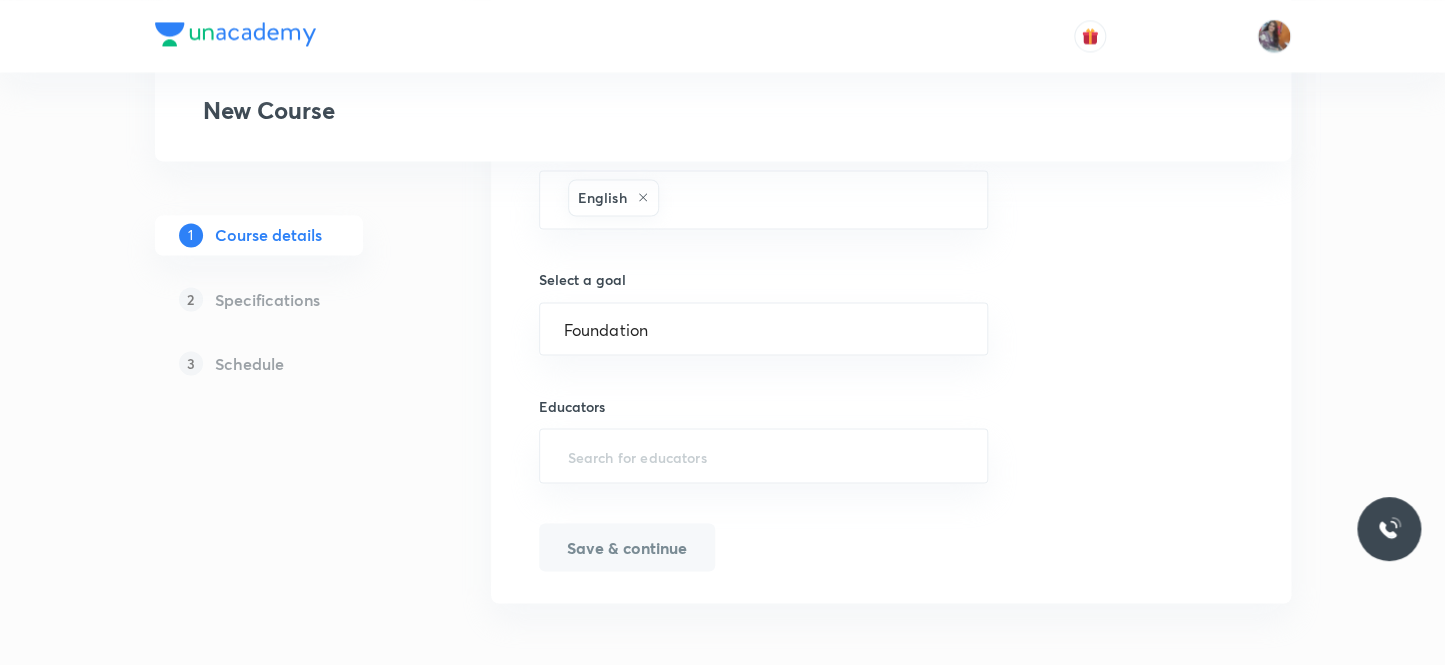 paste on "unacademy-user-BE1NEG3D685B" 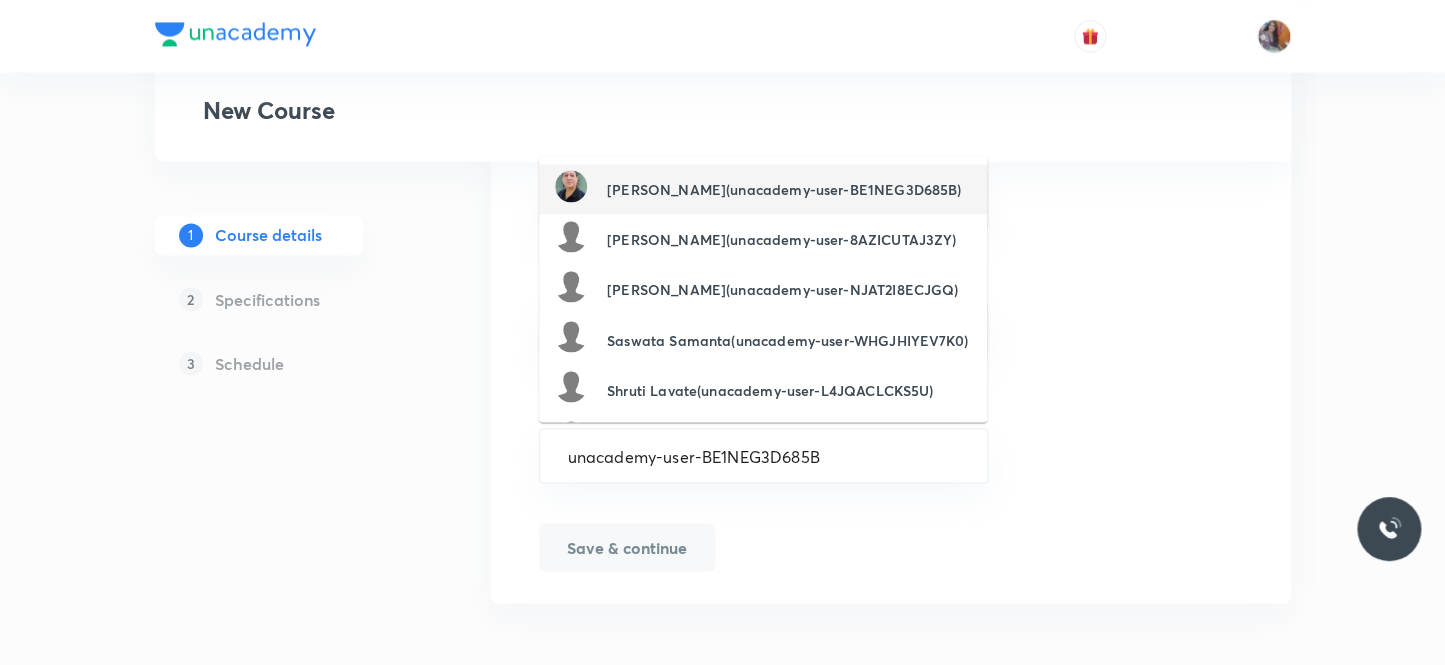 click on "Raman Mahajan(unacademy-user-BE1NEG3D685B)" at bounding box center (784, 189) 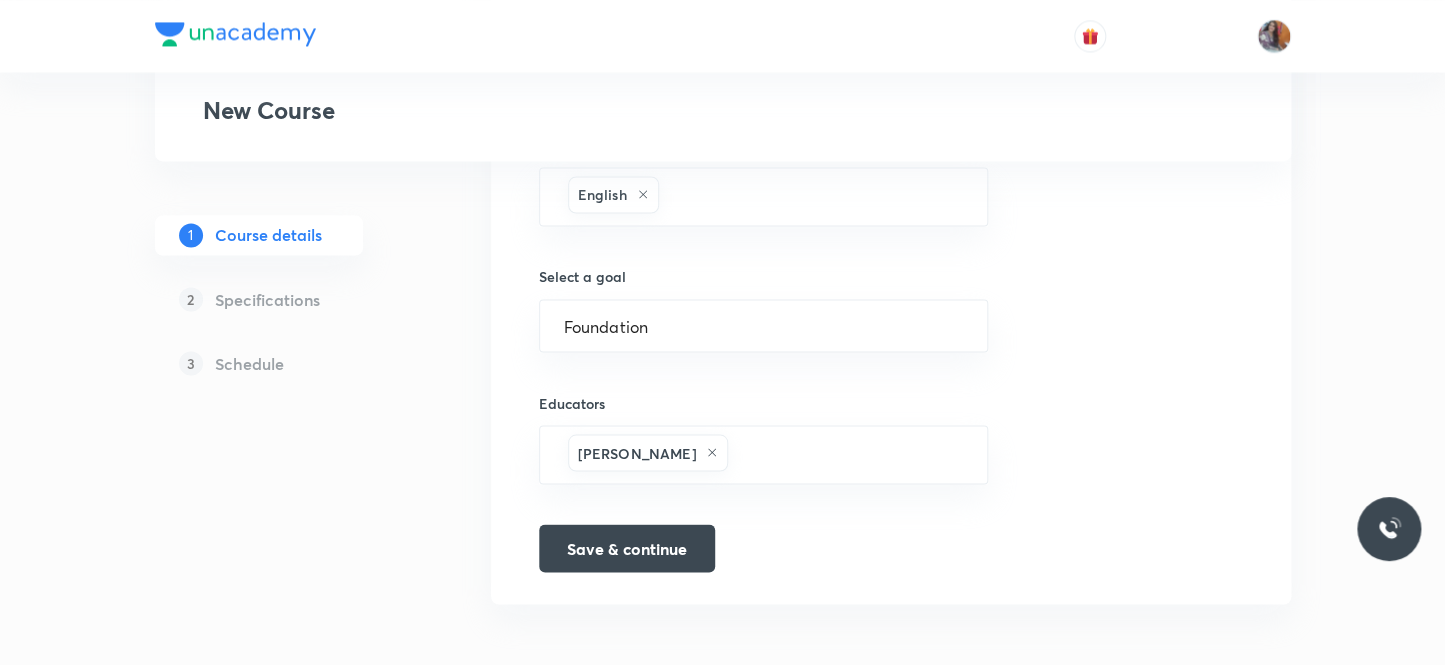 scroll, scrollTop: 1290, scrollLeft: 0, axis: vertical 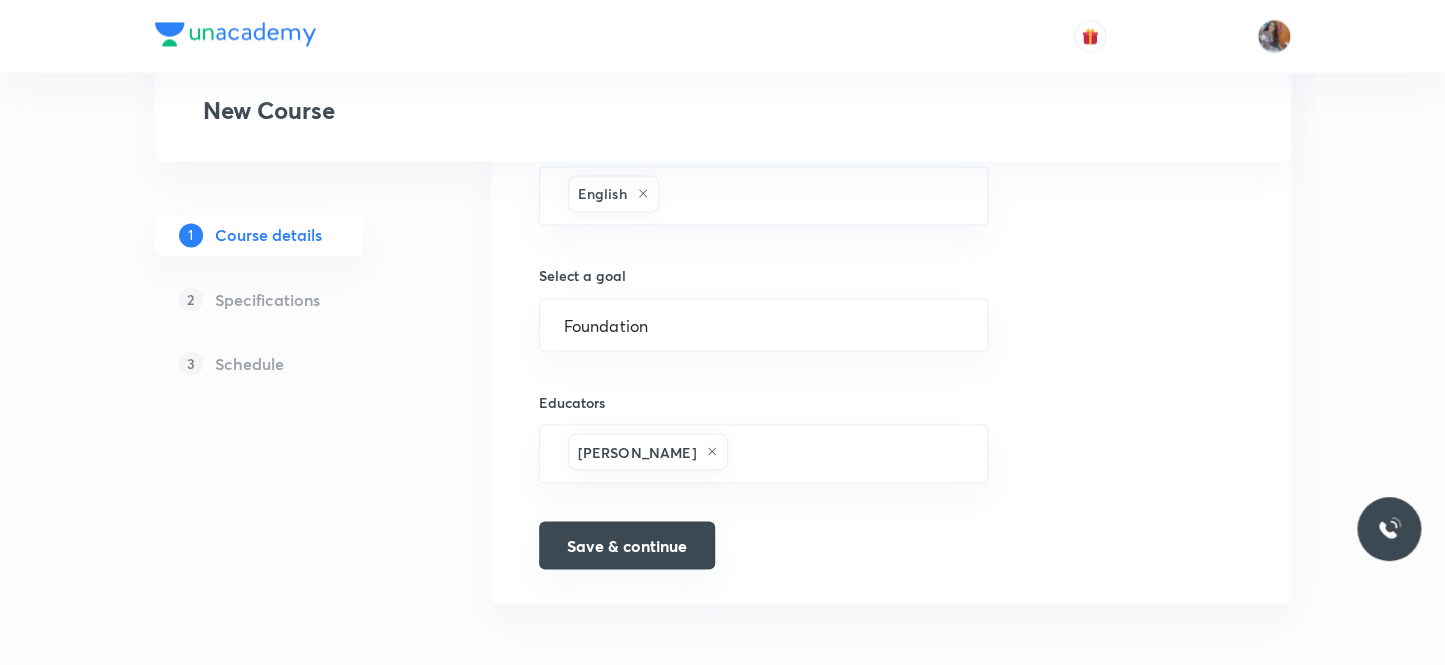 click on "Save & continue" at bounding box center [627, 545] 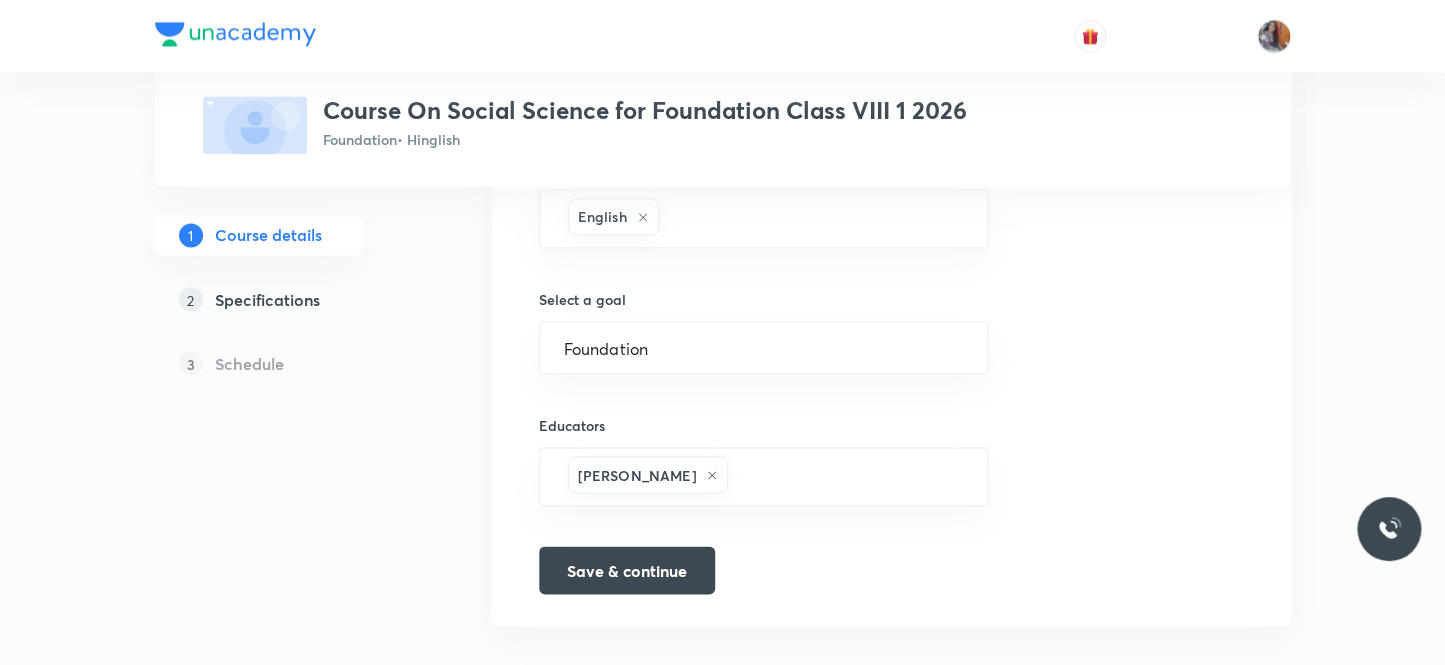 scroll, scrollTop: 1312, scrollLeft: 0, axis: vertical 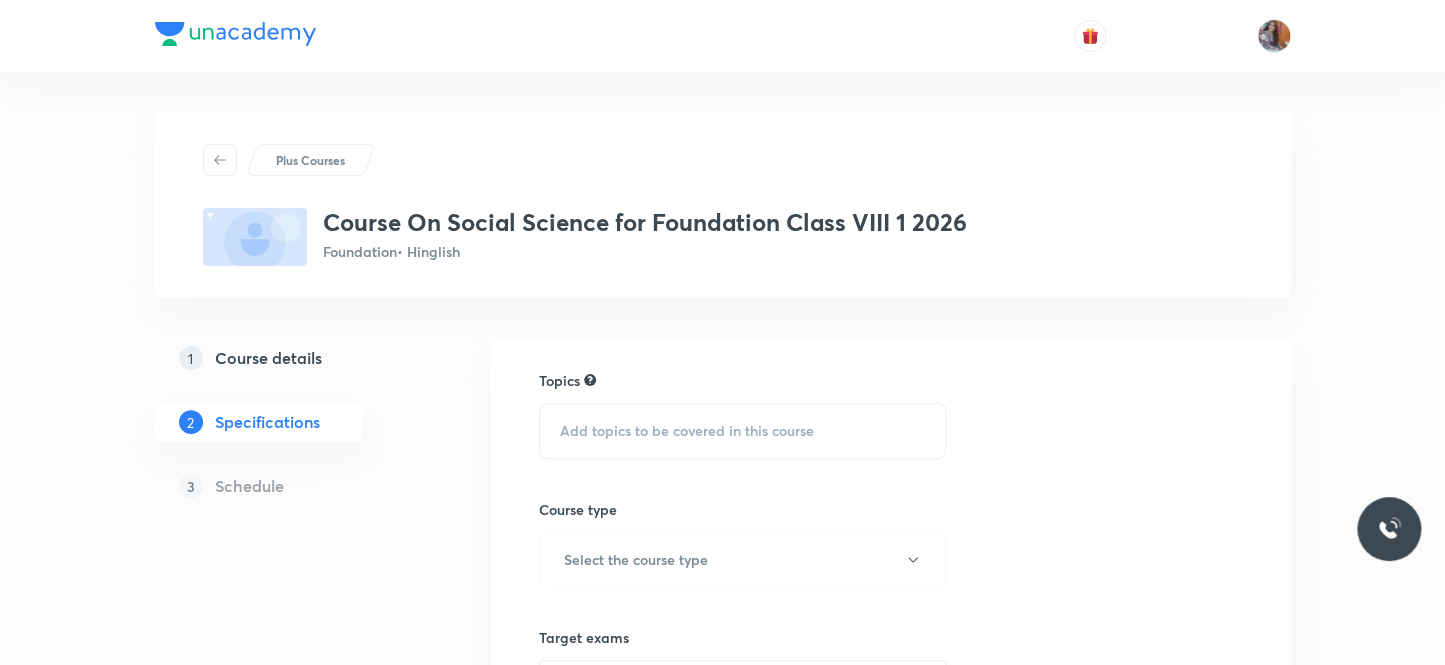 click on "Add topics to be covered in this course" at bounding box center (687, 431) 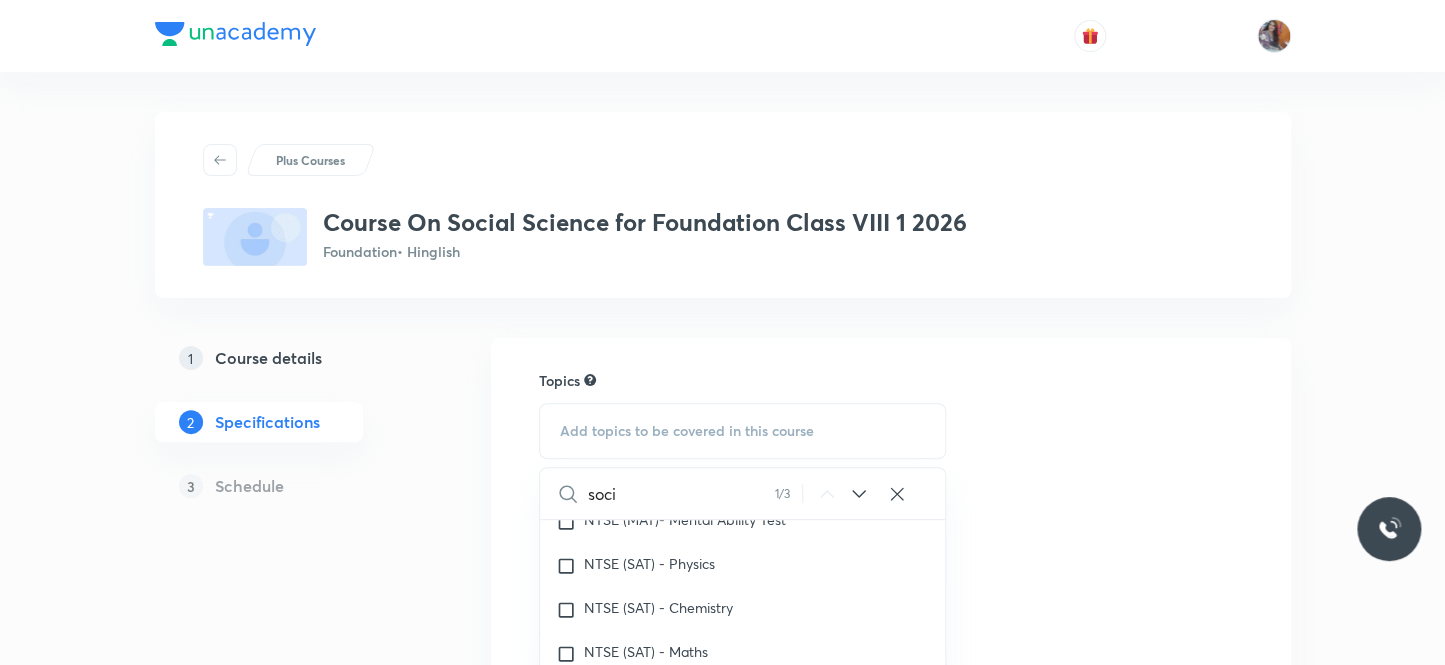 scroll, scrollTop: 72, scrollLeft: 0, axis: vertical 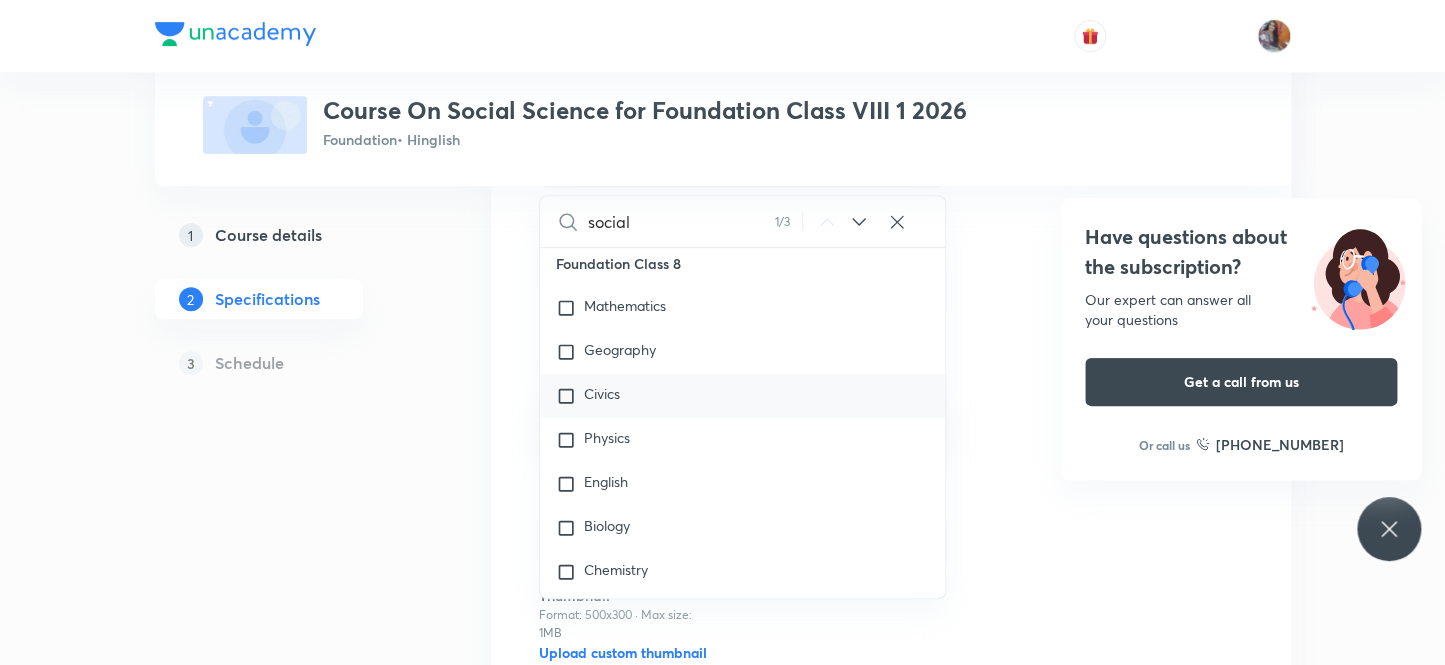type on "social" 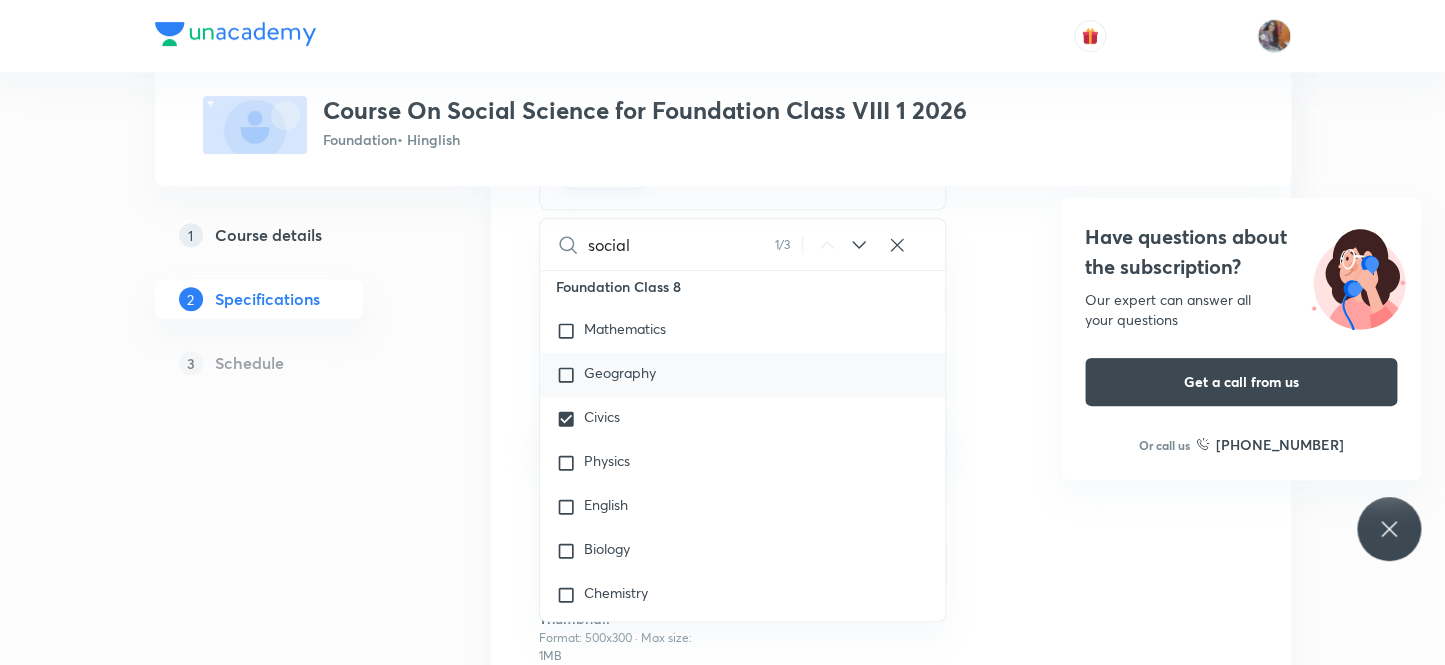 click at bounding box center [570, 375] 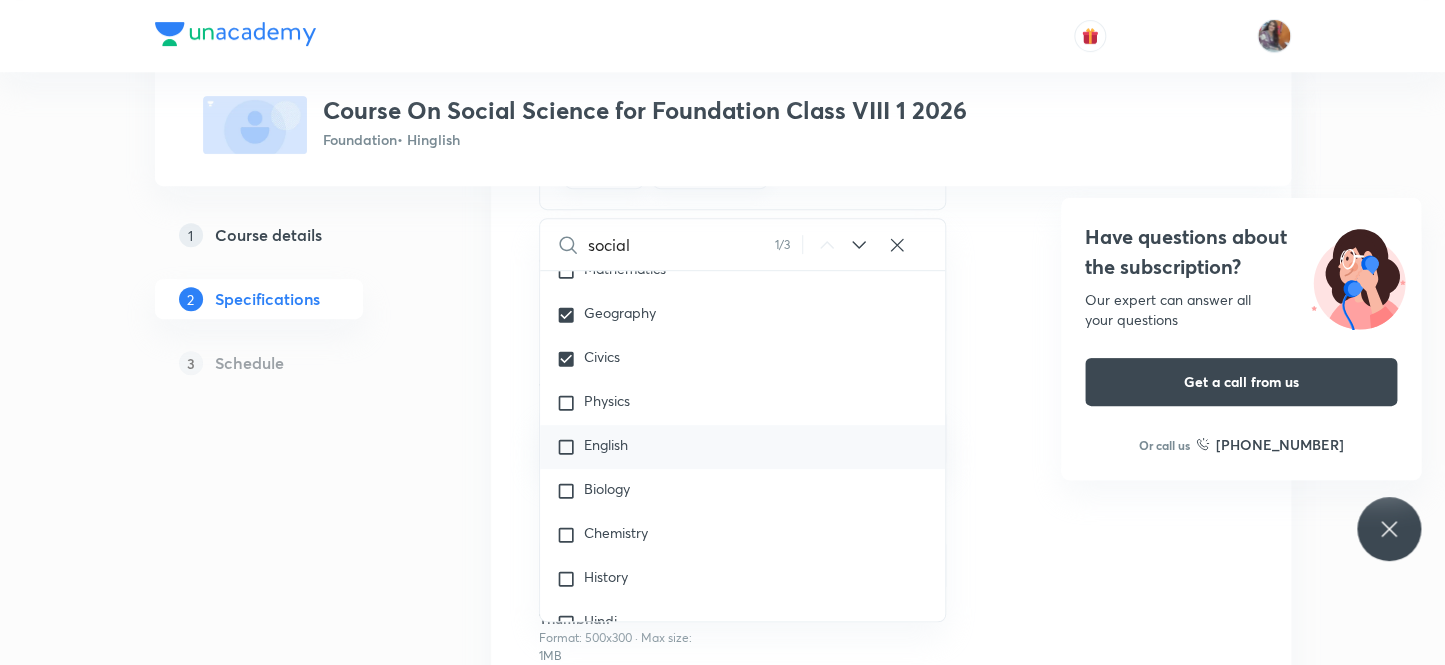scroll, scrollTop: 890, scrollLeft: 0, axis: vertical 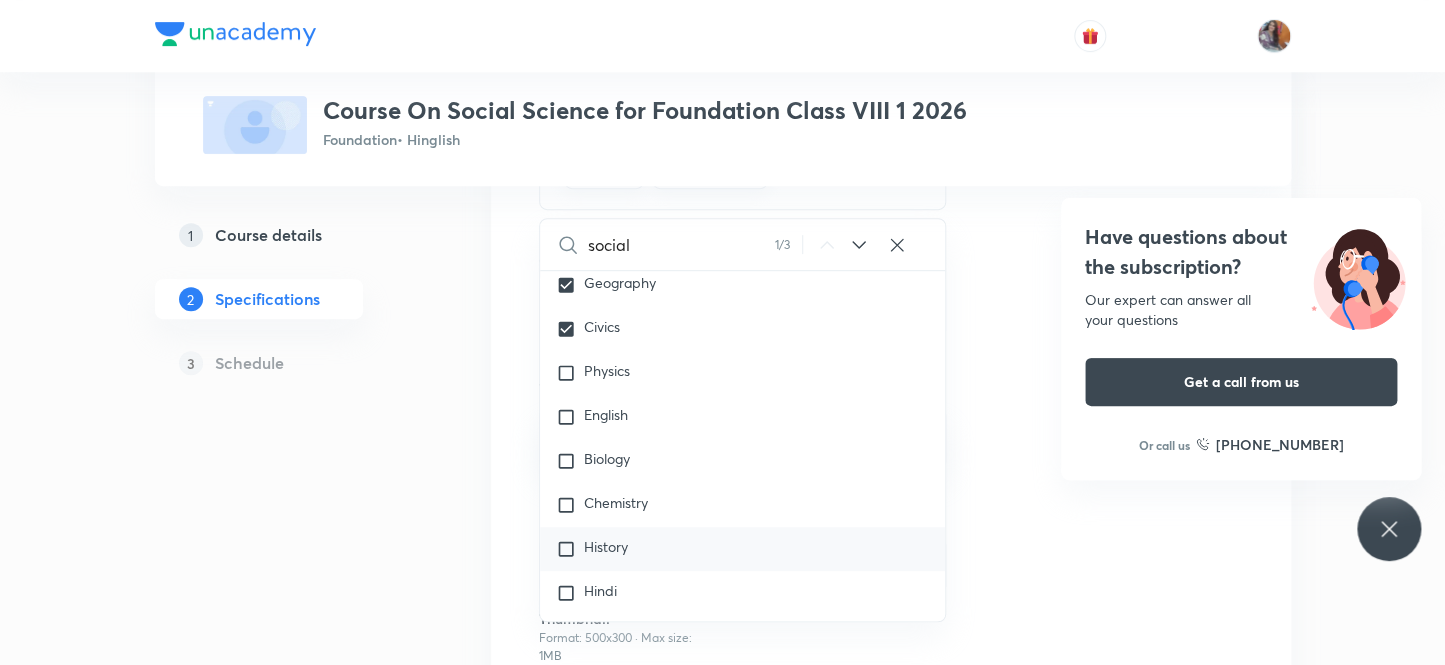 click at bounding box center (570, 549) 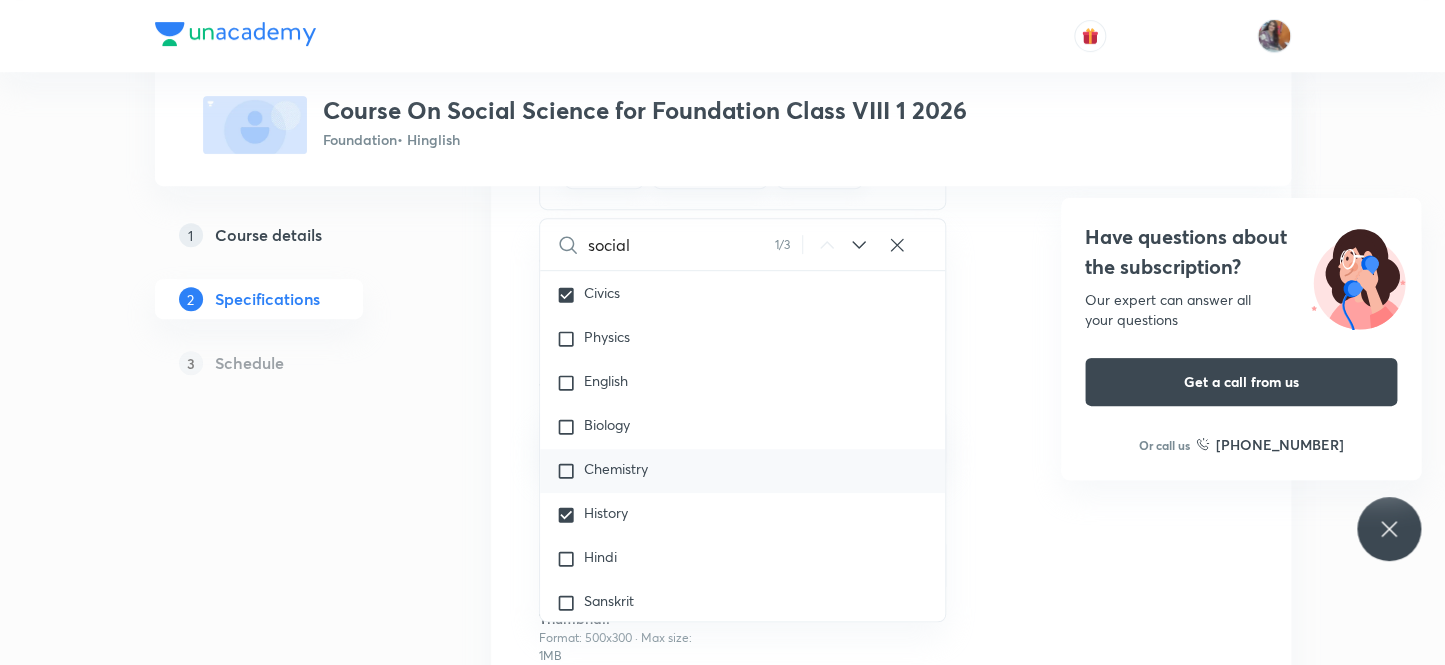 scroll, scrollTop: 981, scrollLeft: 0, axis: vertical 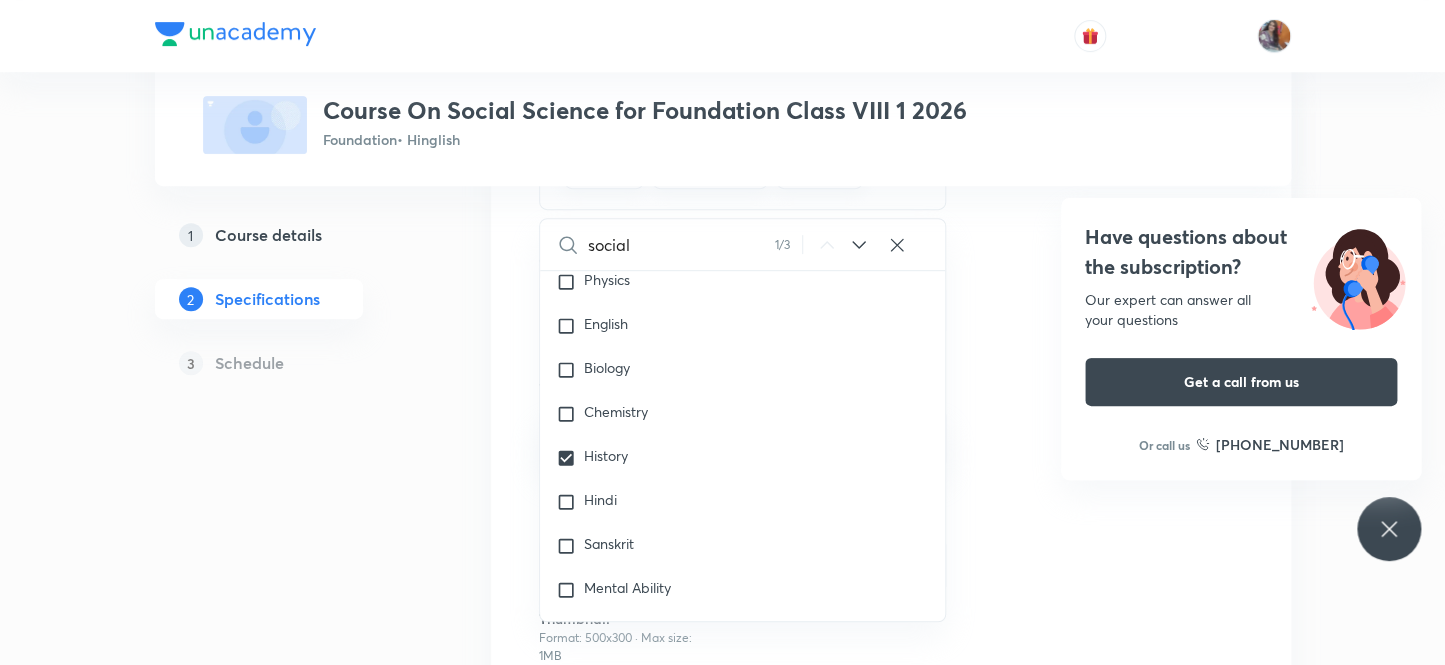 click on "Plus Courses Course On Social Science for Foundation Class VIII 1 2026 Foundation  • Hinglish 1 Course details 2 Specifications 3 Schedule Topics Civics Geography History CLEAR social 1 / 3 ​ NTSE NTSE (MAT)- Mental Ability Test NTSE (SAT) - Physics NTSE (SAT) - Chemistry NTSE (SAT) - Maths NTSE (SAT) - Biology PRMO NTSE (SAT)-  Social  Studies Science - NTSE Maths - NTSE MAT - NTSE Language Test (LT) English - NTSE SAT - History SAT - Geography Verbal and Non Verbal Analogy Arithmetic Aptitude SAT - Civics Foundation Class 8 Mathematics Geography Civics Physics English Biology Chemistry History Hindi Sanskrit Mental Ability Olympiads PRMO NSEJS -Chemistry NSEJS -Biology NSEJS -Physics IMO NSE - Biology NSE - Chemistry NSE - Physics Foundation Class X Mathematics Social  Sciences English Biology Chemistry Physics Science Science - Class X Hindi Mathematics all chapter Mathematics - Class X Aptitude Foundation Class IX Mathematics Chemistry Physics English Social  Sciences Biology Science - Class IX Hindi" at bounding box center [723, 341] 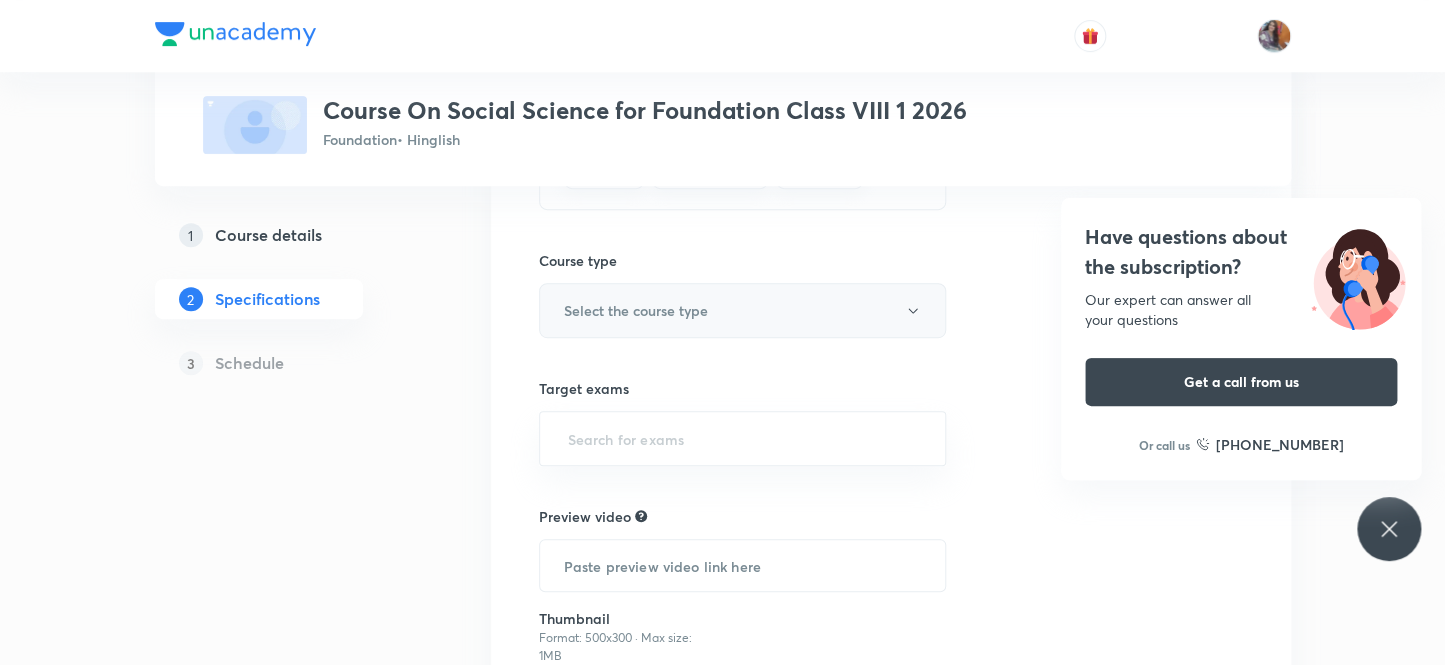 click on "Select the course type" at bounding box center [636, 310] 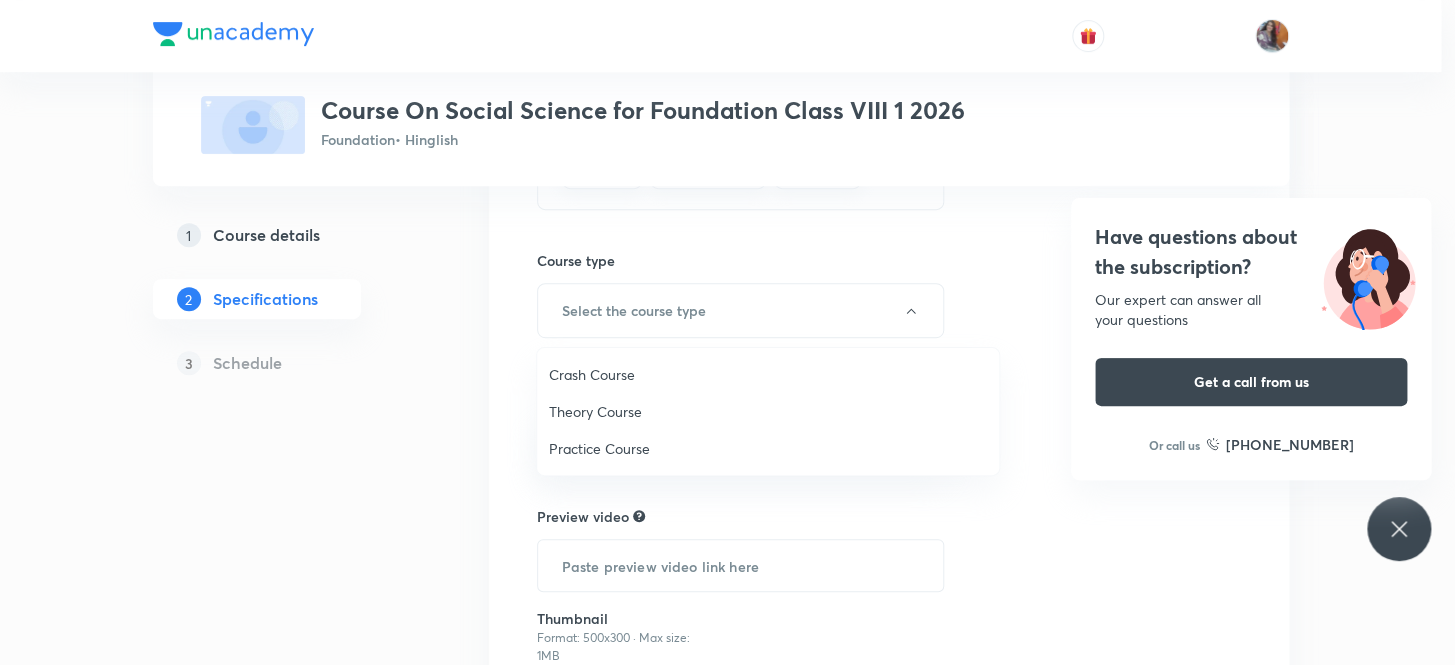 click on "Theory Course" at bounding box center [768, 411] 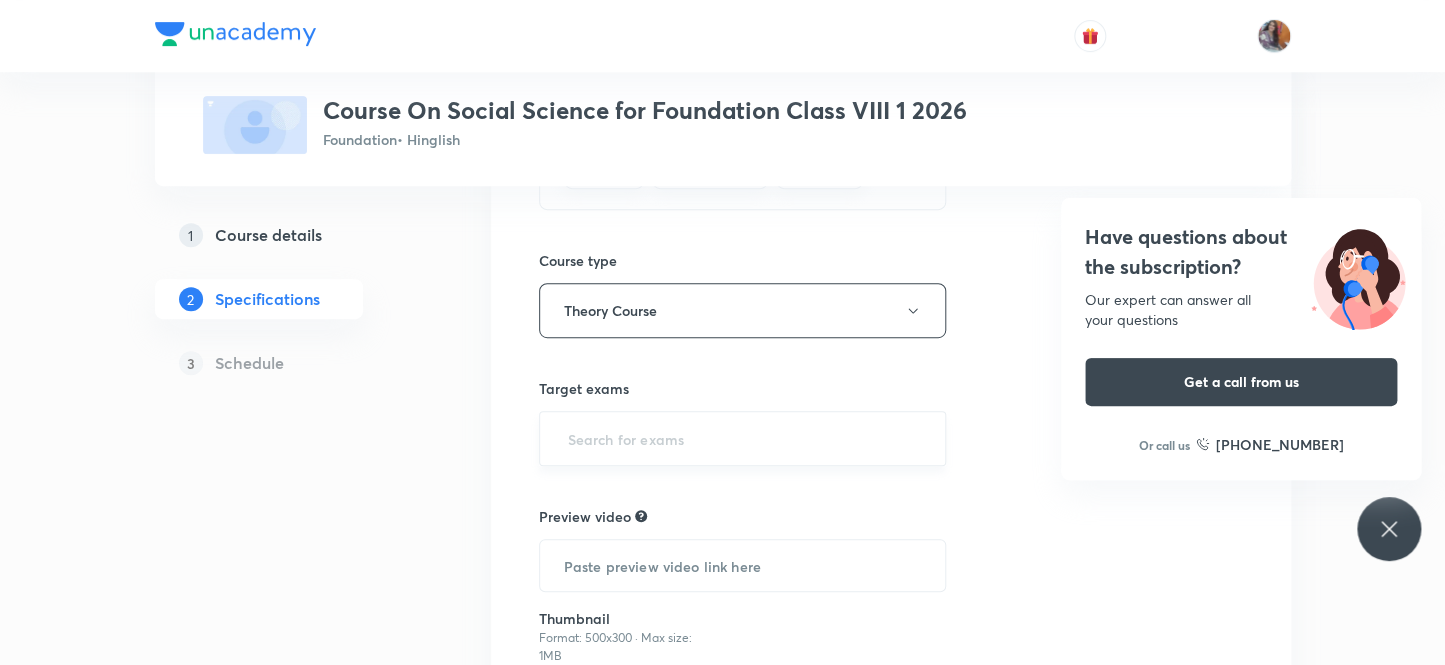click at bounding box center (743, 438) 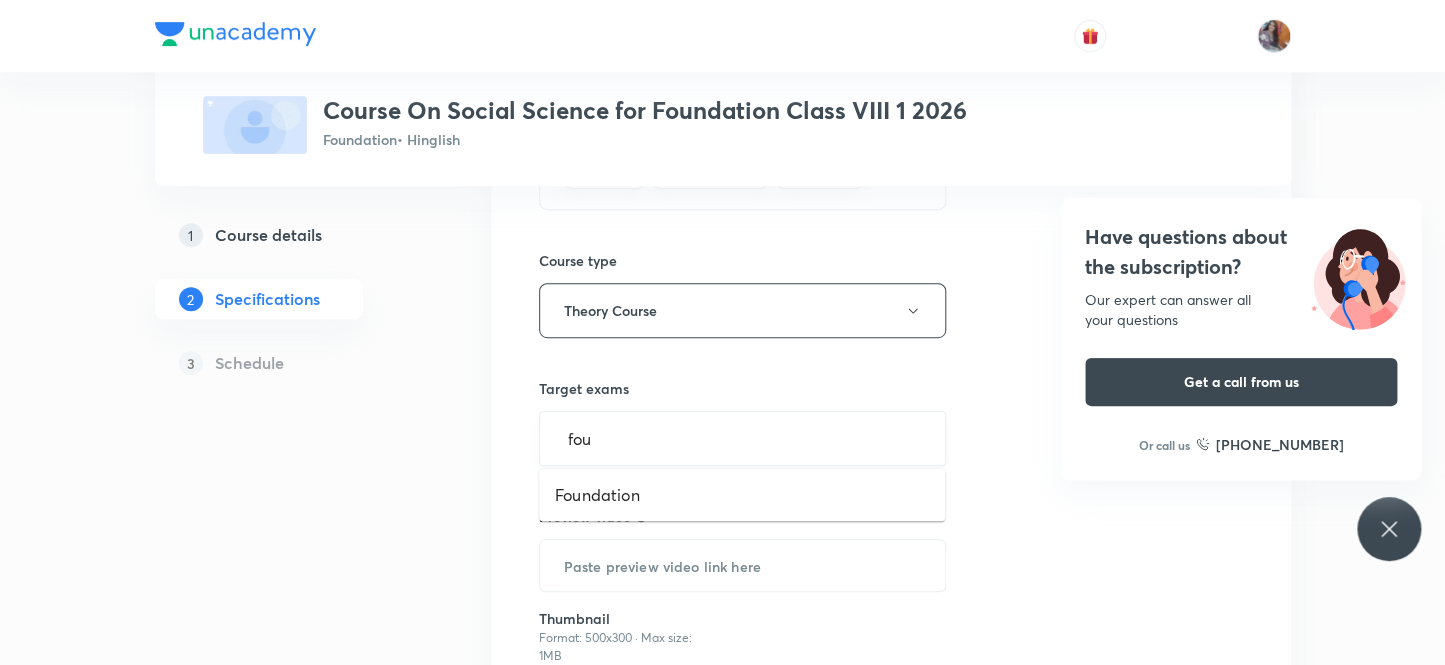 type on "foun" 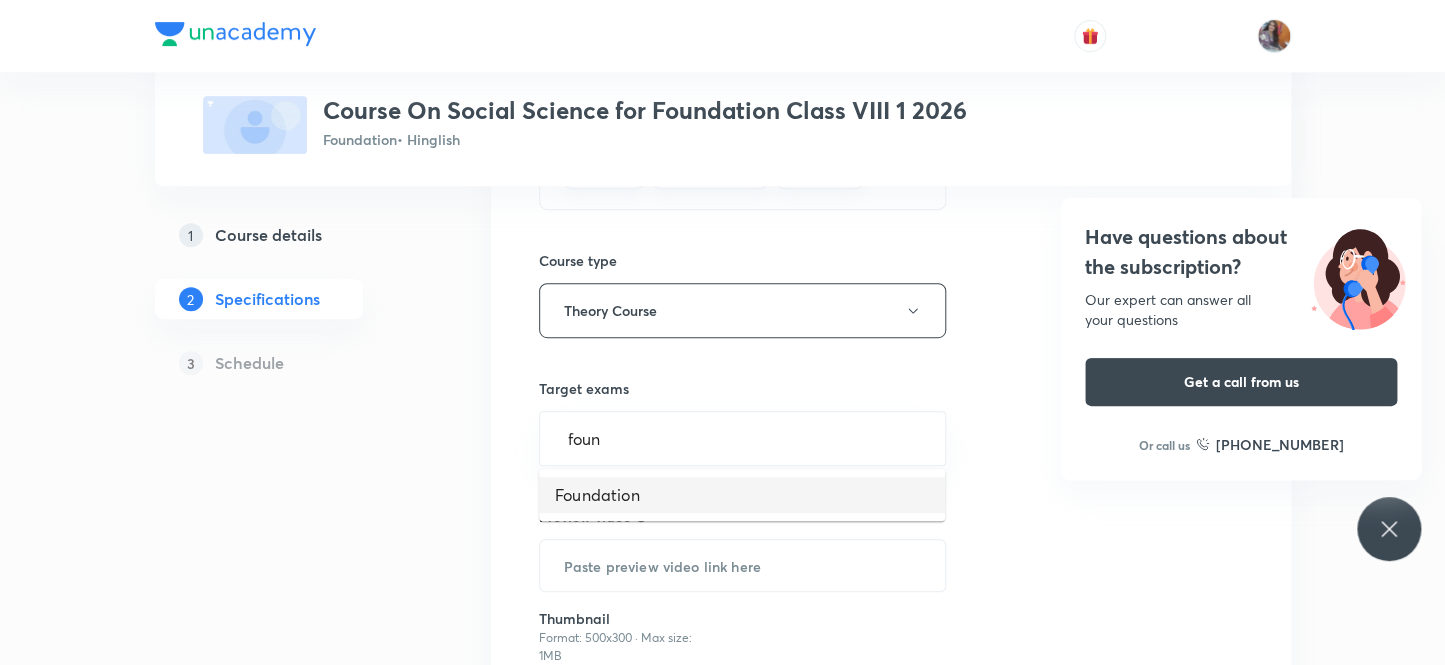 click on "Foundation" at bounding box center [742, 495] 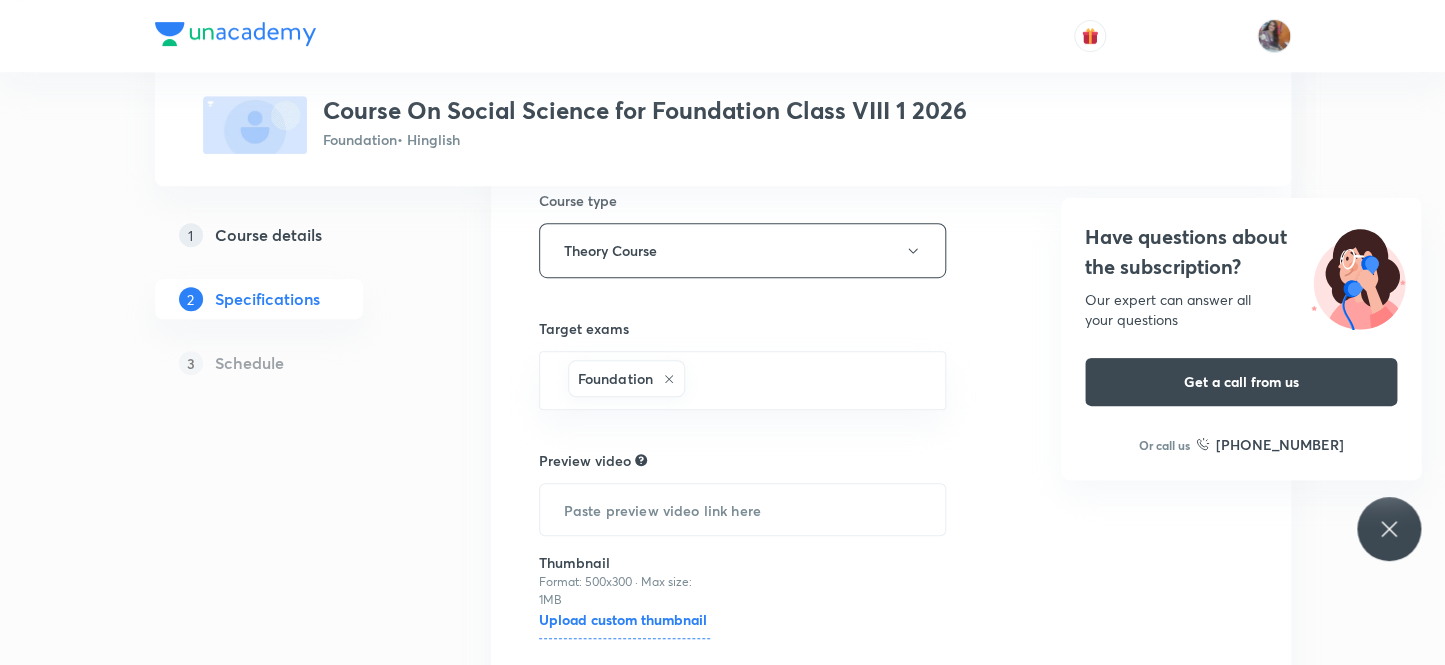 scroll, scrollTop: 454, scrollLeft: 0, axis: vertical 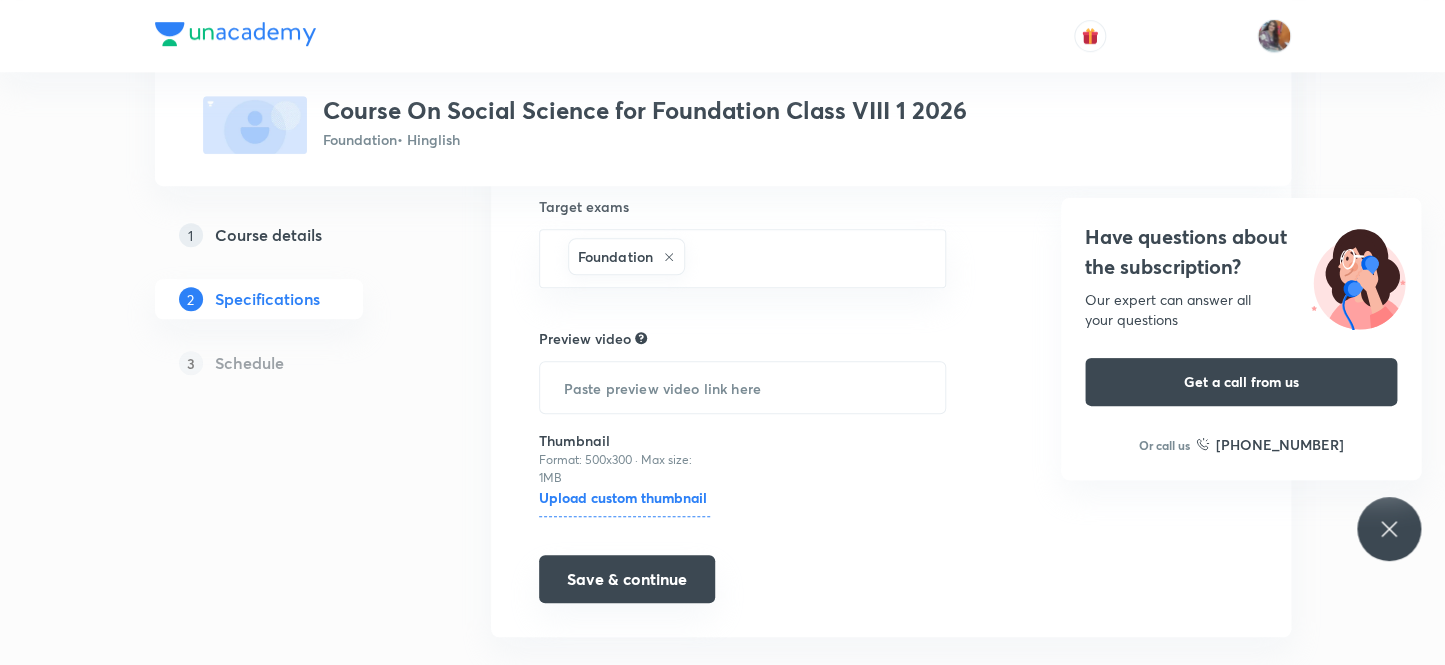 click on "Save & continue" at bounding box center [627, 579] 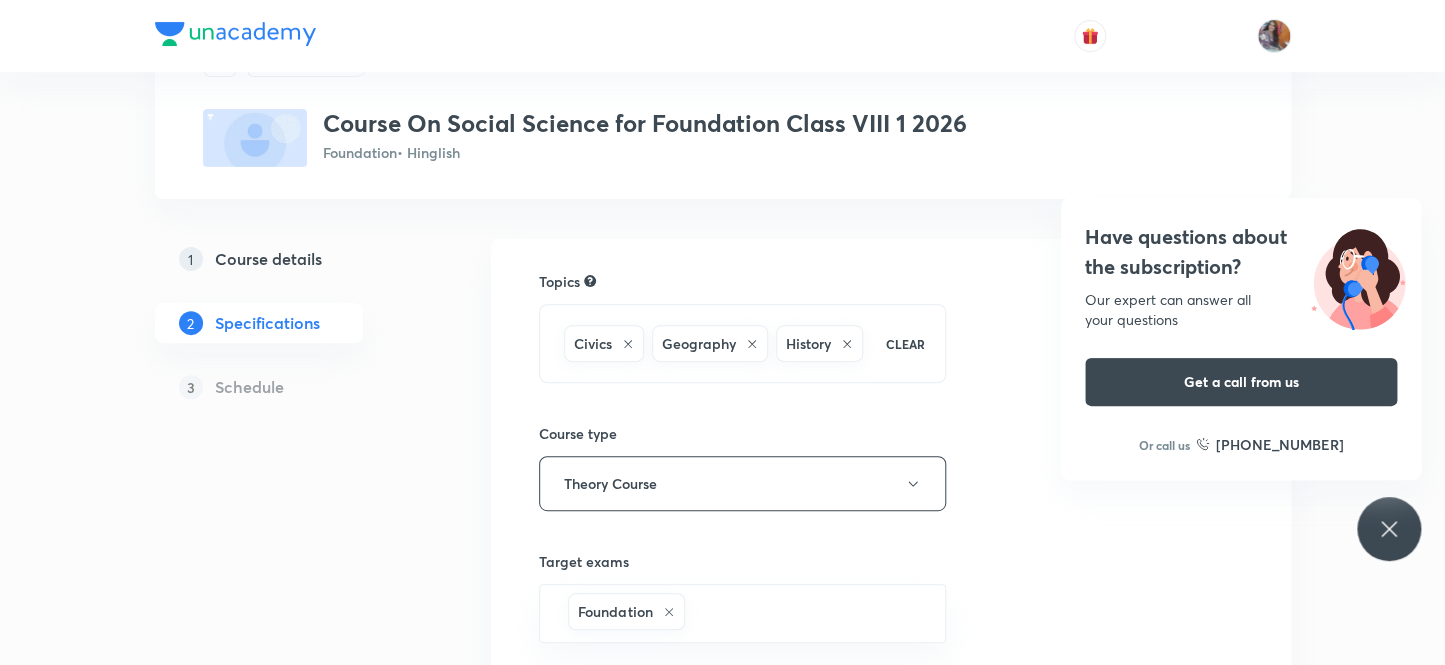 scroll, scrollTop: 90, scrollLeft: 0, axis: vertical 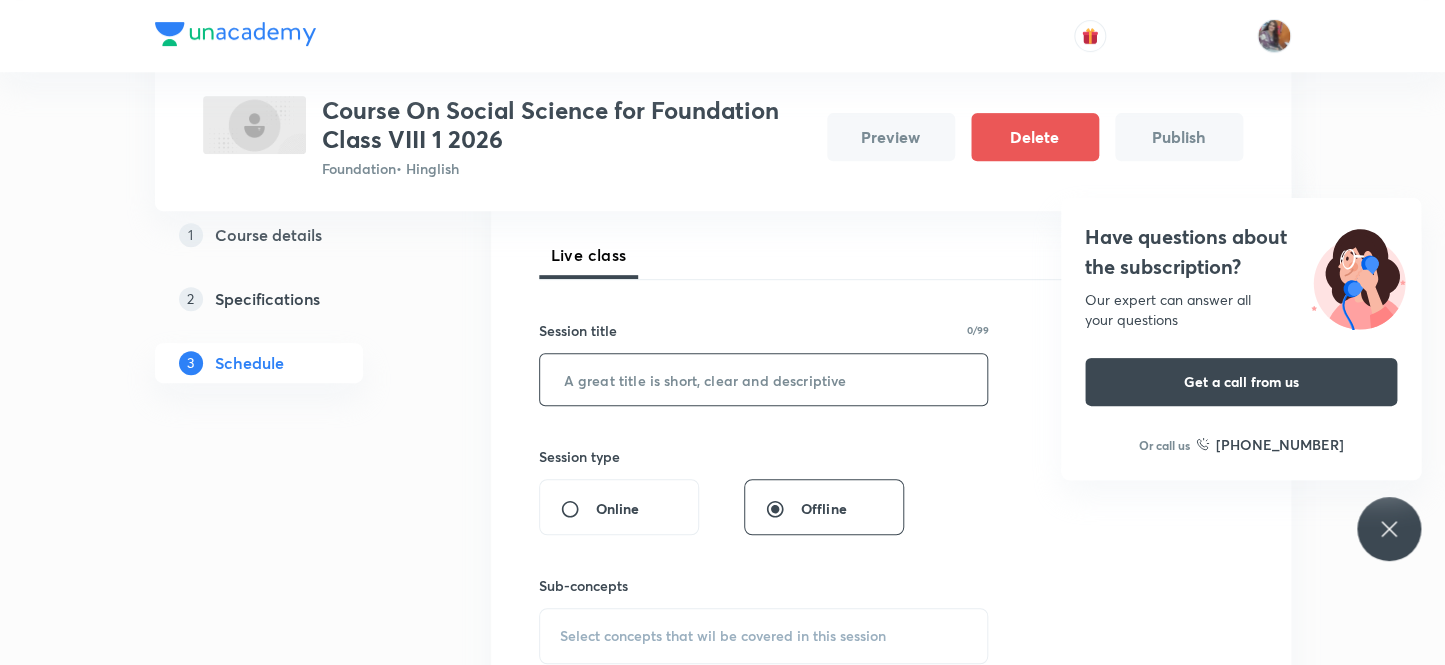 click at bounding box center (764, 379) 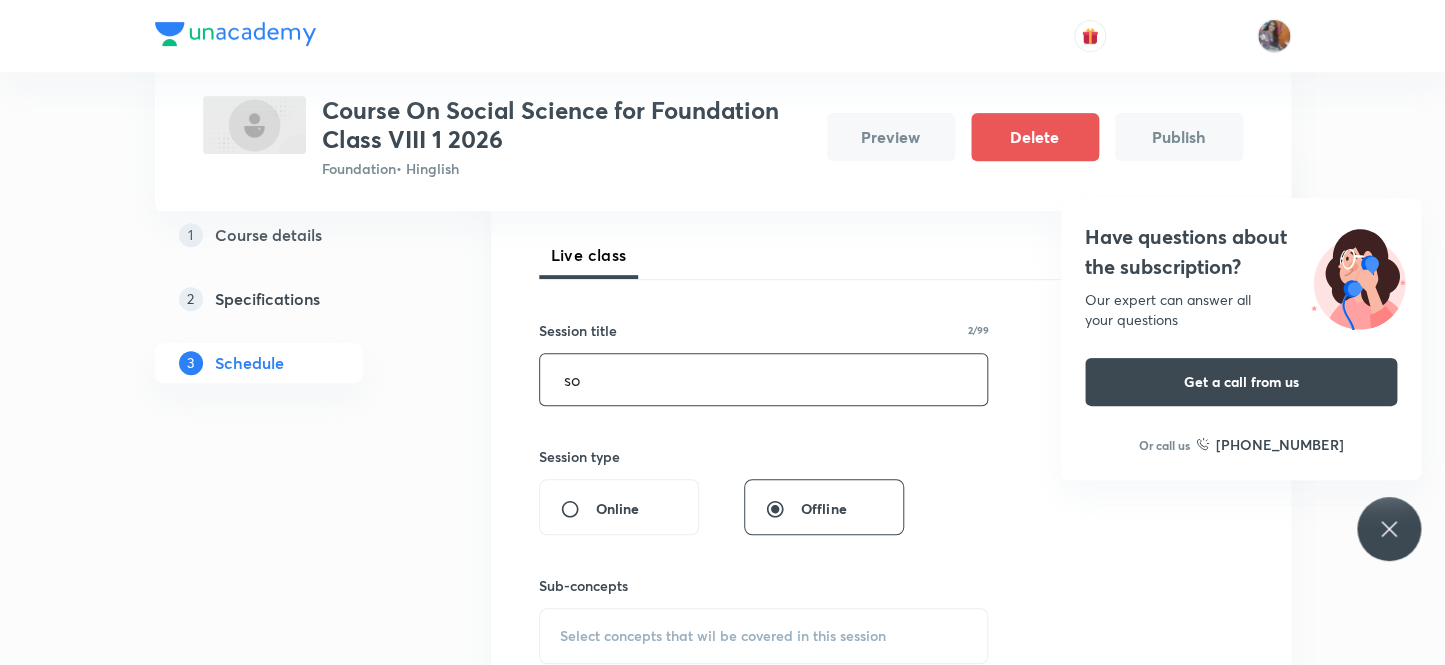 type on "s" 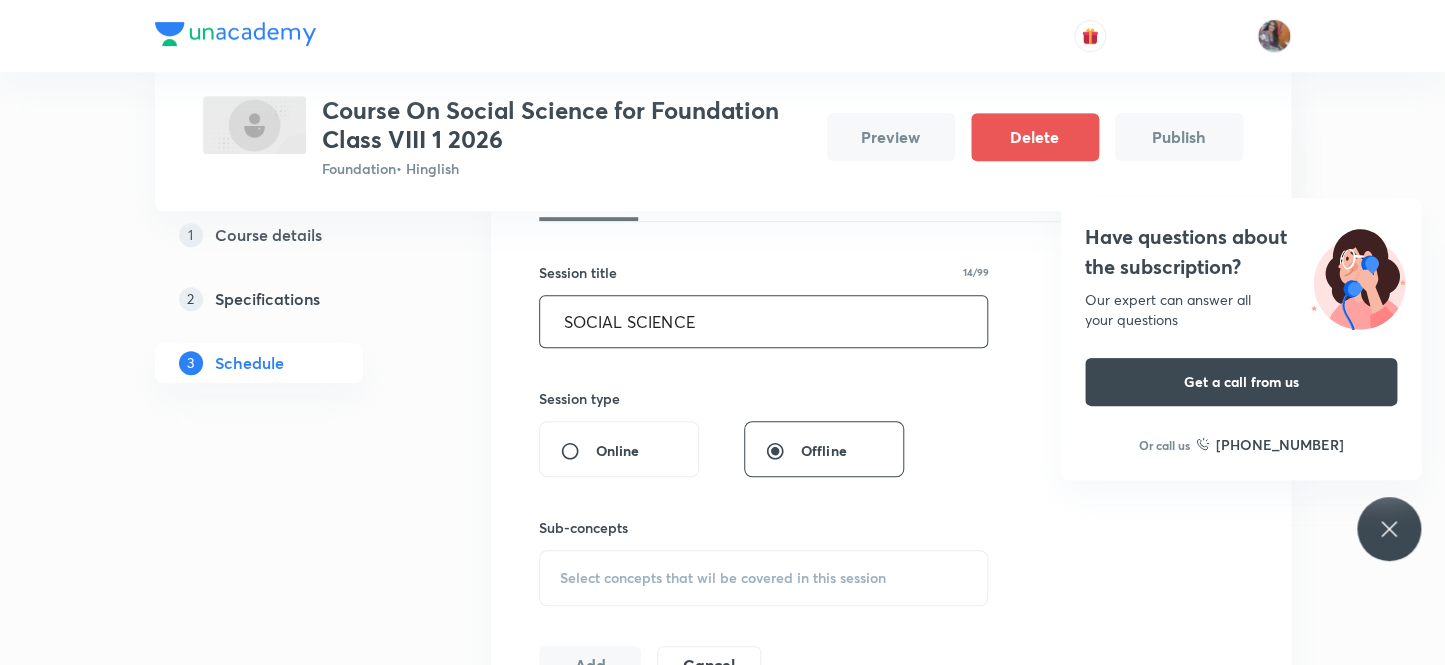 scroll, scrollTop: 545, scrollLeft: 0, axis: vertical 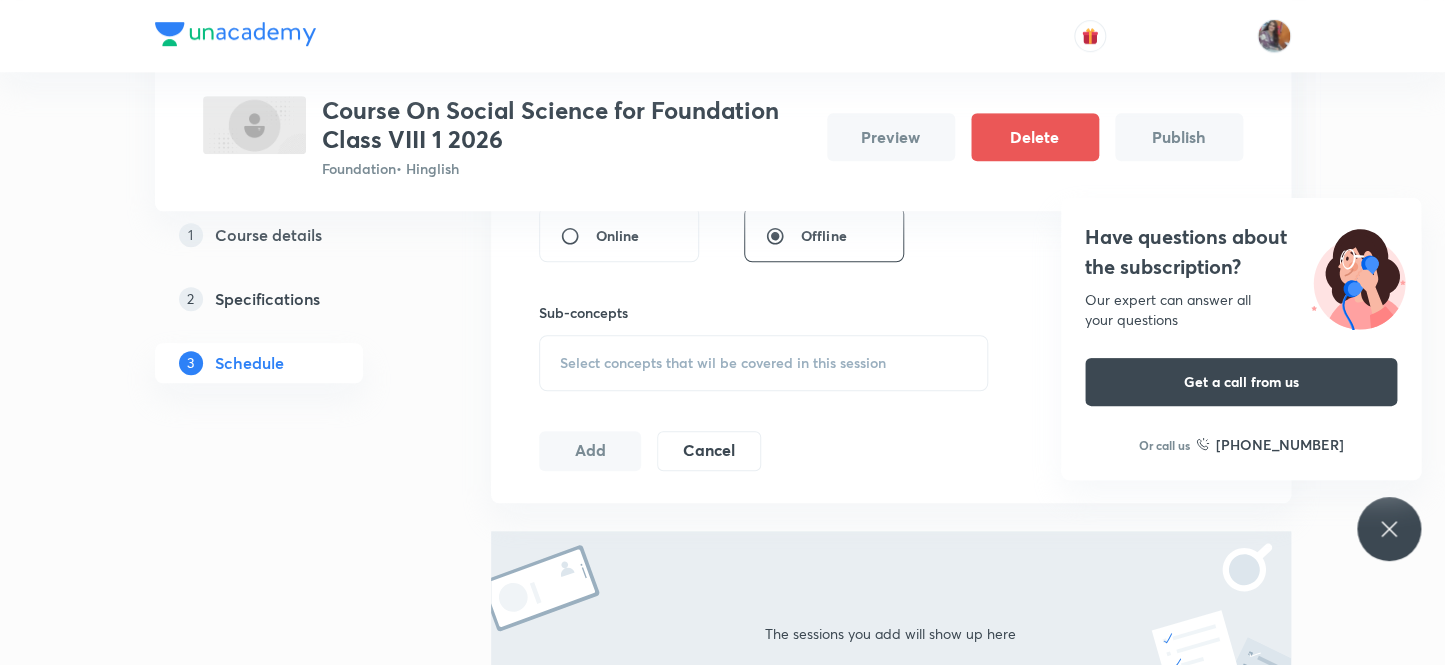 type on "SOCIAL SCIENCE" 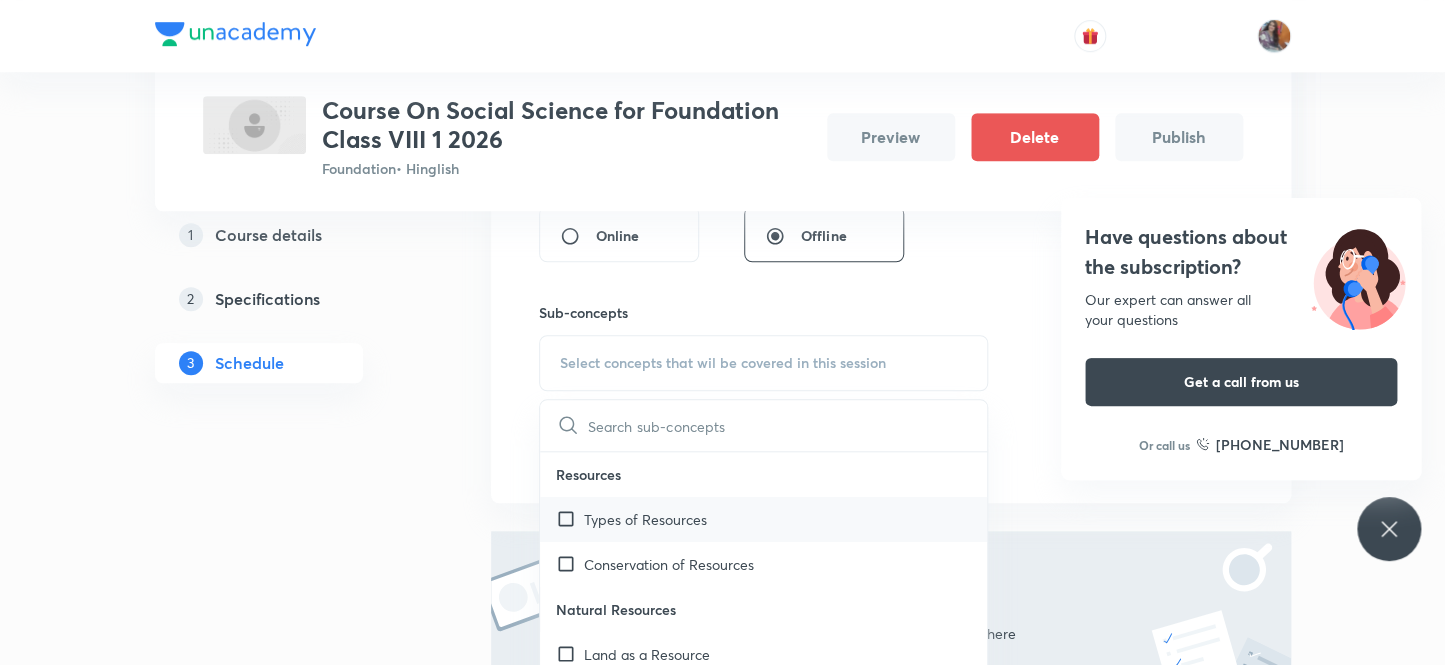 click on "Types of Resources" at bounding box center [645, 519] 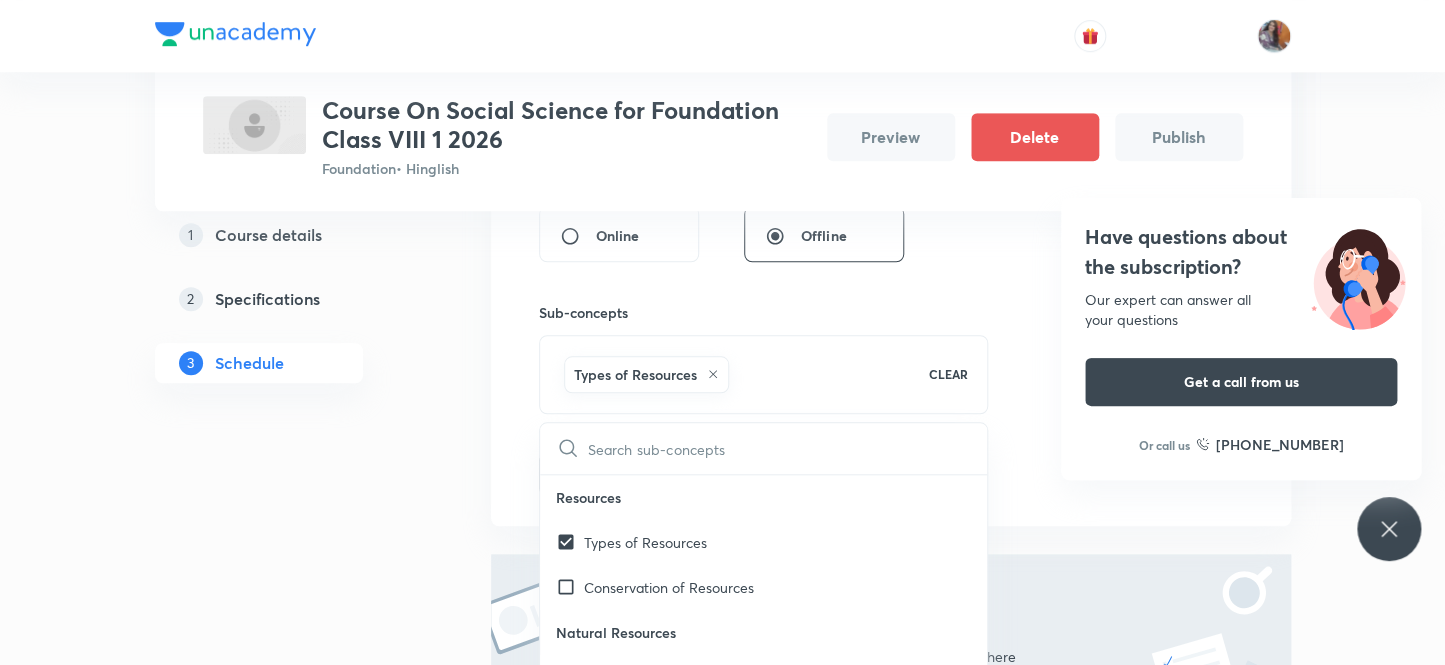 click on "Session  1 Live class Session title 14/99 SOCIAL SCIENCE ​   Session type Online Offline Sub-concepts Types of Resources CLEAR ​ Resources Types of Resources Conservation of Resources Natural Resources Land as a Resource Soil as a Resource Water as a Resource Natural Vegetation and Wildlife Resource Mineral and Power Resources Mineral Resources and Their Types Distribution of Minerals in All Continents Distribution of Minerals in India Uses and Conservation of Minerals Power Resources Agriculture Farm System Major Crops Agricultural Development Industries Types of Economic Activities Classification of Industries Factors Affecting Location of Industries Industrial System Human Resources Human Resources Population Change The Indian Constitution Need for Constitution Features of Constitution Secularism Indian Secularism Difference Between Indian Secularism from Other Other Democratic Countries Judiciary Role of Judiciary Meaning of Independent Judiciary Structure of Courts in India Criminal Court Civil Court" at bounding box center (891, 203) 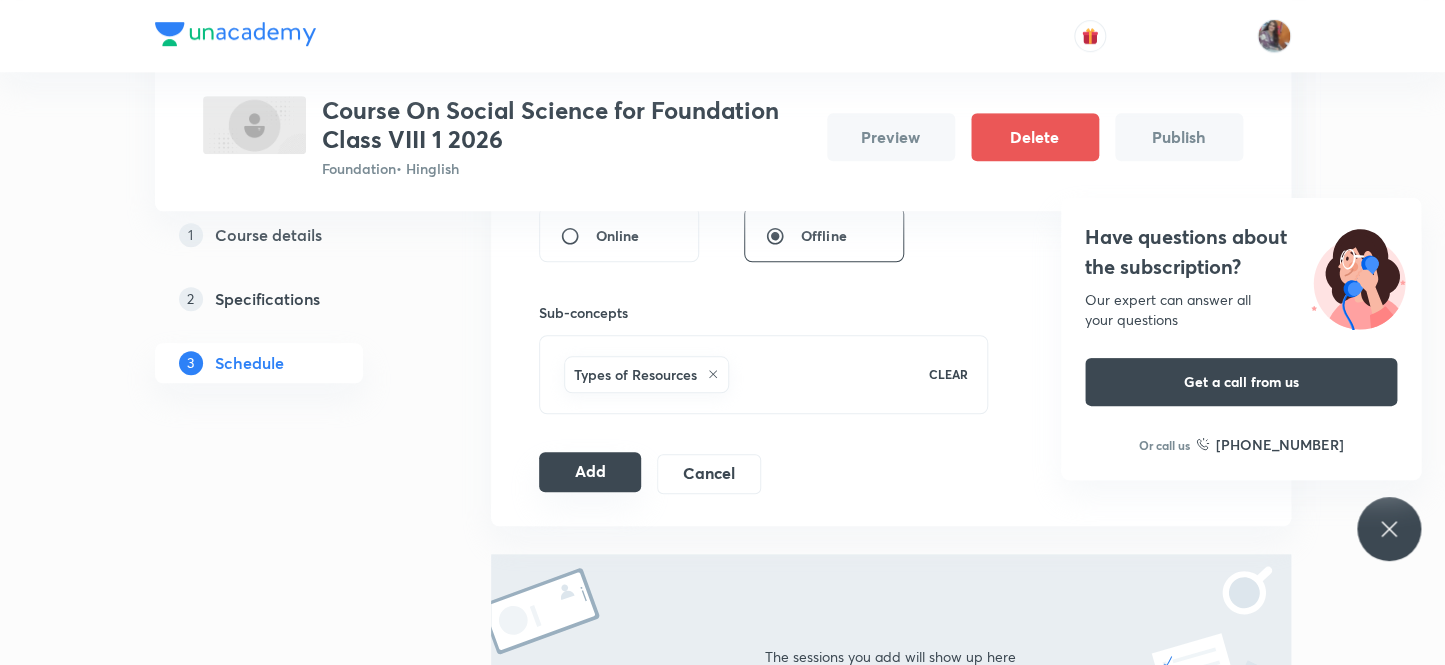 click on "Add" at bounding box center [590, 472] 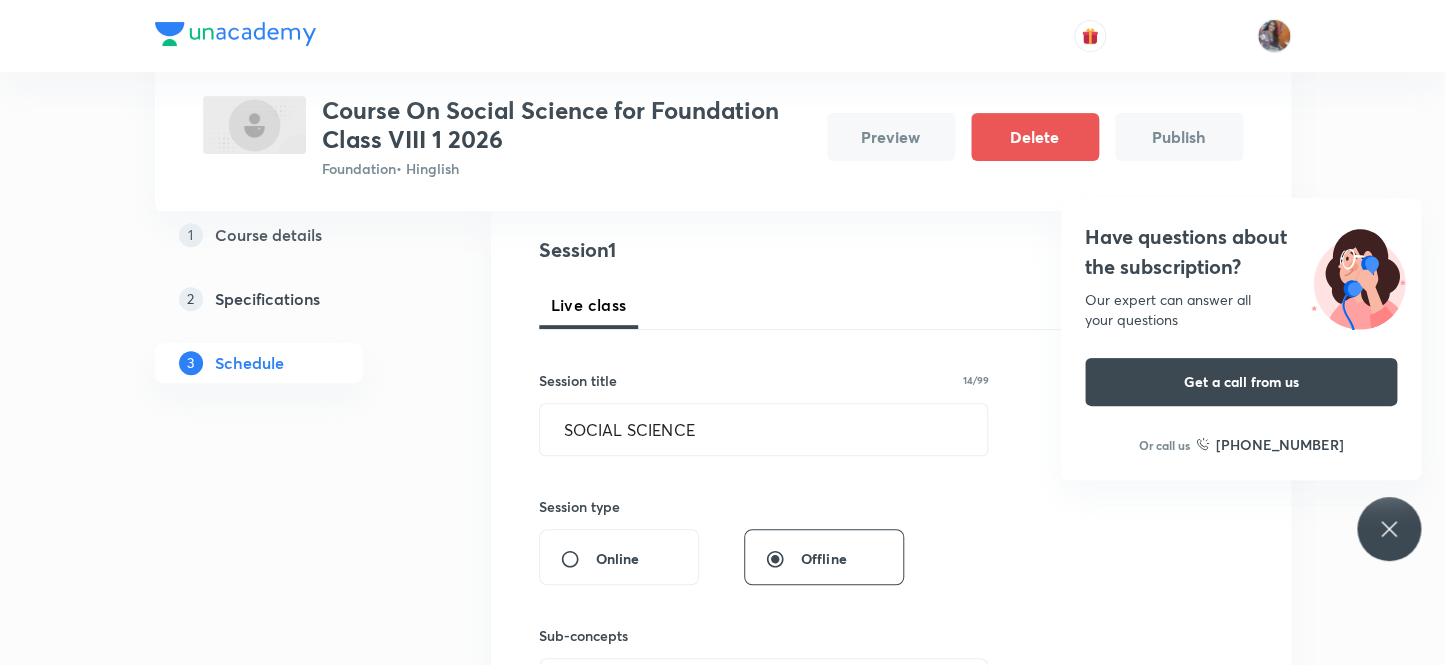 scroll, scrollTop: 181, scrollLeft: 0, axis: vertical 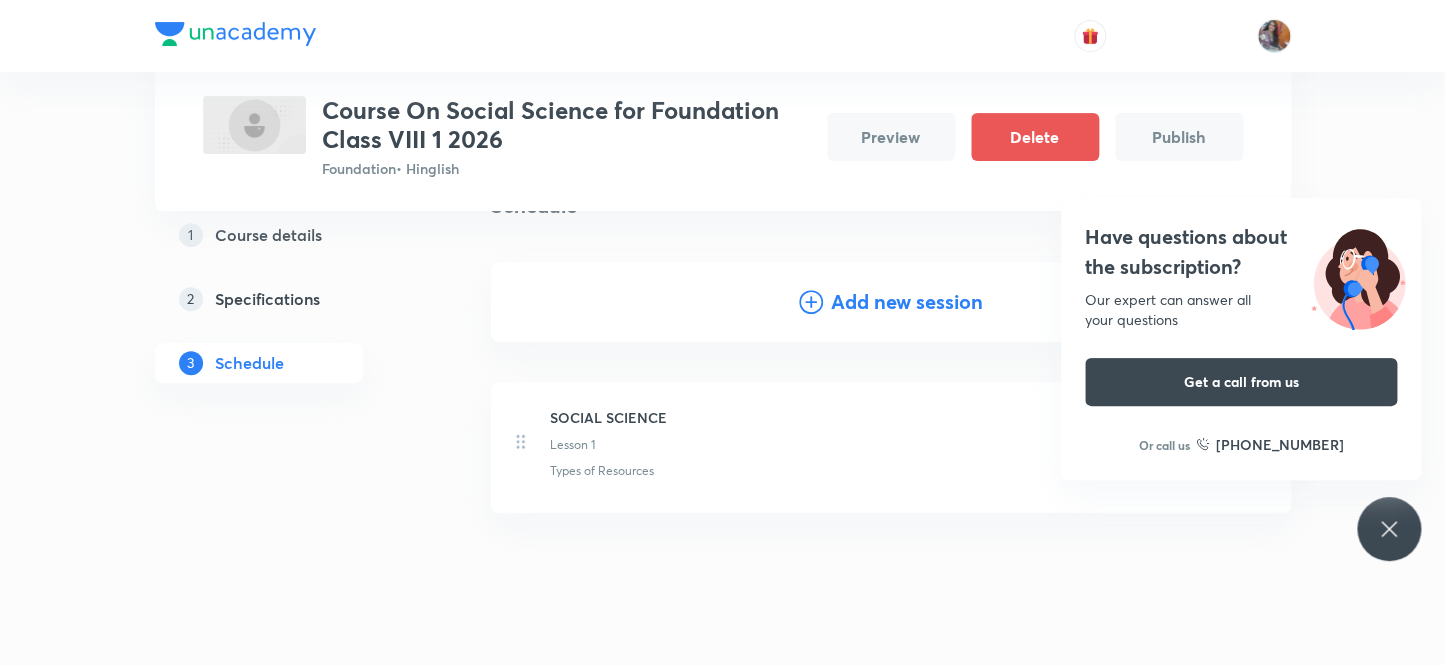 click 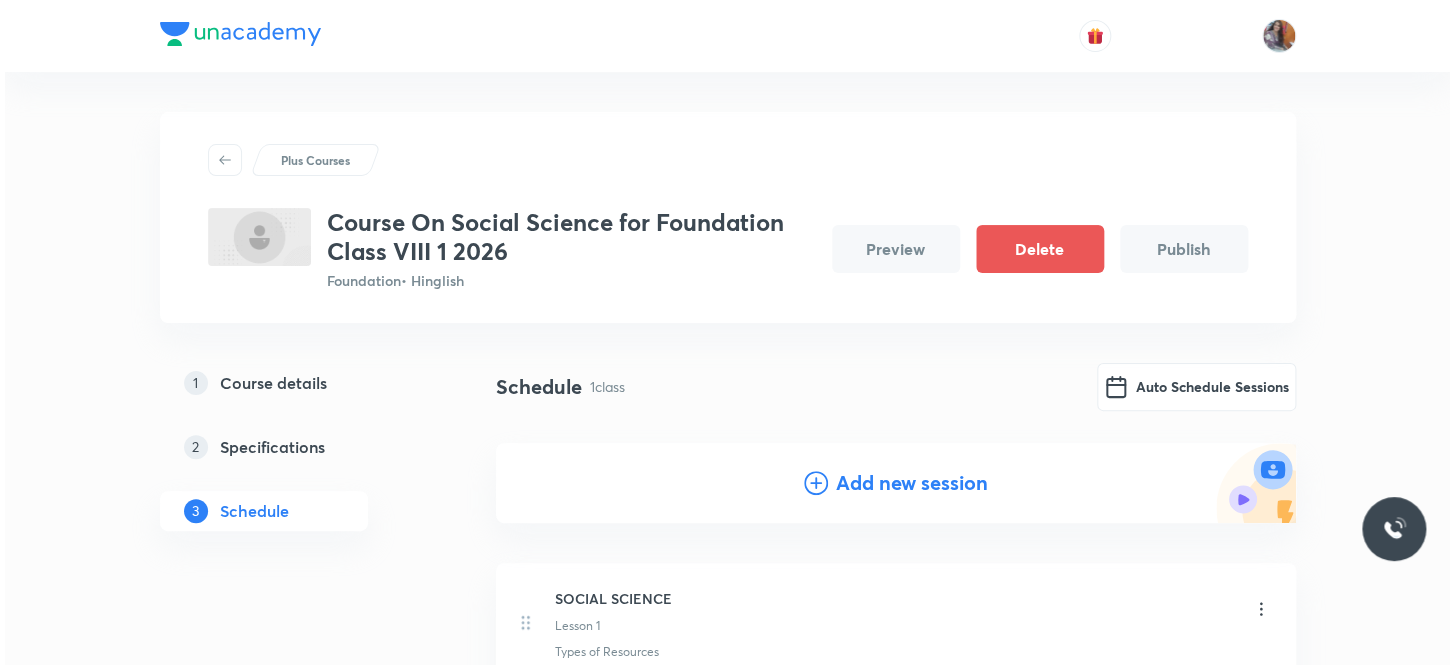scroll, scrollTop: 0, scrollLeft: 0, axis: both 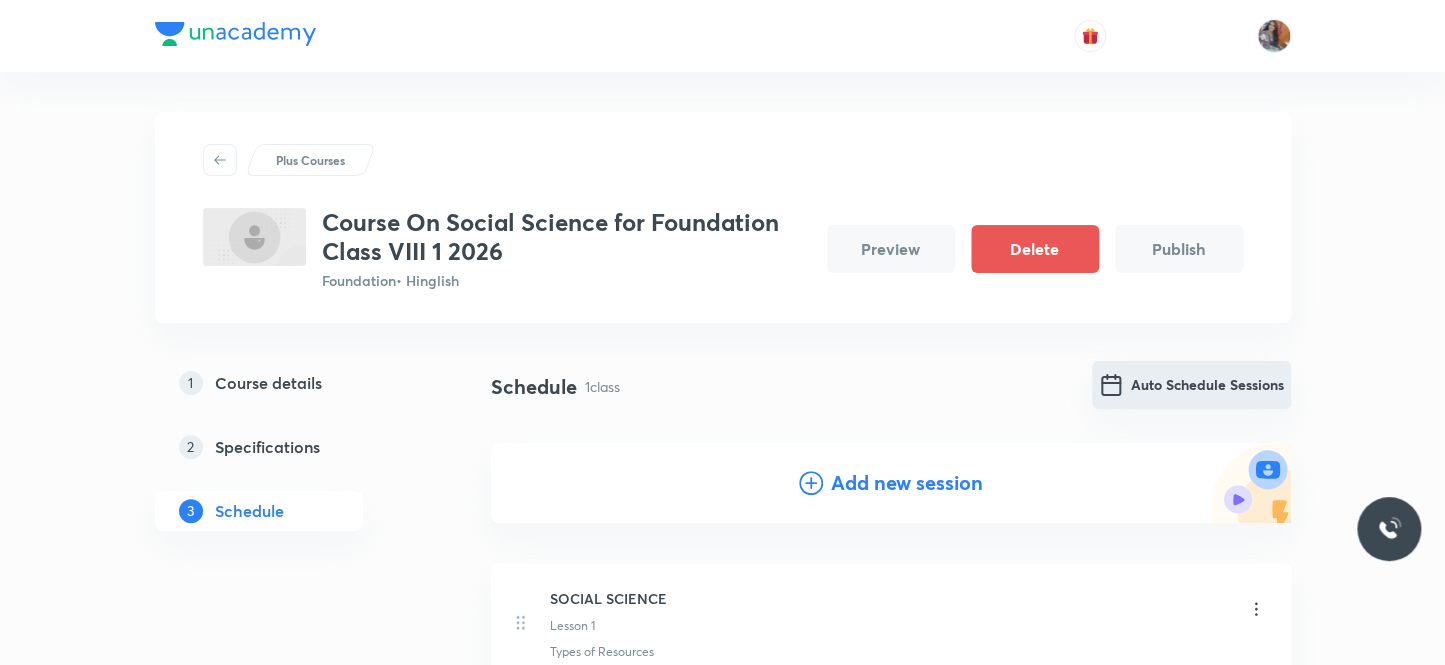 click on "Auto Schedule Sessions" at bounding box center (1191, 385) 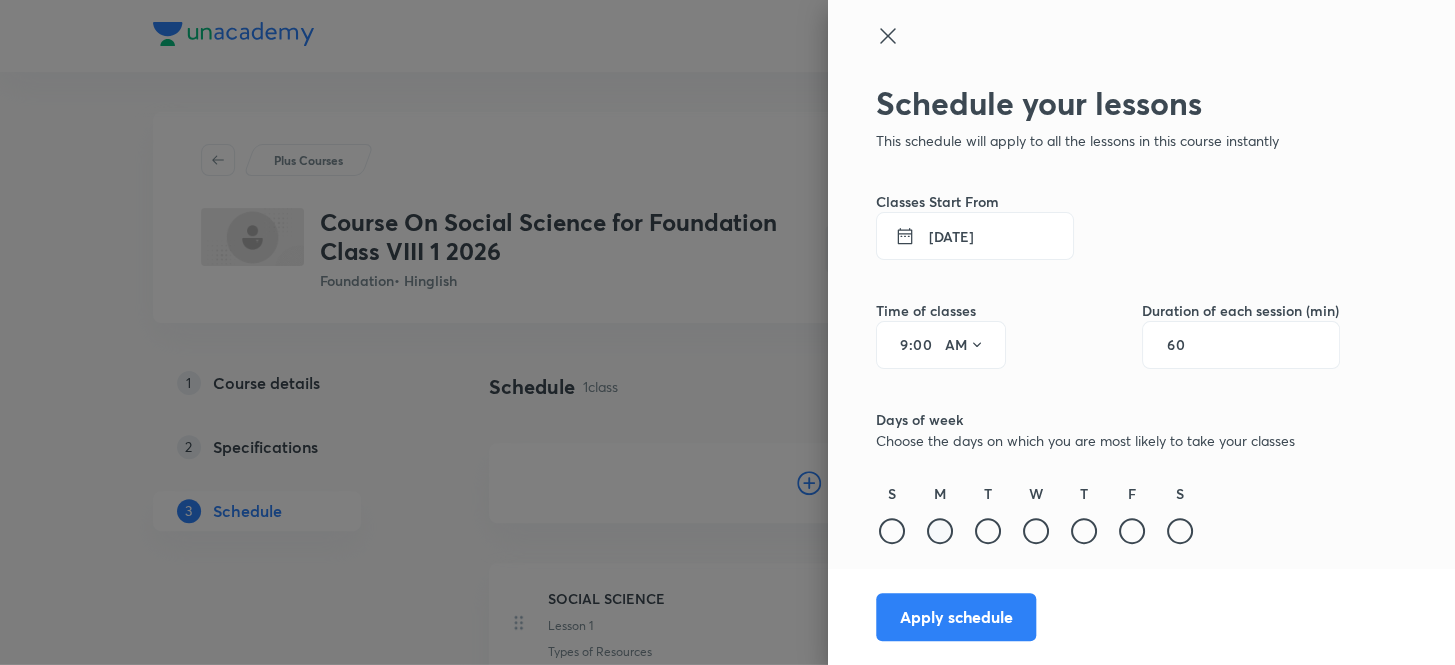 click at bounding box center [940, 531] 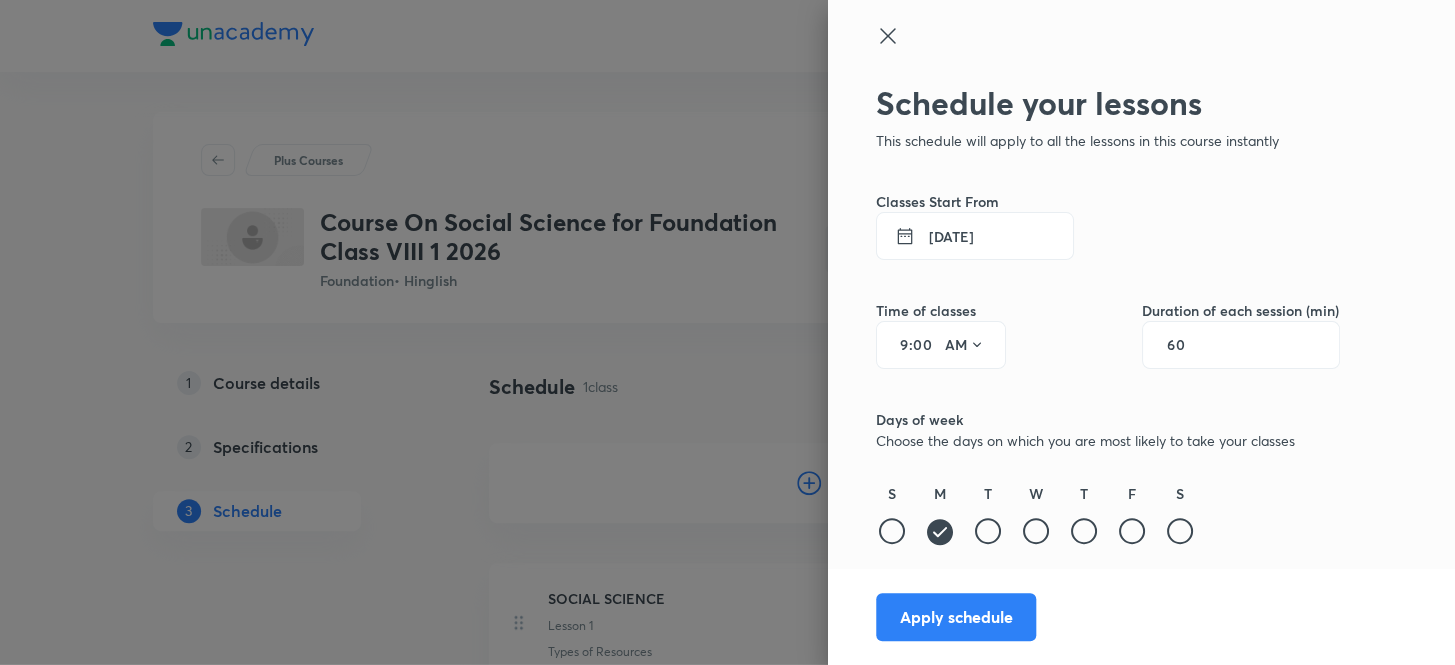 click on "13 Jul 2025" at bounding box center (975, 236) 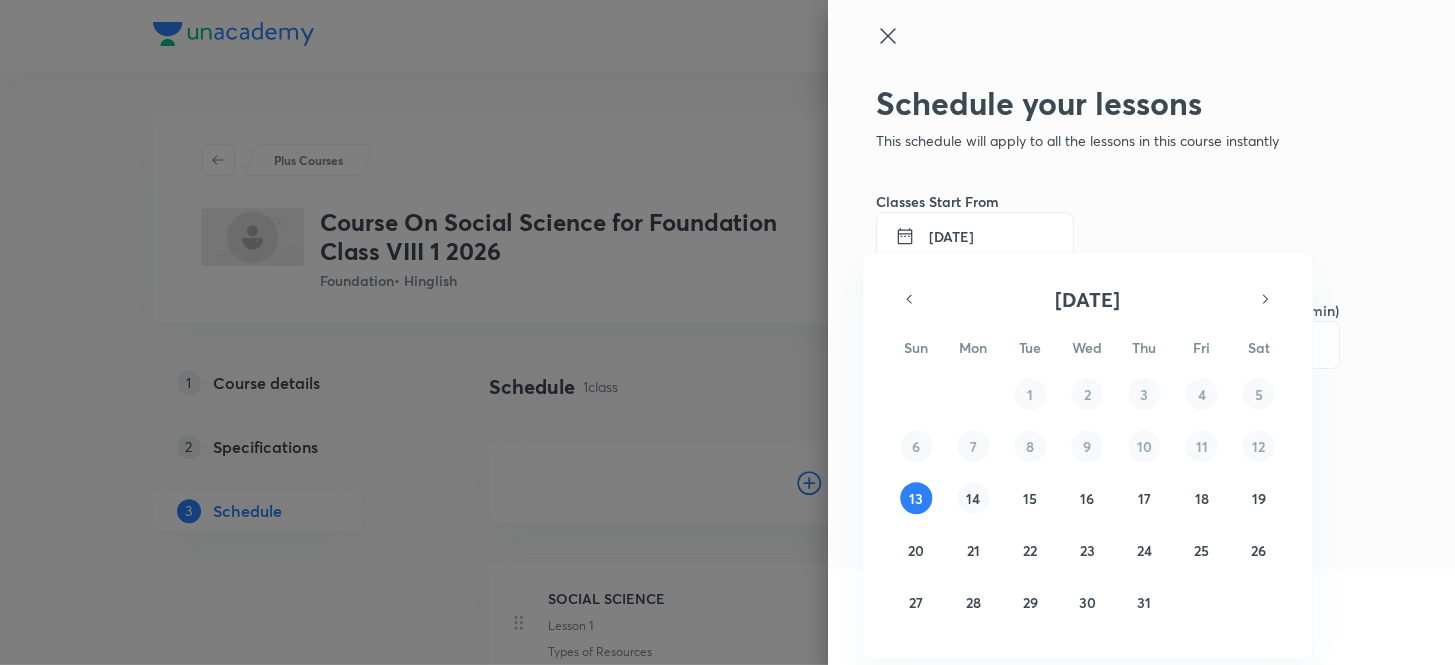 click on "14" at bounding box center (973, 498) 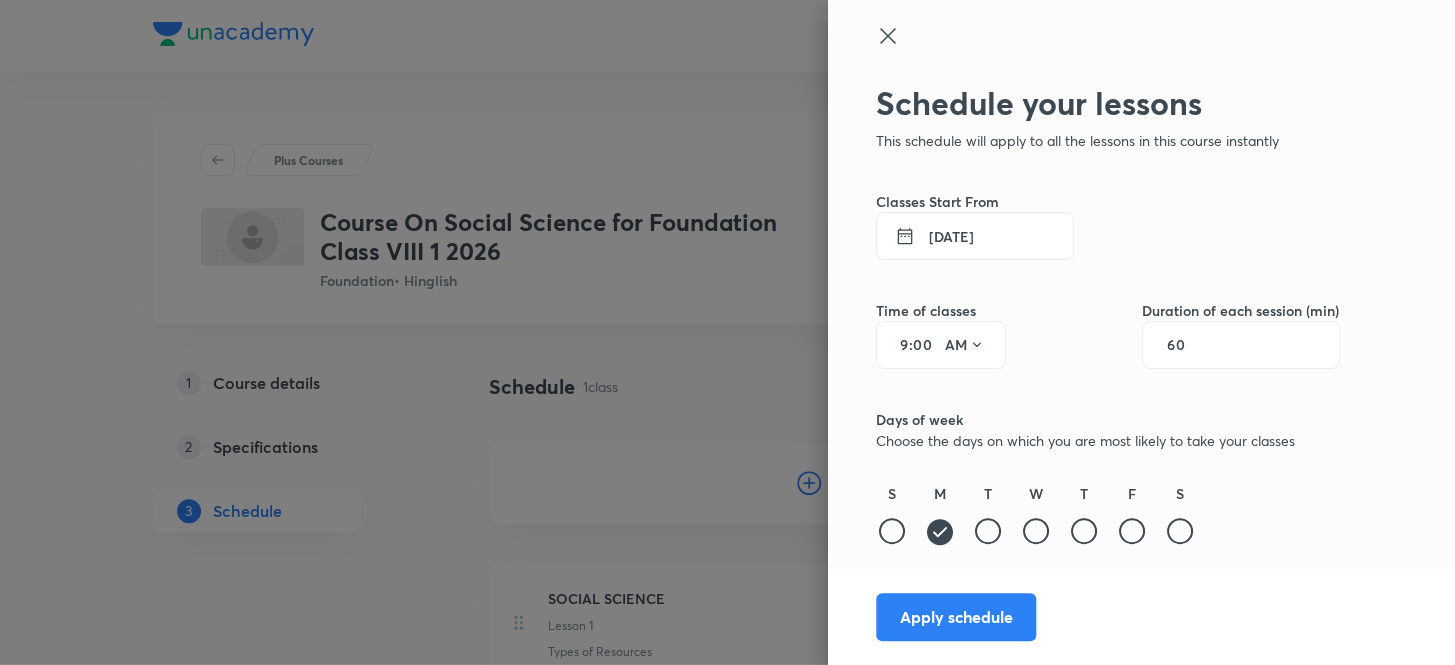 click on "9   : 00 AM" at bounding box center (941, 345) 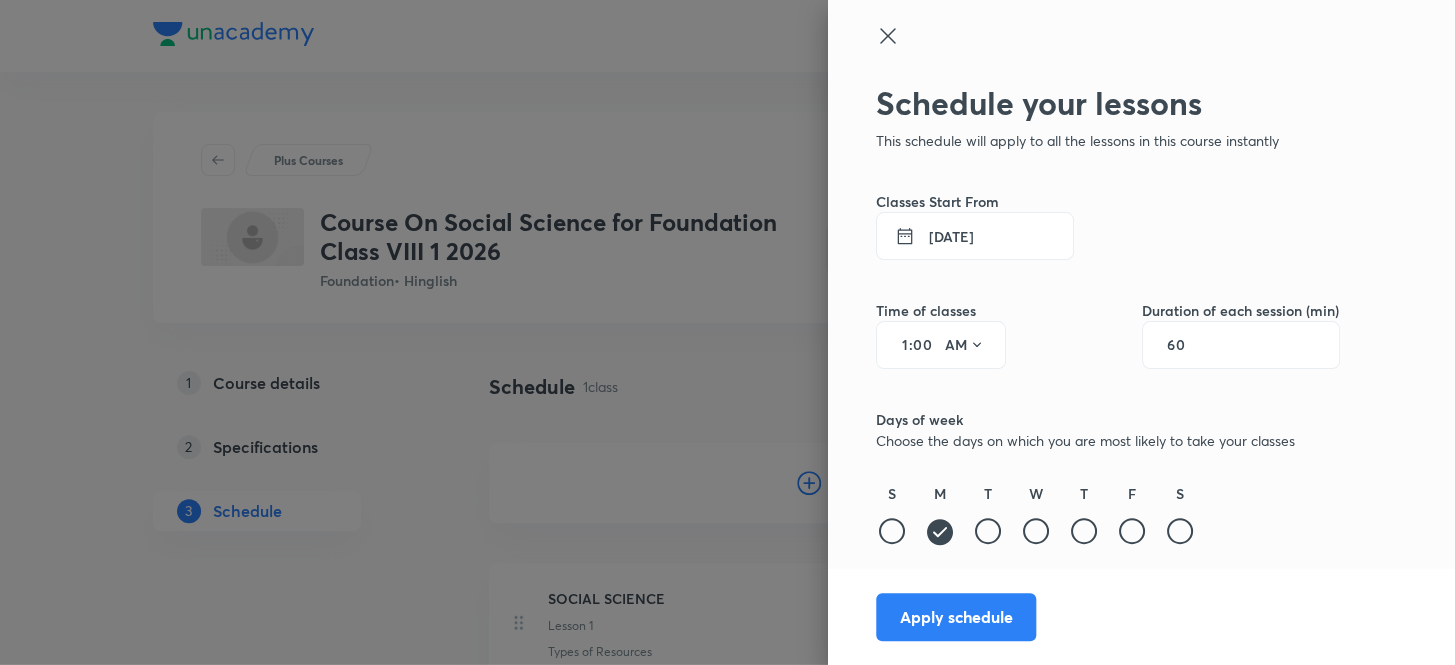 click on "1   : 00 AM" at bounding box center (941, 345) 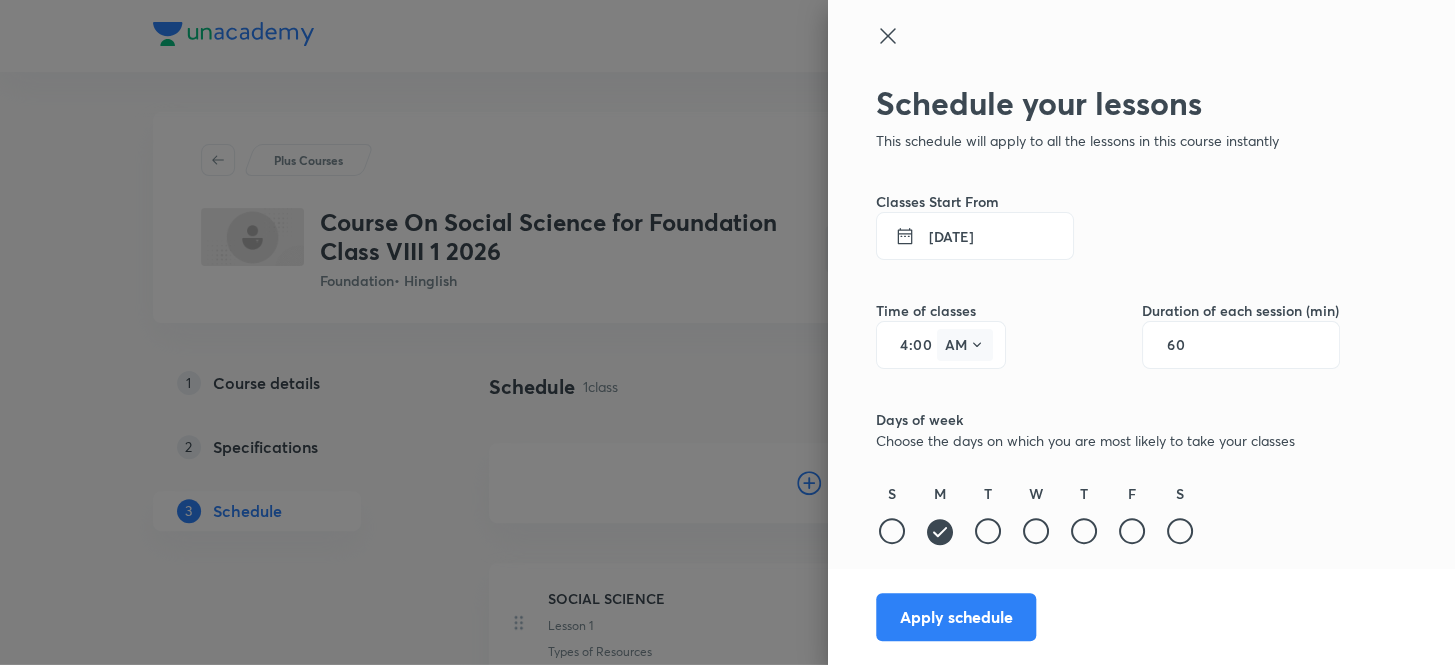 click on "AM" at bounding box center (965, 345) 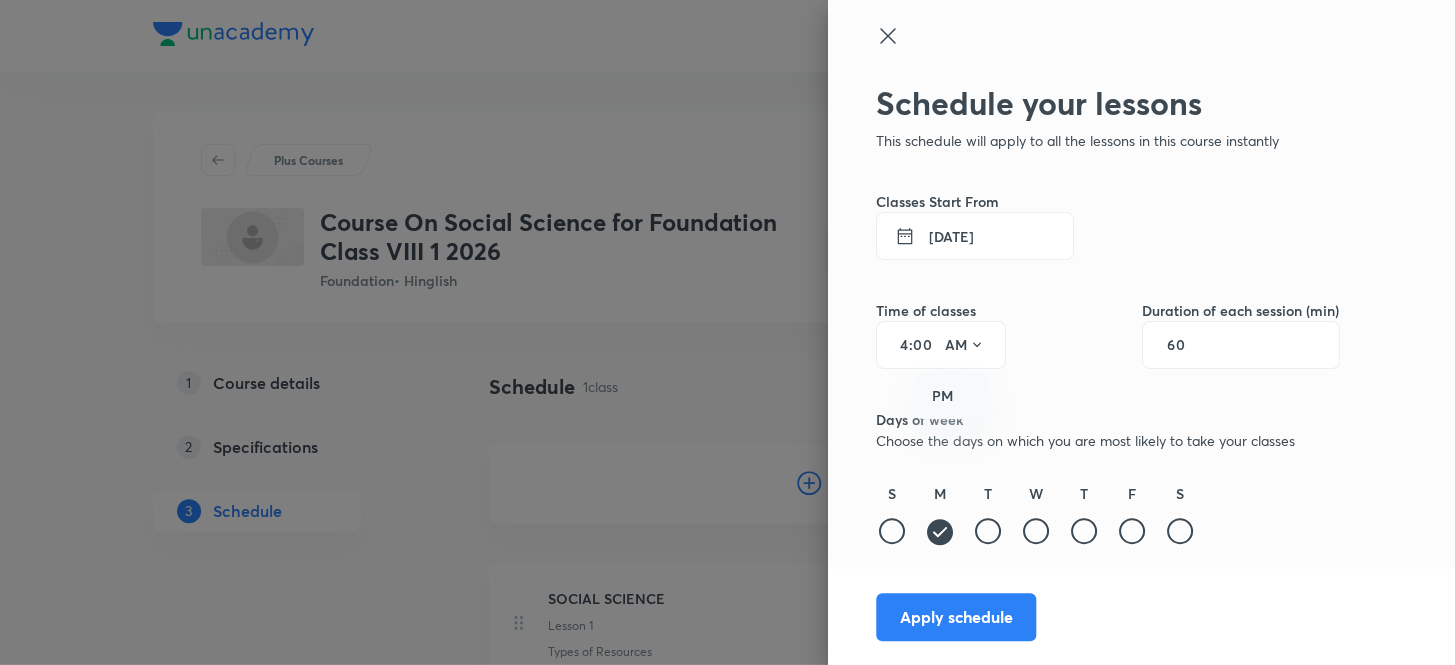click on "PM" at bounding box center (952, 396) 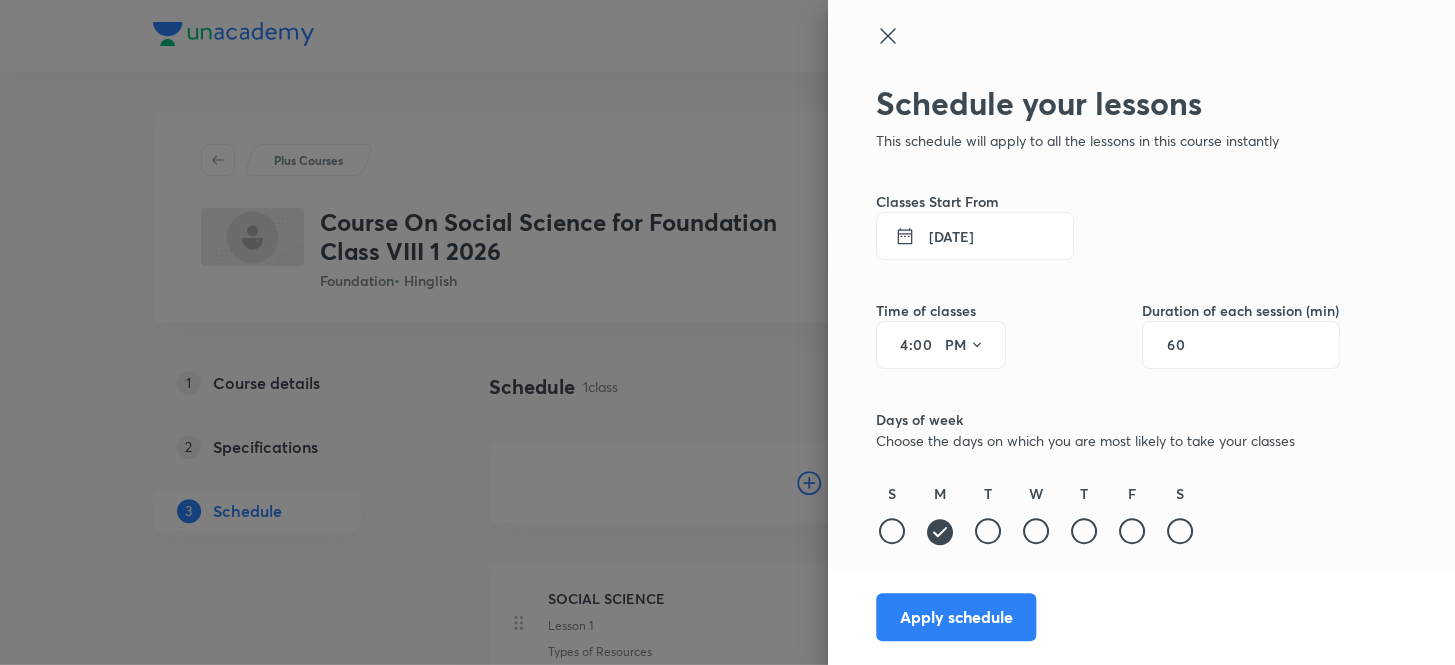 click on "60" at bounding box center [1186, 345] 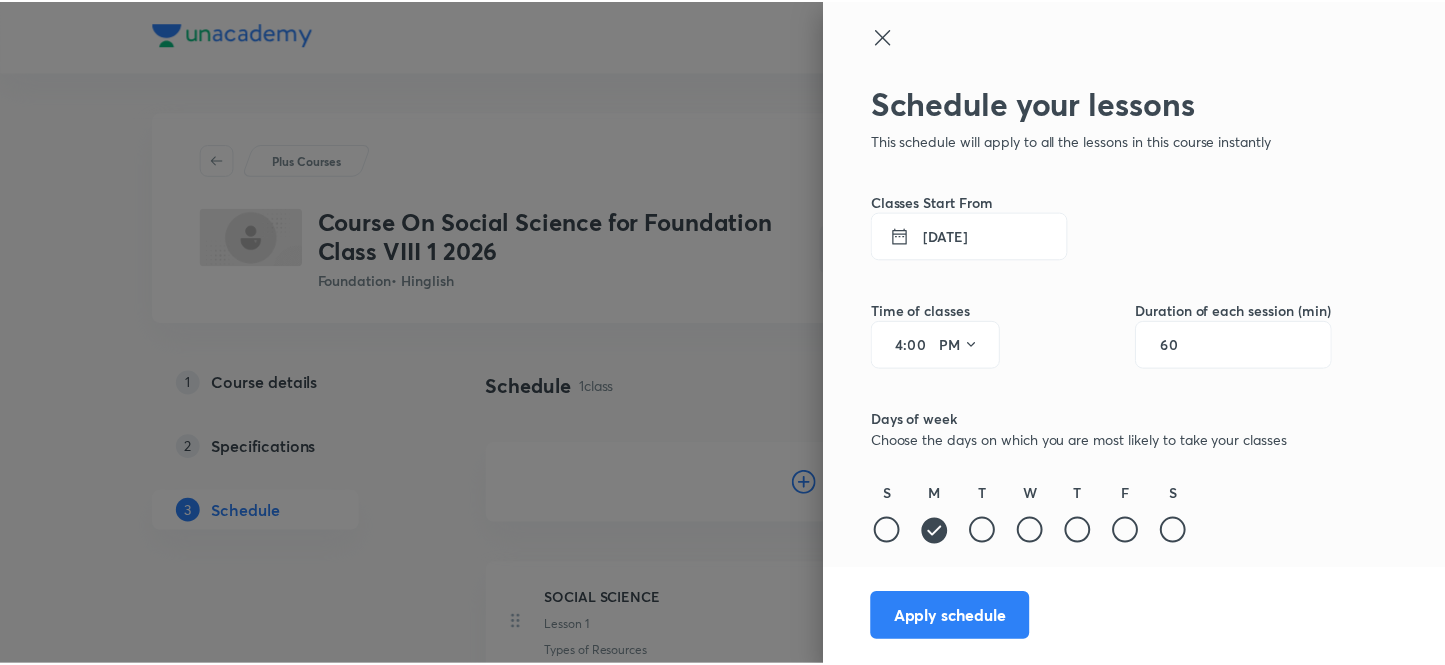 scroll, scrollTop: 75, scrollLeft: 0, axis: vertical 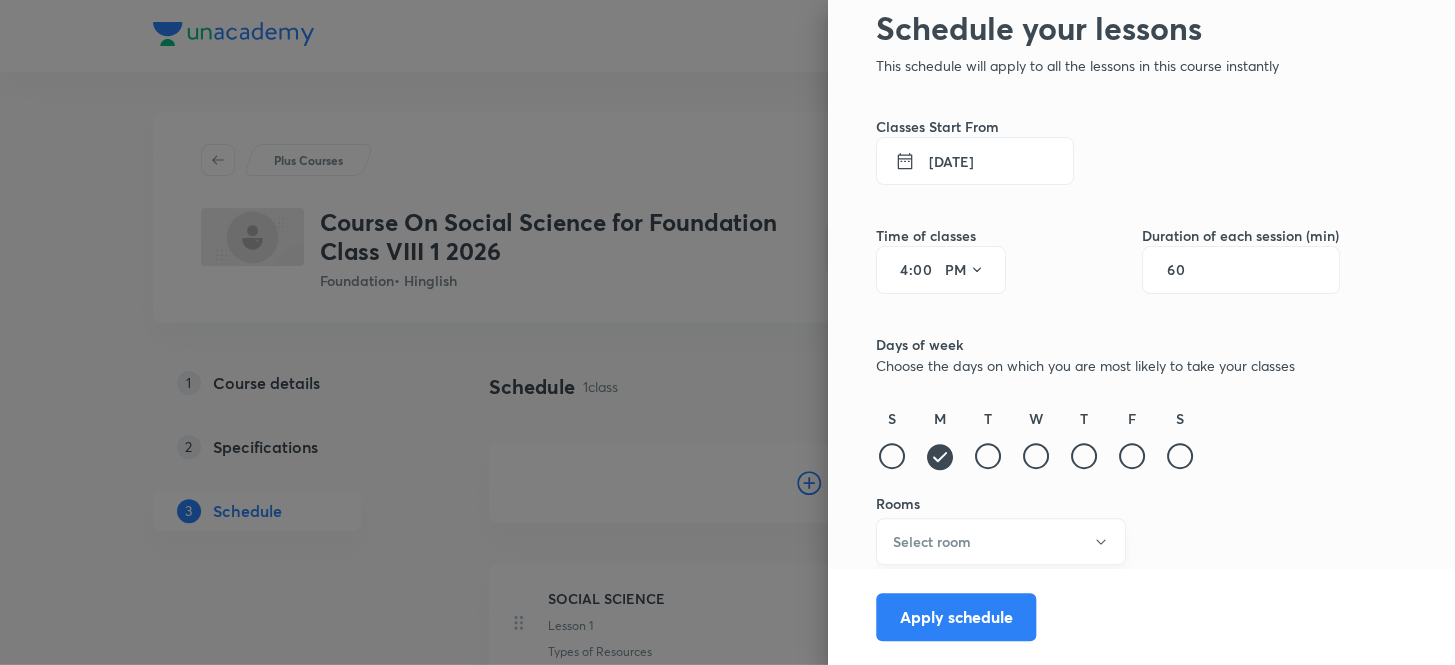 click on "Select room" at bounding box center [932, 541] 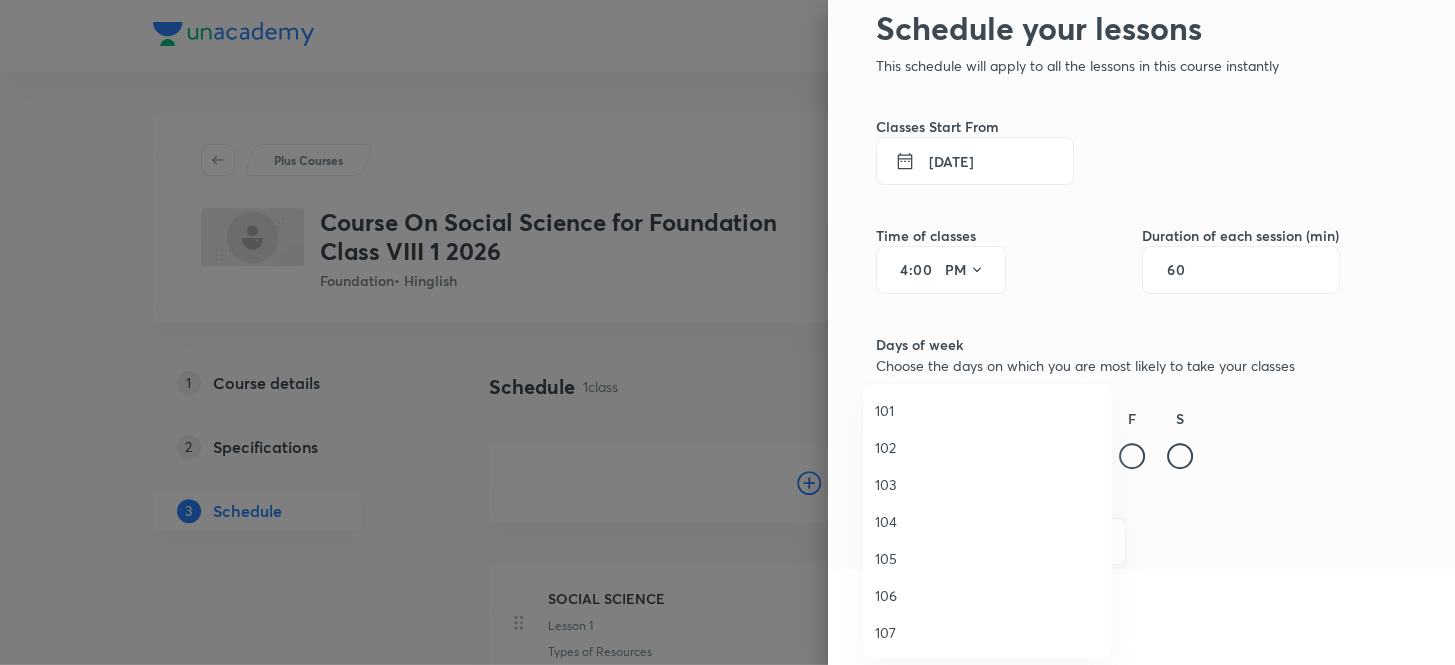 click on "107" at bounding box center (987, 632) 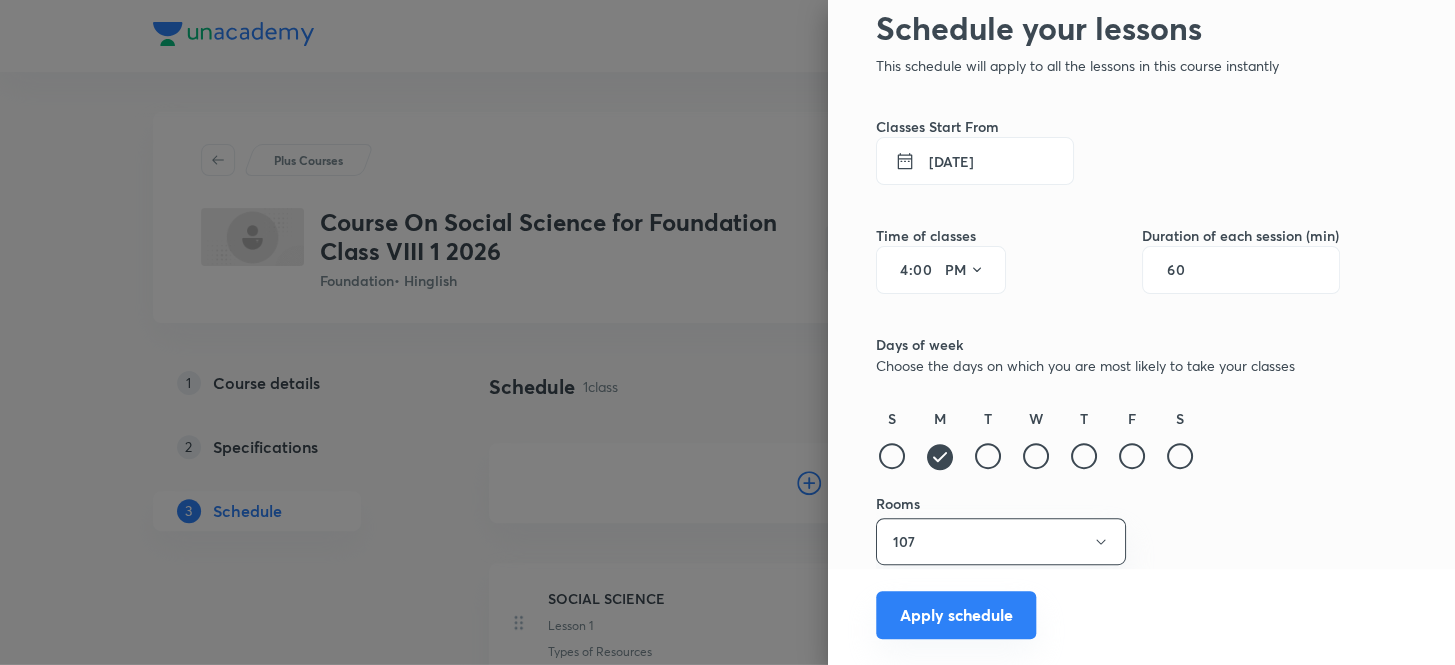 click on "Apply schedule" at bounding box center [956, 615] 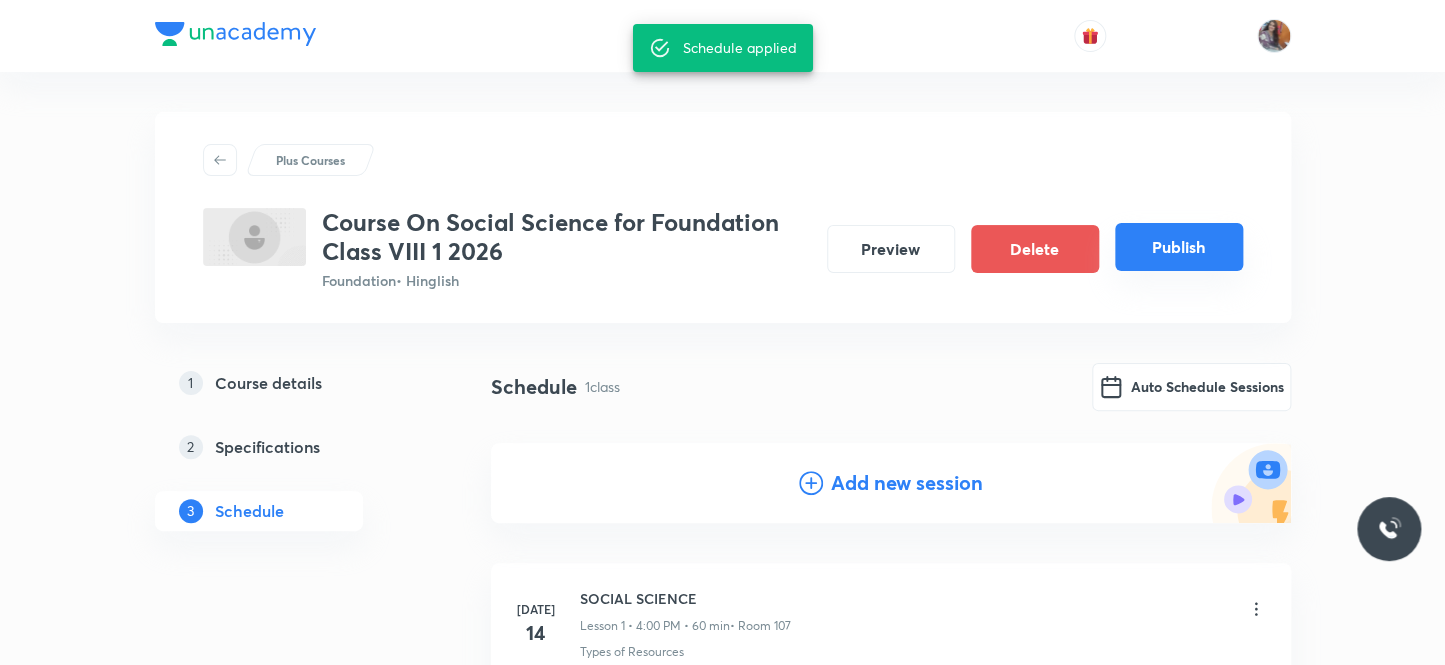 click on "Publish" at bounding box center (1179, 247) 